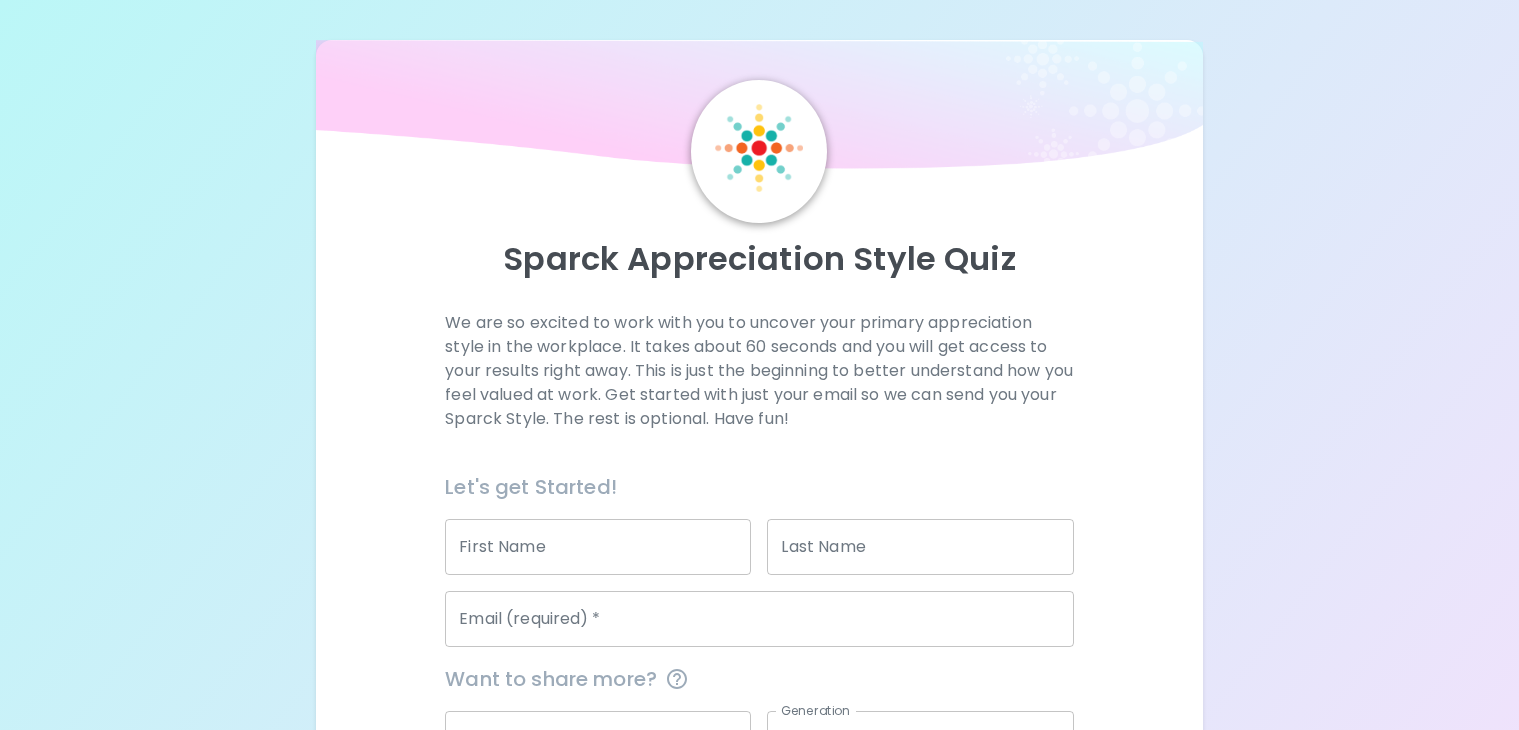 scroll, scrollTop: 0, scrollLeft: 0, axis: both 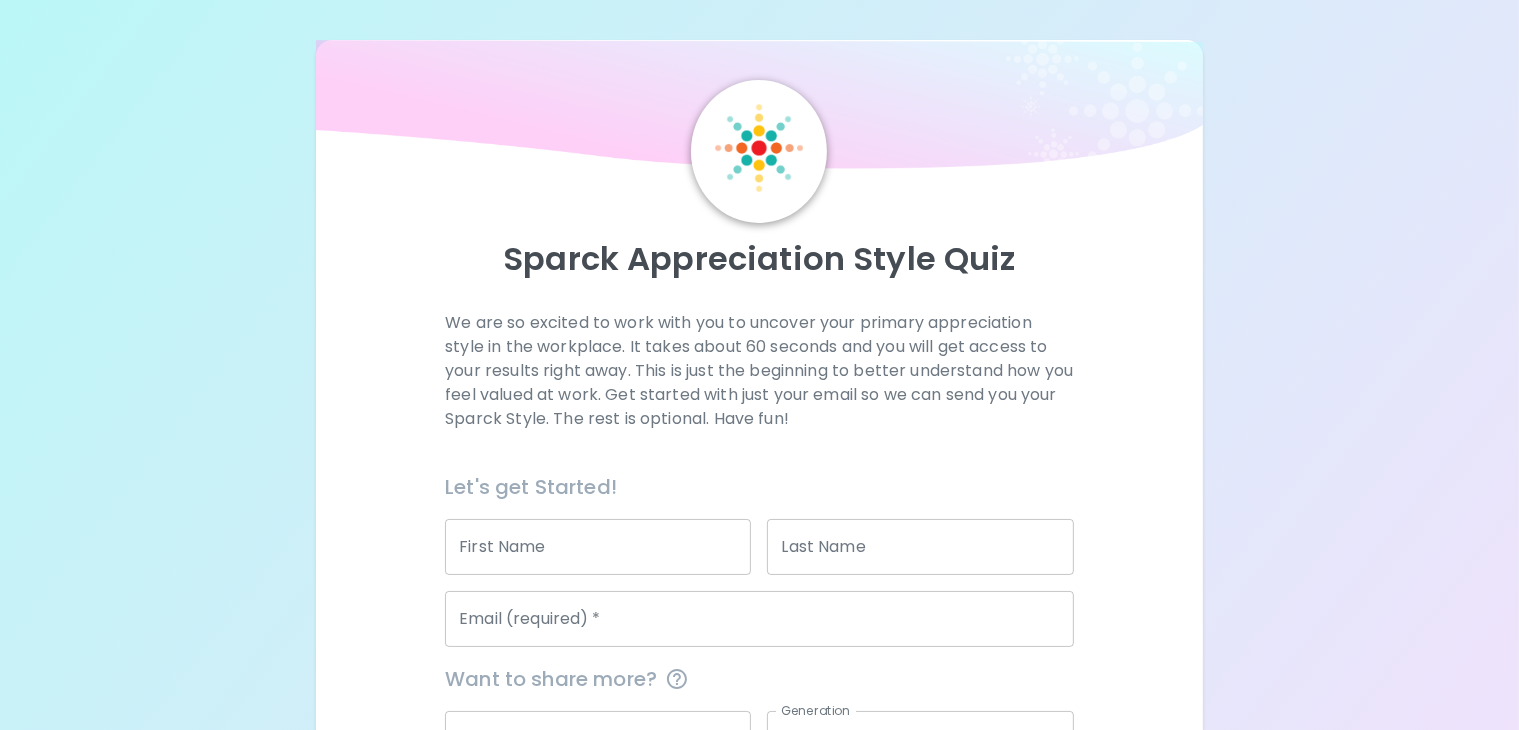 click on "First Name" at bounding box center (598, 547) 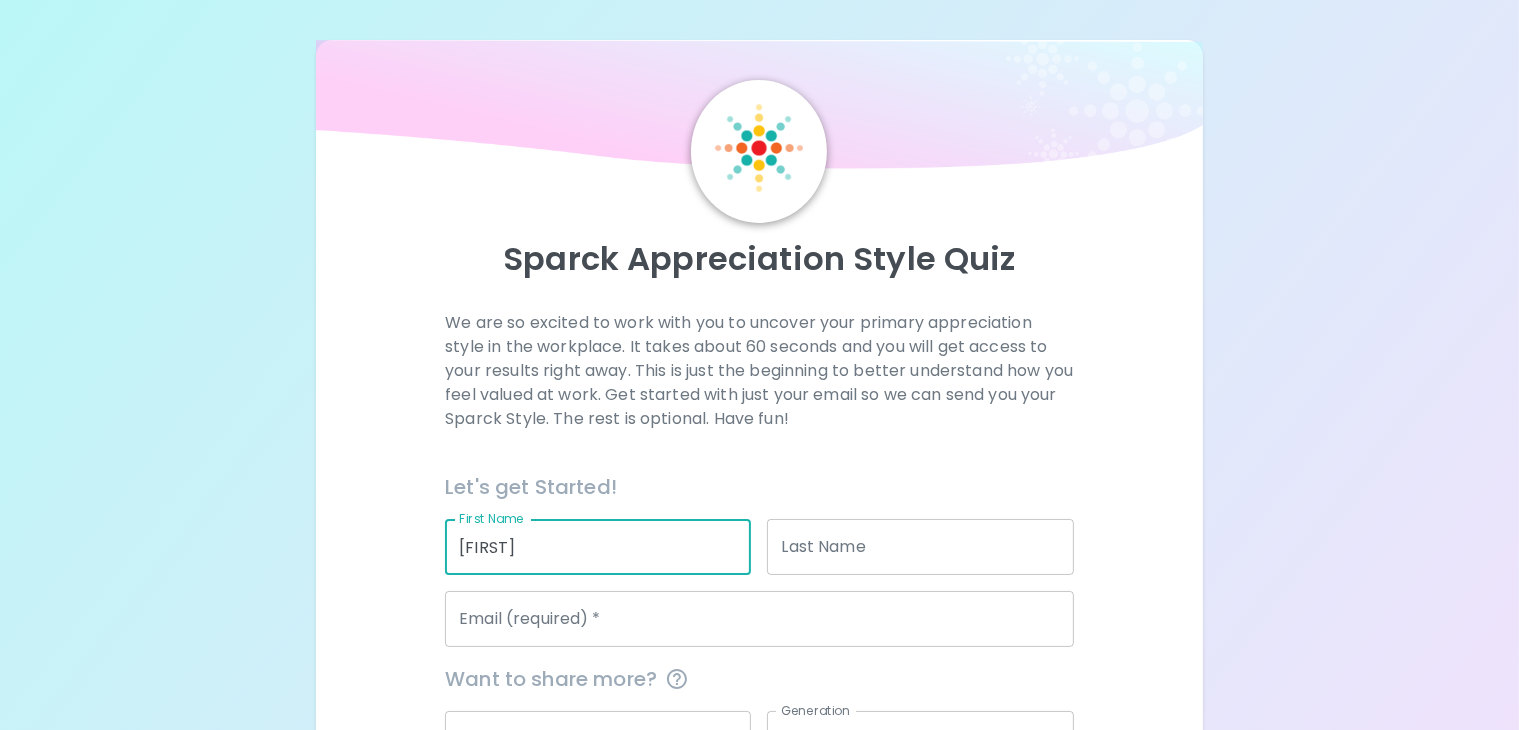 type on "[FIRST]" 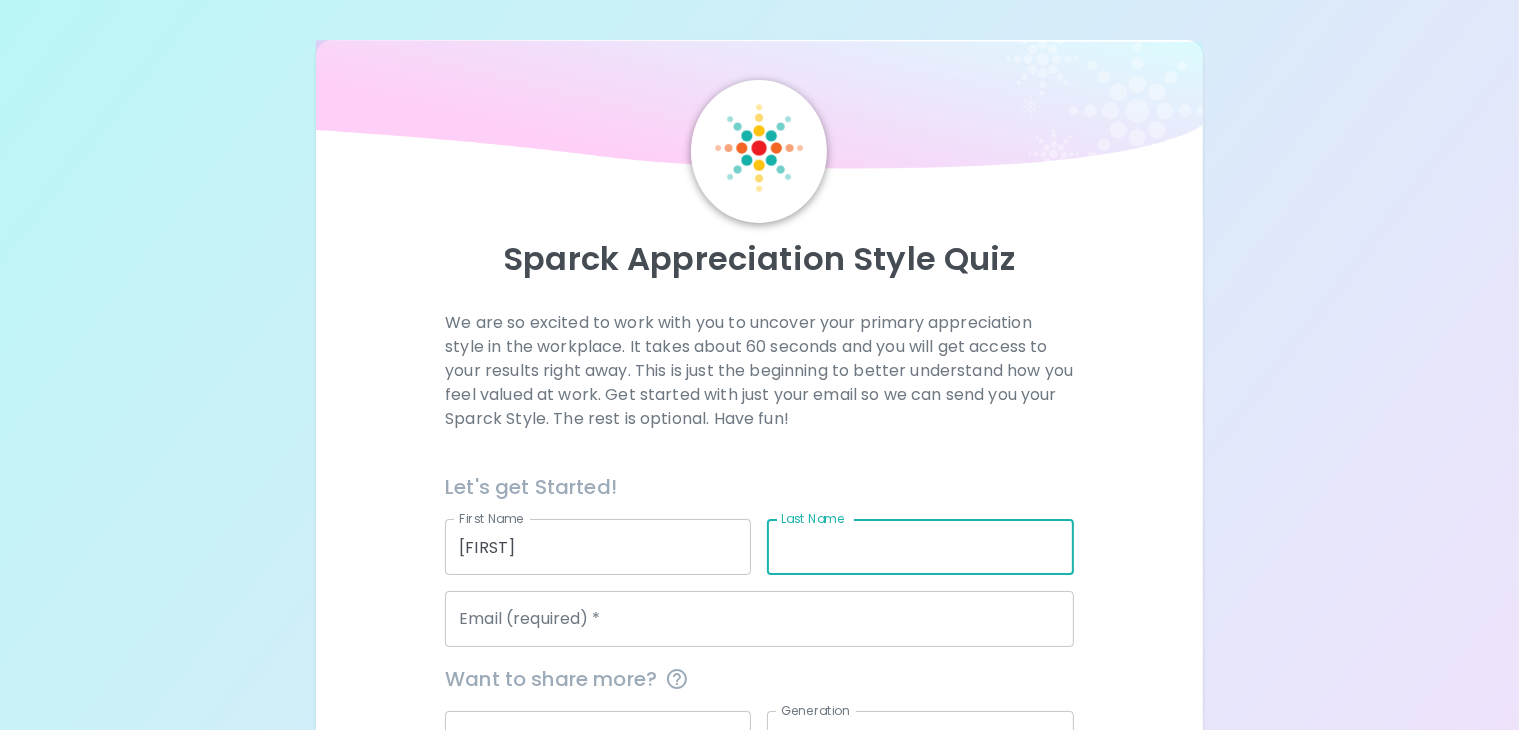 type on "a" 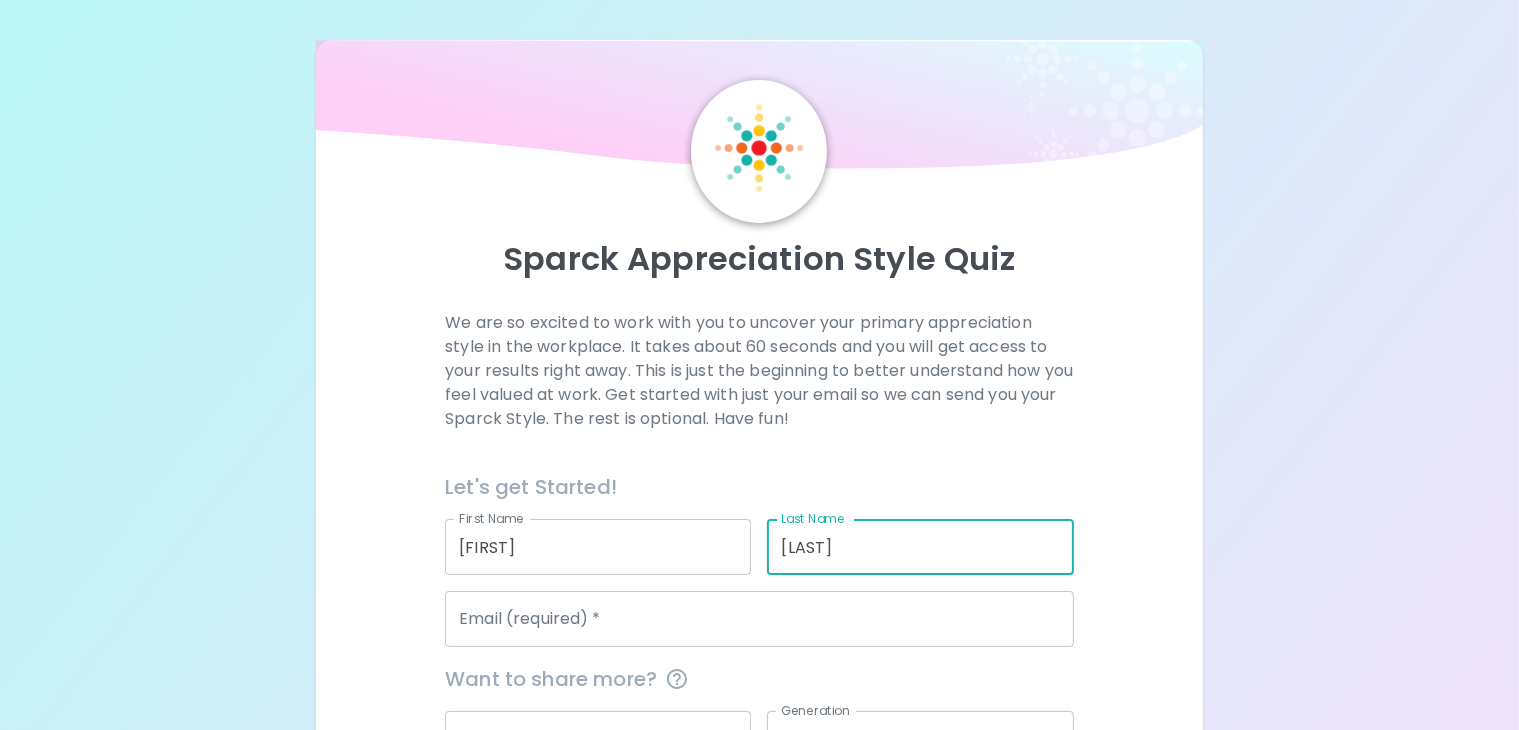 type on "[LAST]" 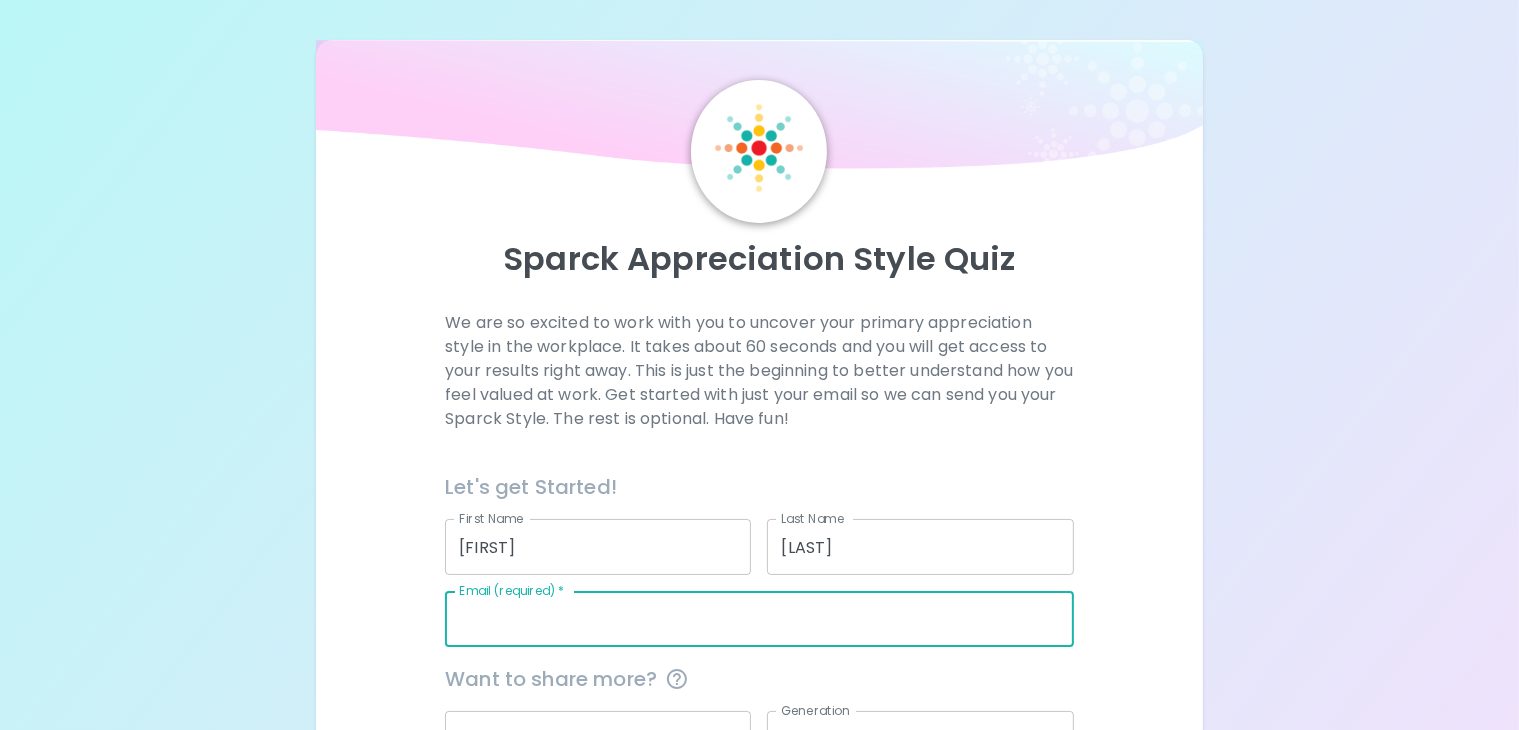 click on "Email (required)   *" at bounding box center [759, 619] 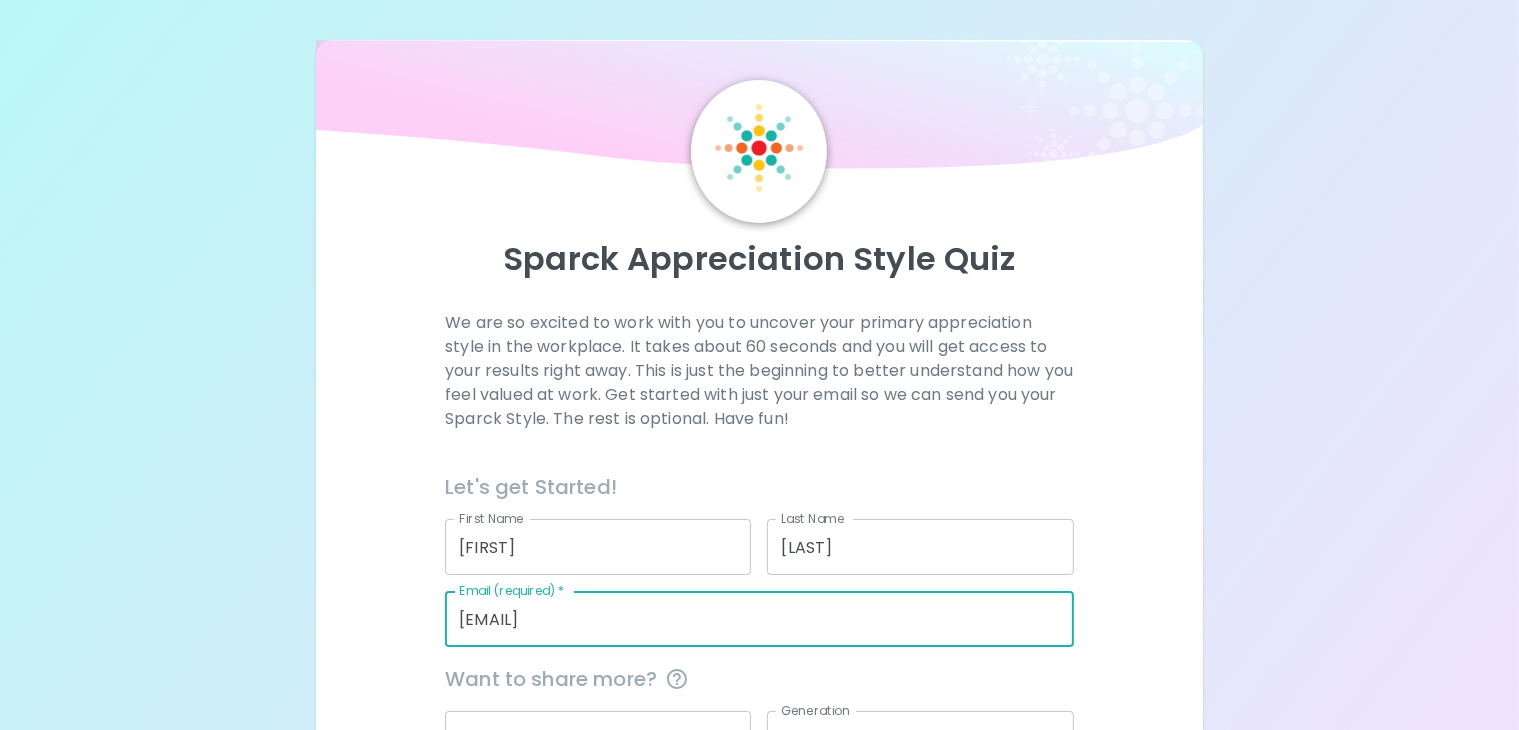 type on "rachelle.adkins-15@esd.org" 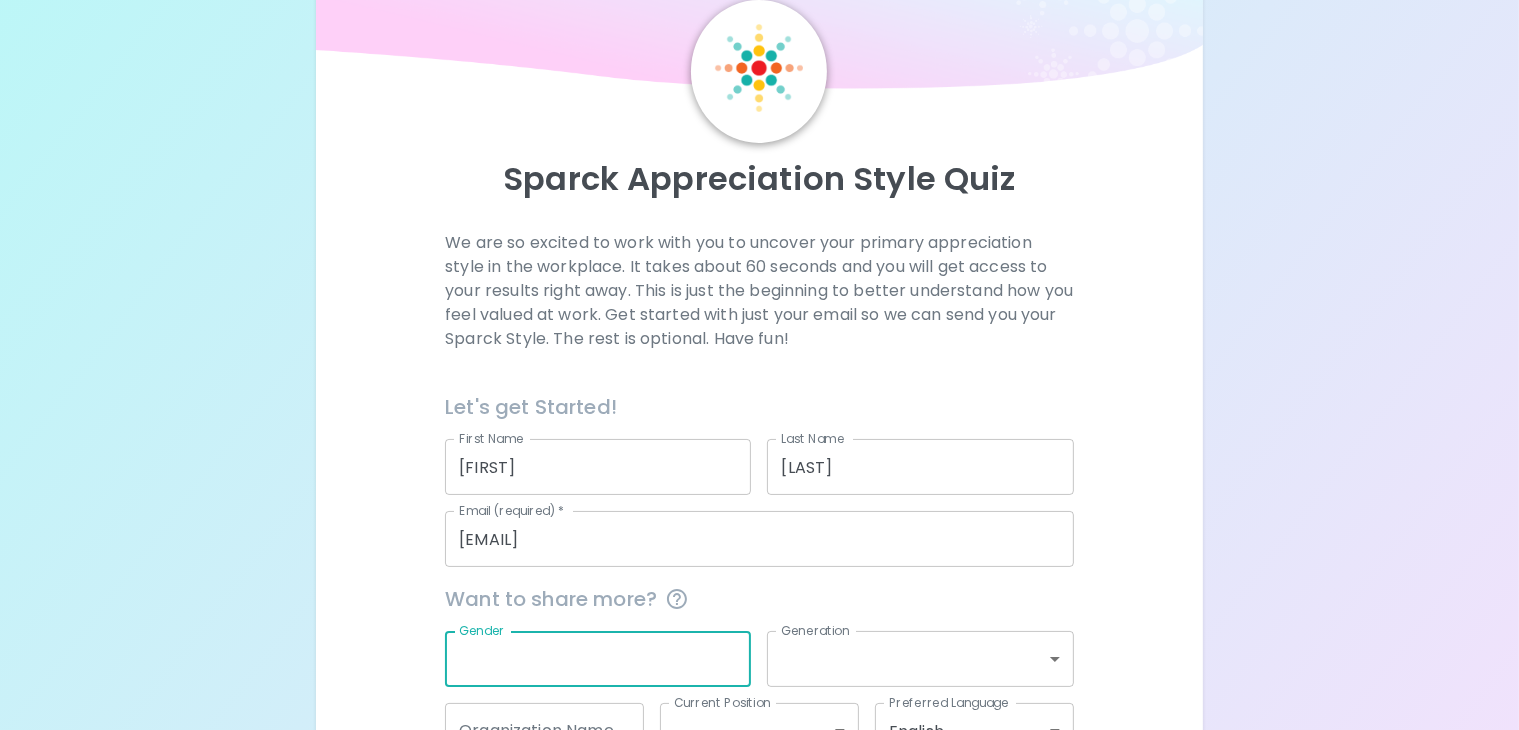 scroll, scrollTop: 271, scrollLeft: 0, axis: vertical 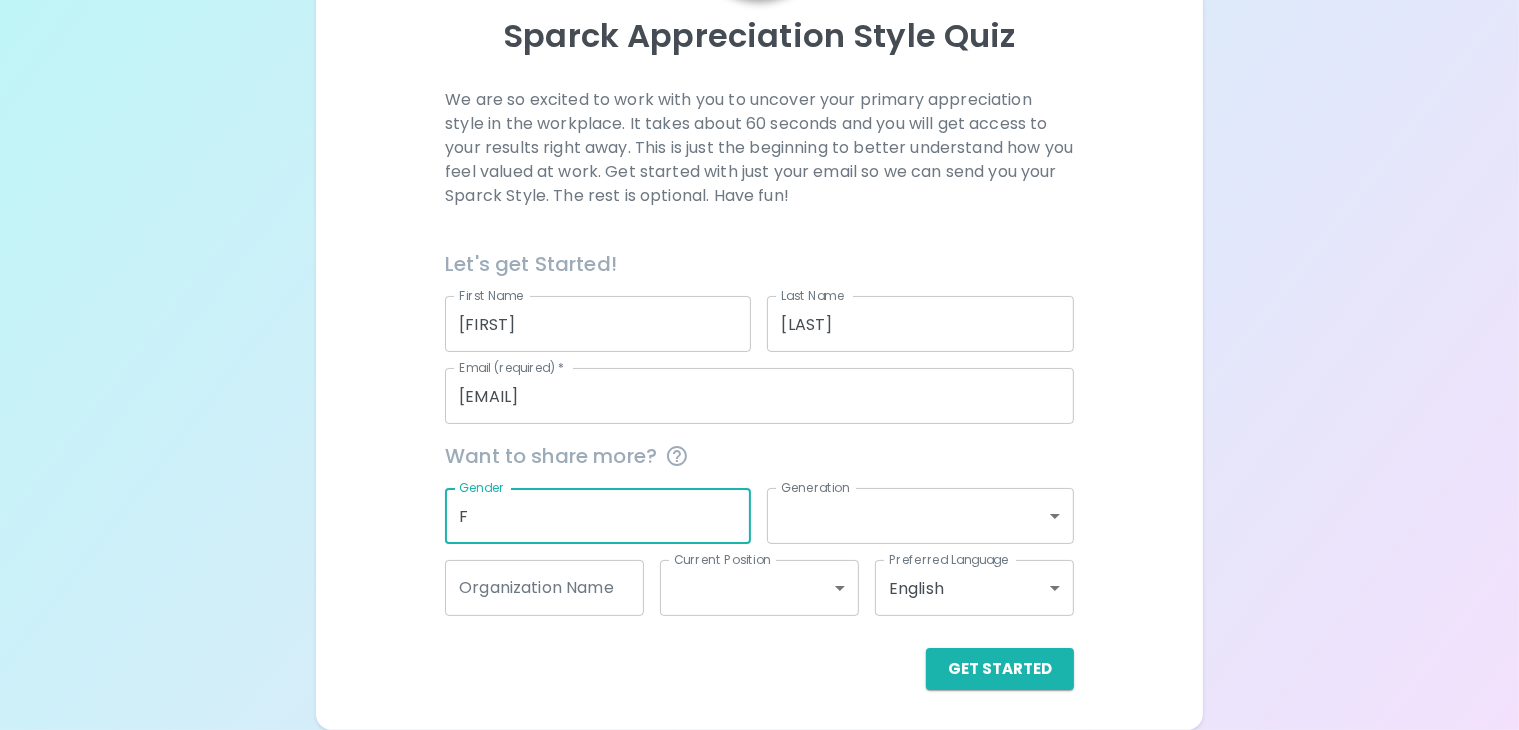 type on "F" 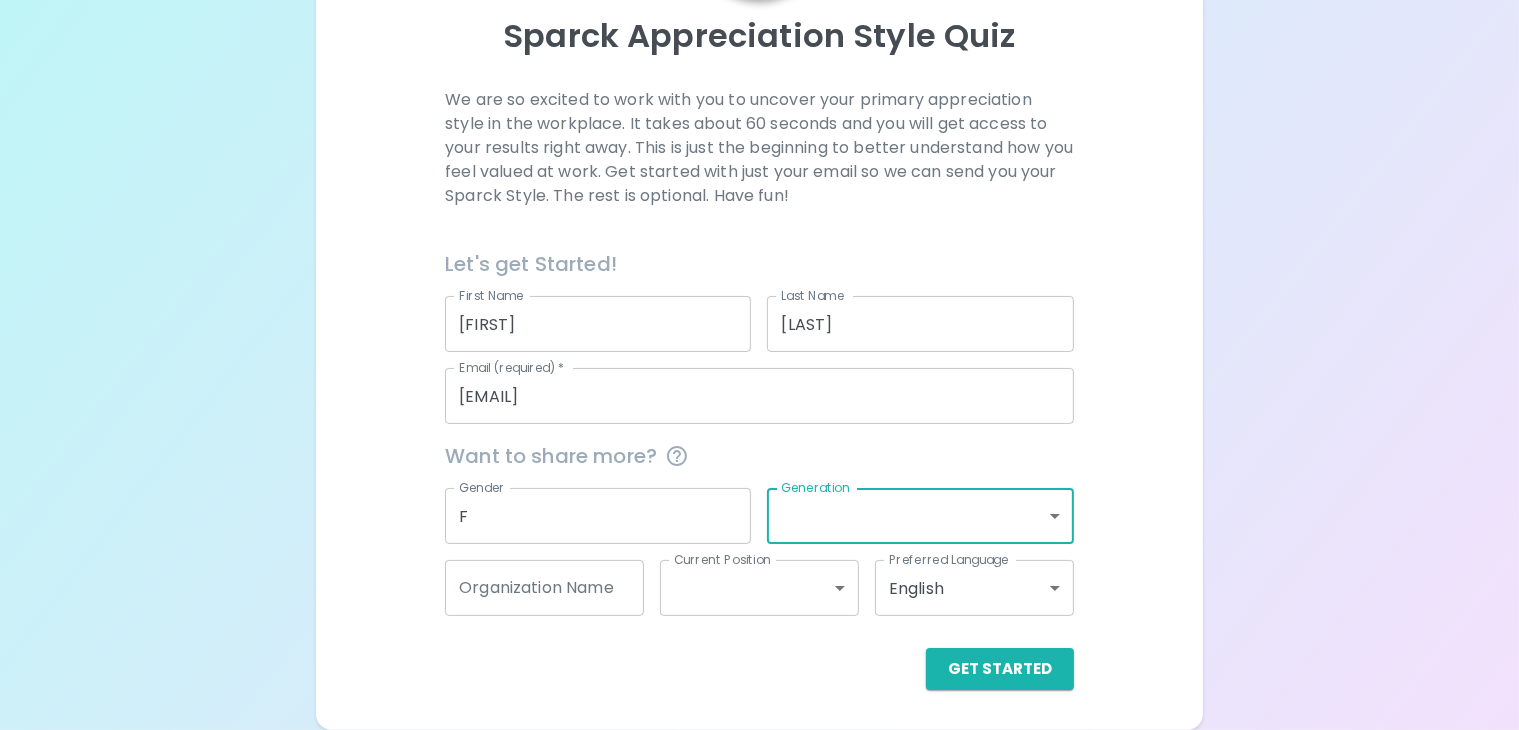 click on "Sparck Appreciation Style Quiz We are so excited to work with you to uncover your primary appreciation style in the workplace. It takes about 60 seconds and you will get access to your results right away. This is just the beginning to better understand how you feel valued at work. Get started with just your email so we can send you your Sparck Style. The rest is optional. Have fun! Let's get Started! First Name Rachelle First Name Last Name Adkins Last Name Email (required)   * rachelle.adkins-15@esd.org Email (required)   * Want to share more? Gender F Gender Generation ​ Generation Organization Name Organization Name Current Position ​ Current Position Preferred Language English en Preferred Language Get Started   English Español العربية‏ Português" at bounding box center [759, 253] 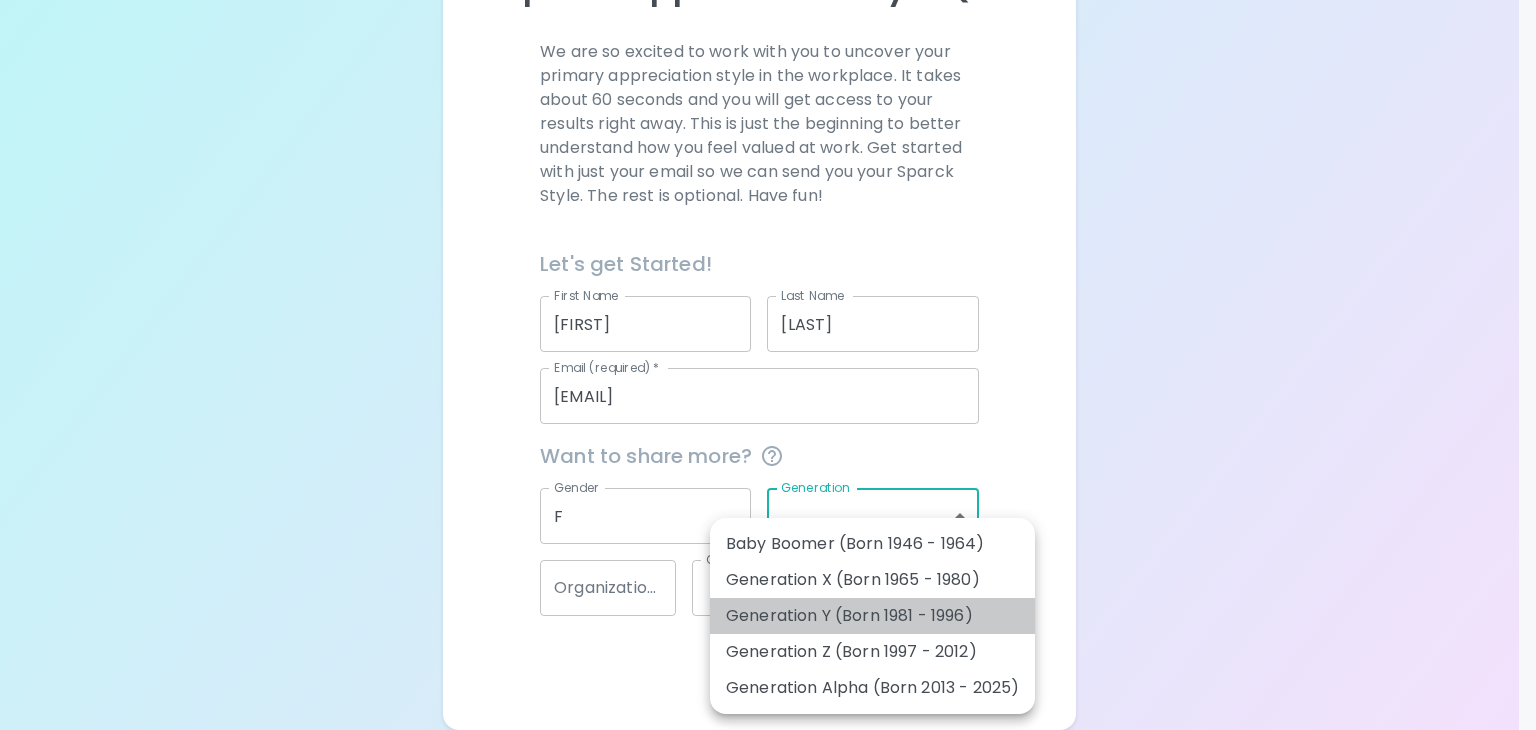 click on "Generation Y (Born 1981 - 1996)" at bounding box center [872, 616] 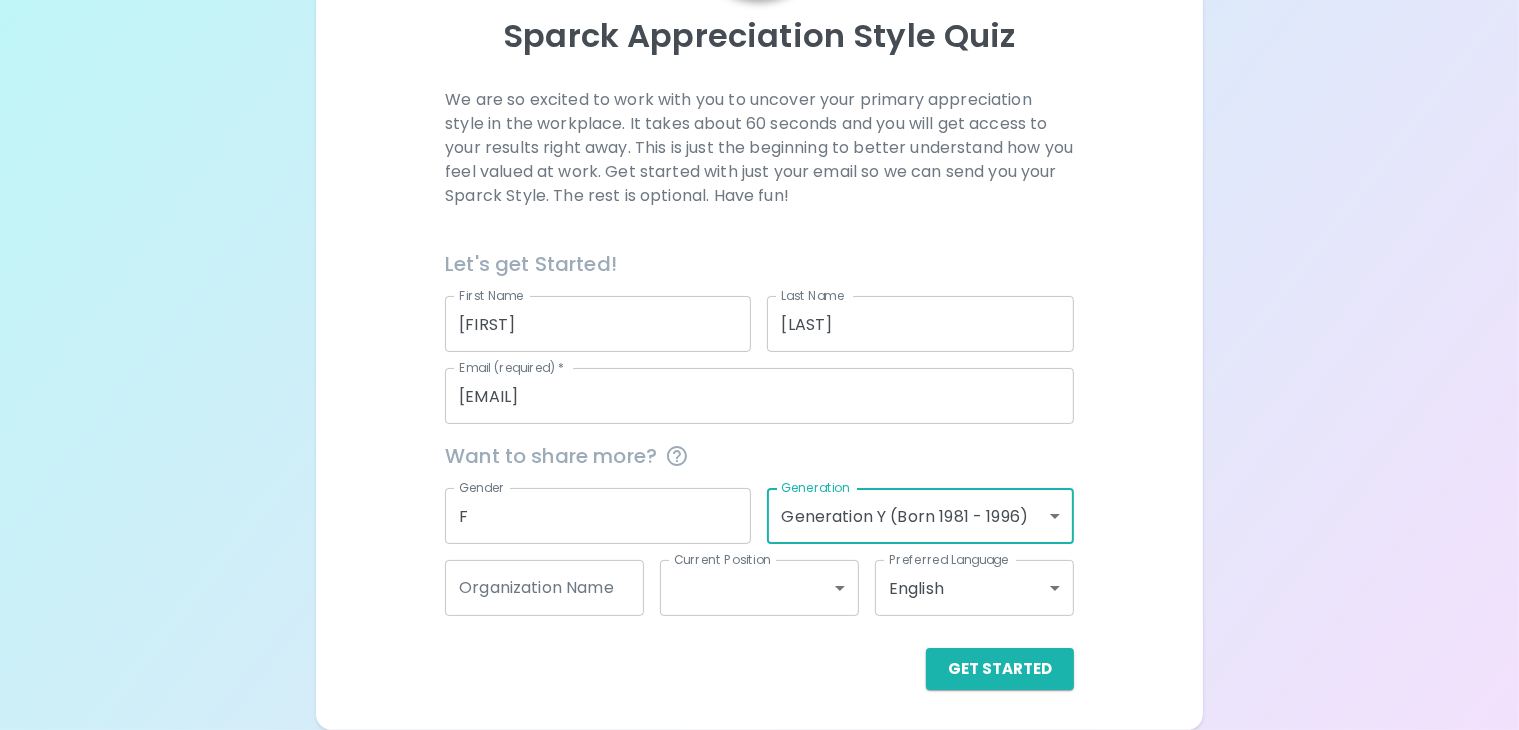 click on "Organization Name" at bounding box center [544, 588] 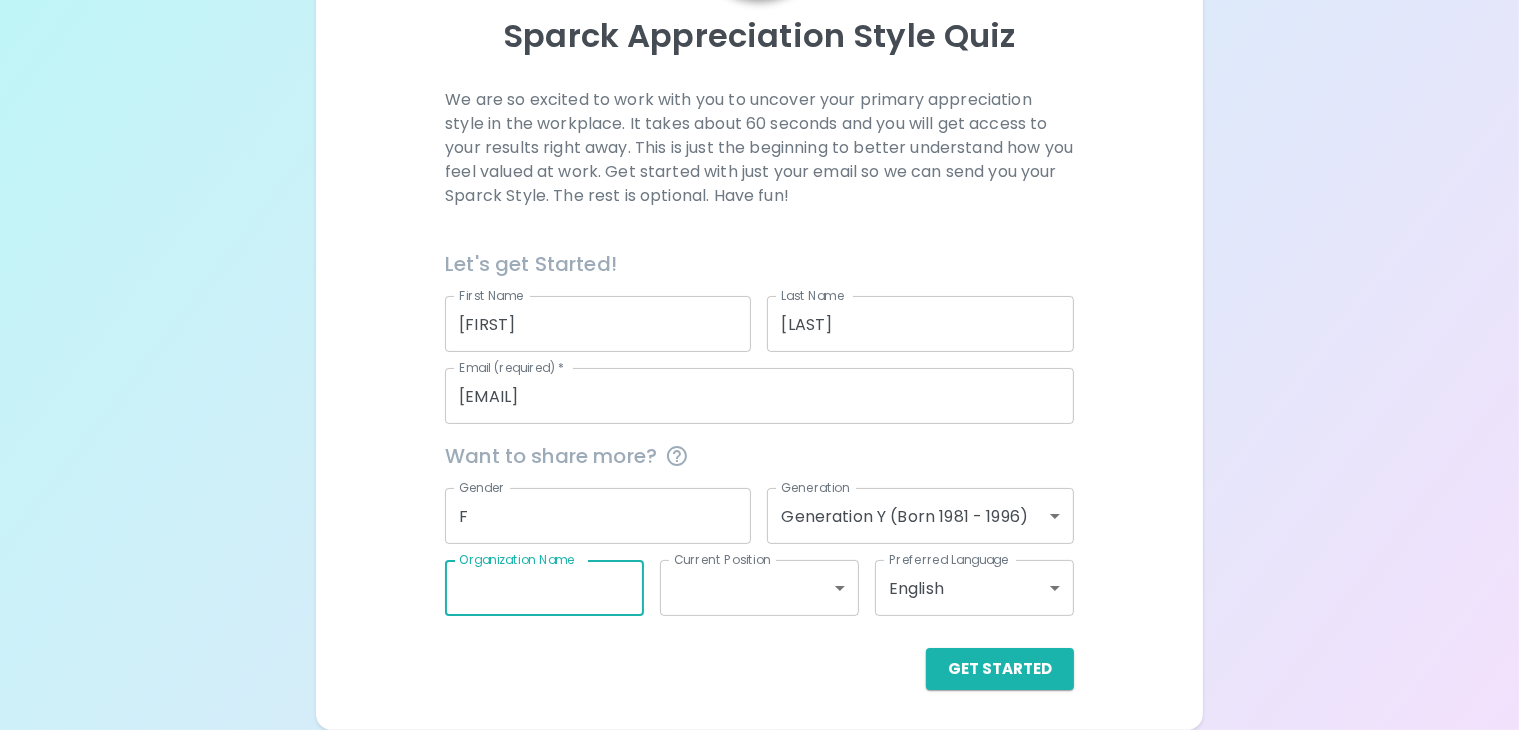 click on "Sparck Appreciation Style Quiz We are so excited to work with you to uncover your primary appreciation style in the workplace. It takes about 60 seconds and you will get access to your results right away. This is just the beginning to better understand how you feel valued at work. Get started with just your email so we can send you your Sparck Style. The rest is optional. Have fun! Let's get Started! First Name Rachelle First Name Last Name Adkins Last Name Email (required)   * rachelle.adkins-15@esd.org Email (required)   * Want to share more? Gender F Gender Generation Generation Y (Born 1981 - 1996) generation_y Generation Organization Name Organization Name Current Position ​ Current Position Preferred Language English en Preferred Language Get Started   English Español العربية‏ Português" at bounding box center (759, 253) 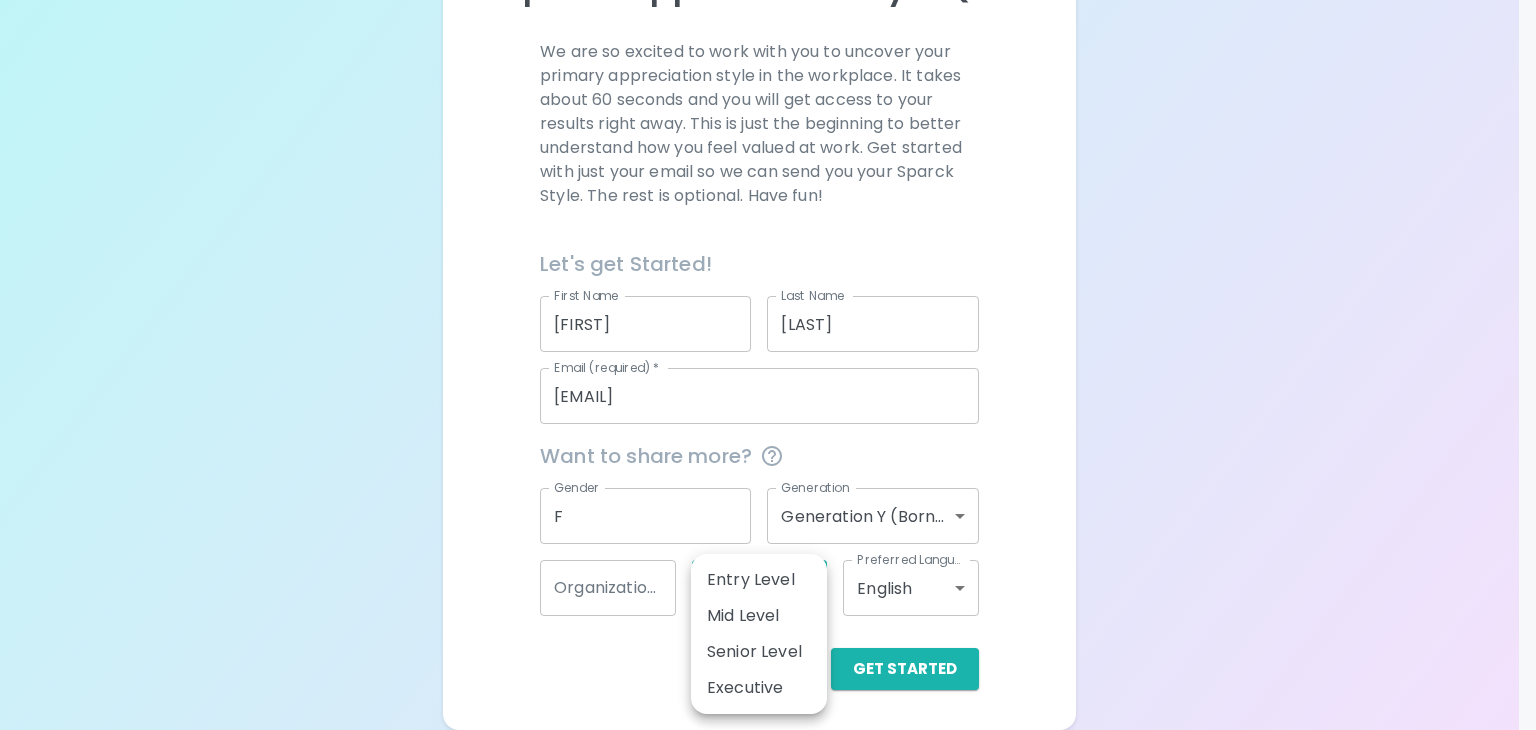 click at bounding box center (768, 365) 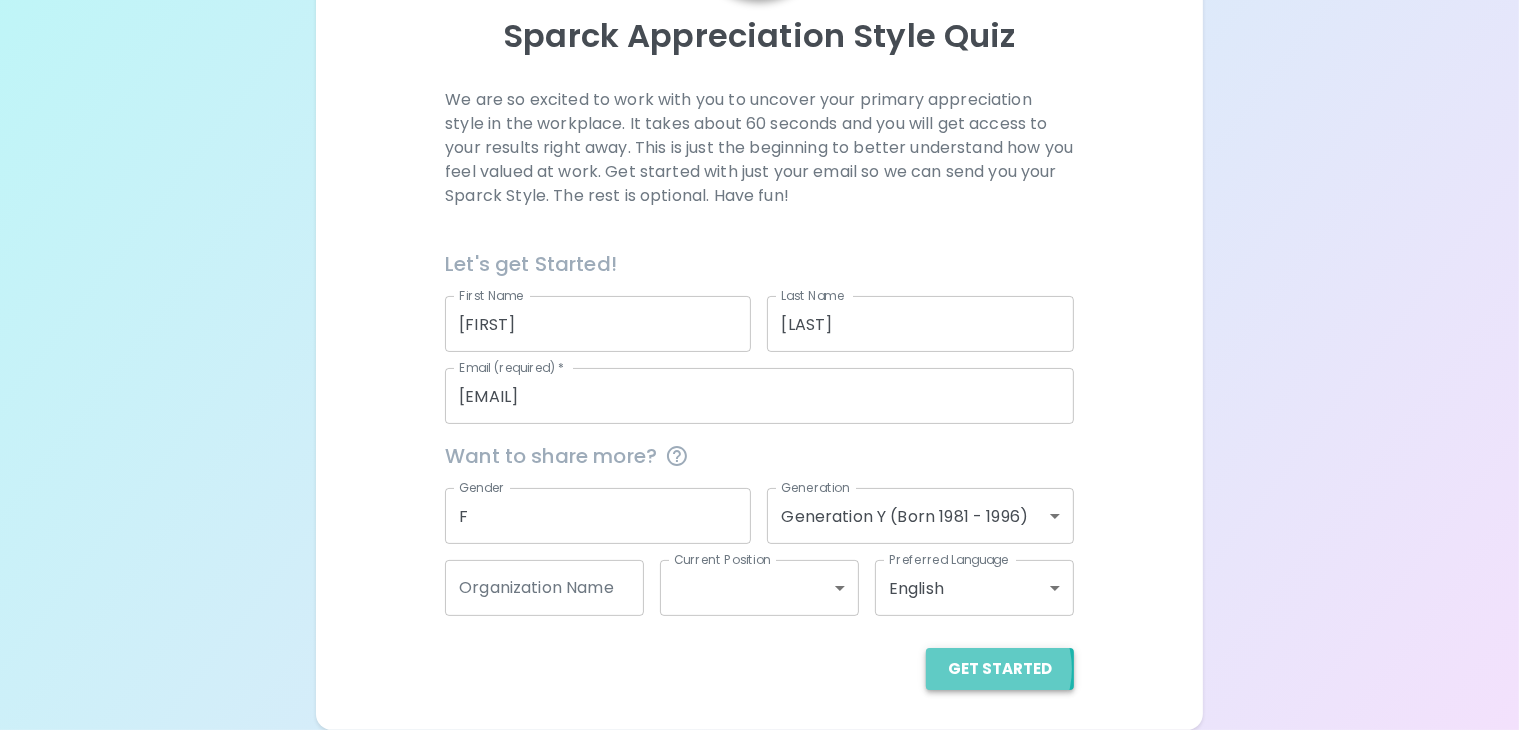 click on "Get Started" at bounding box center [1000, 669] 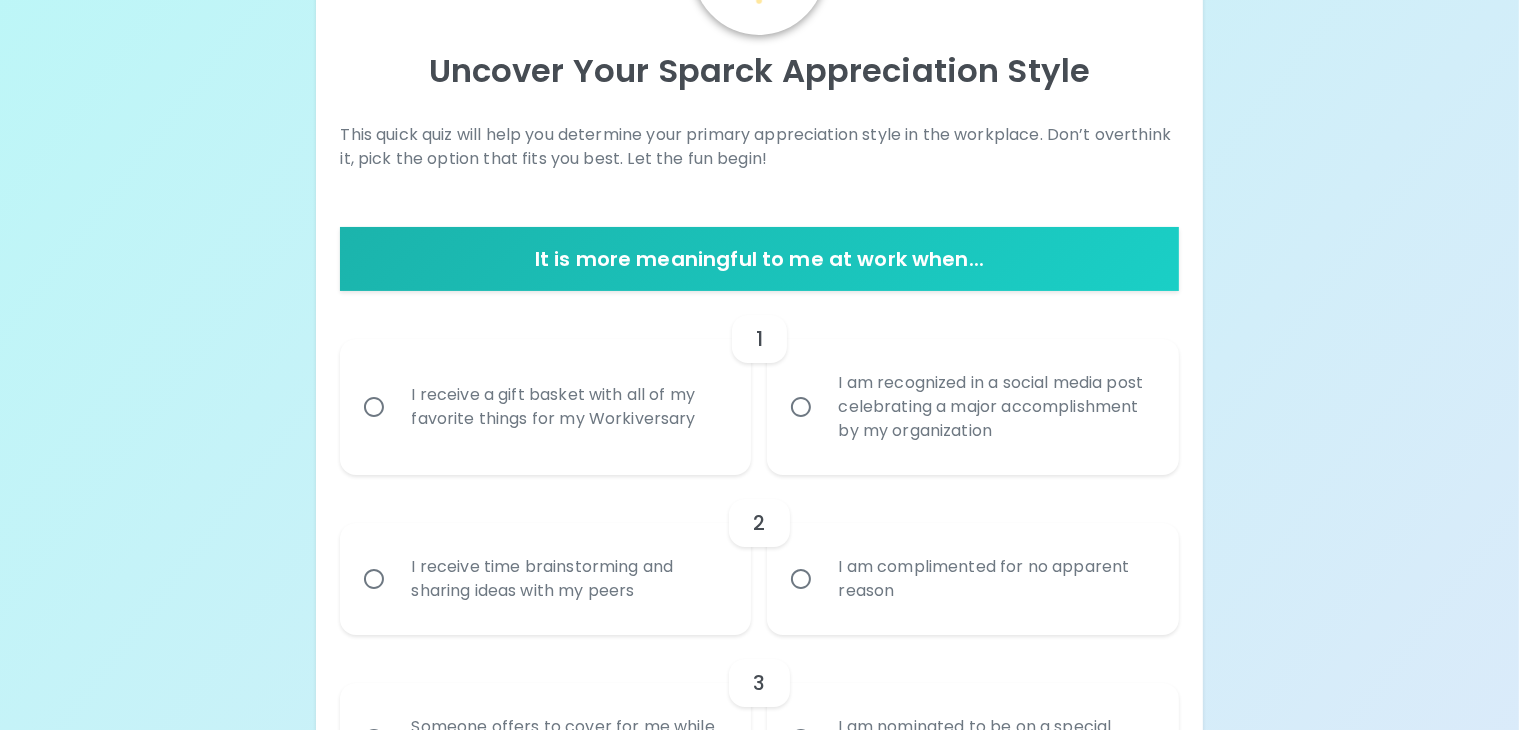 scroll, scrollTop: 171, scrollLeft: 0, axis: vertical 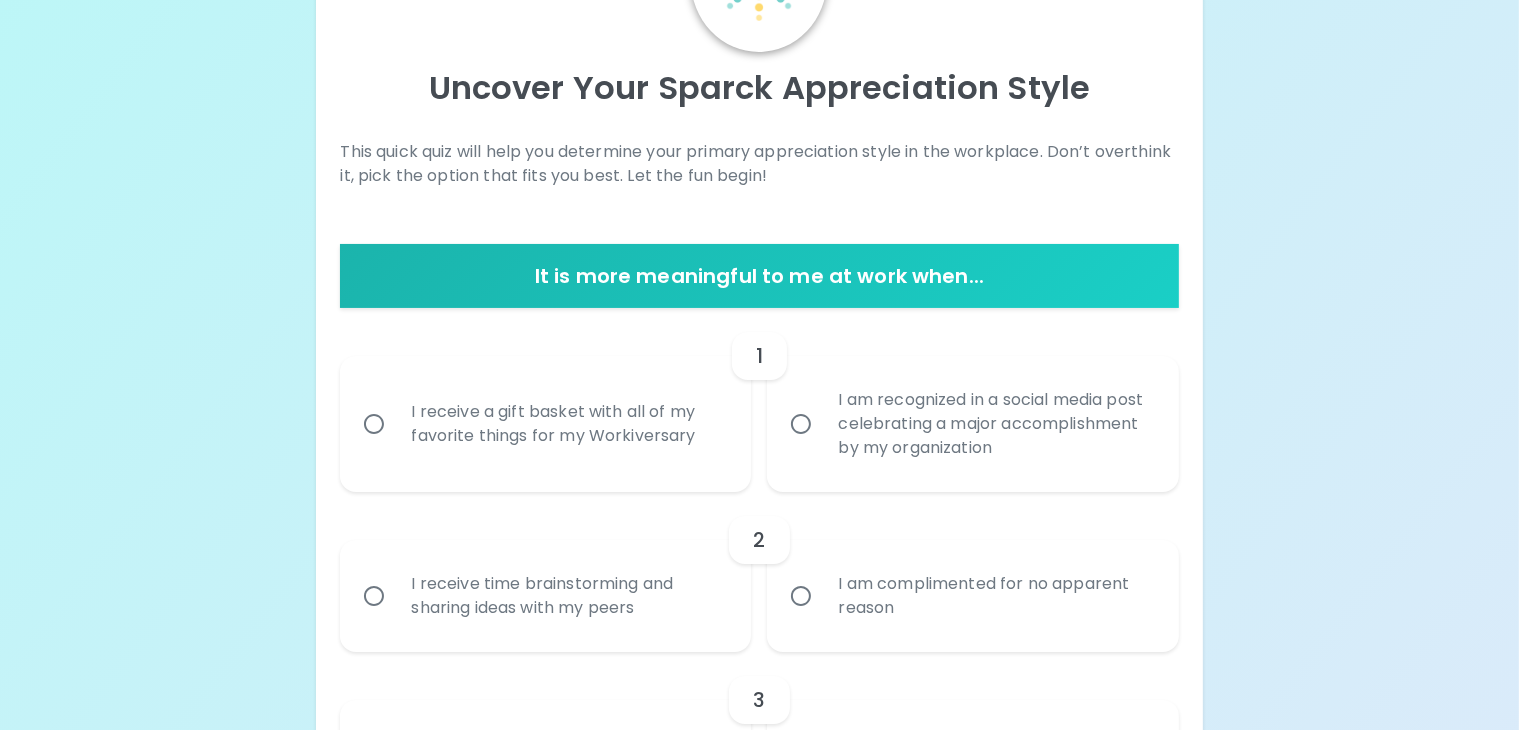 click on "I receive a gift basket with all of my favorite things for my Workiversary" at bounding box center (567, 424) 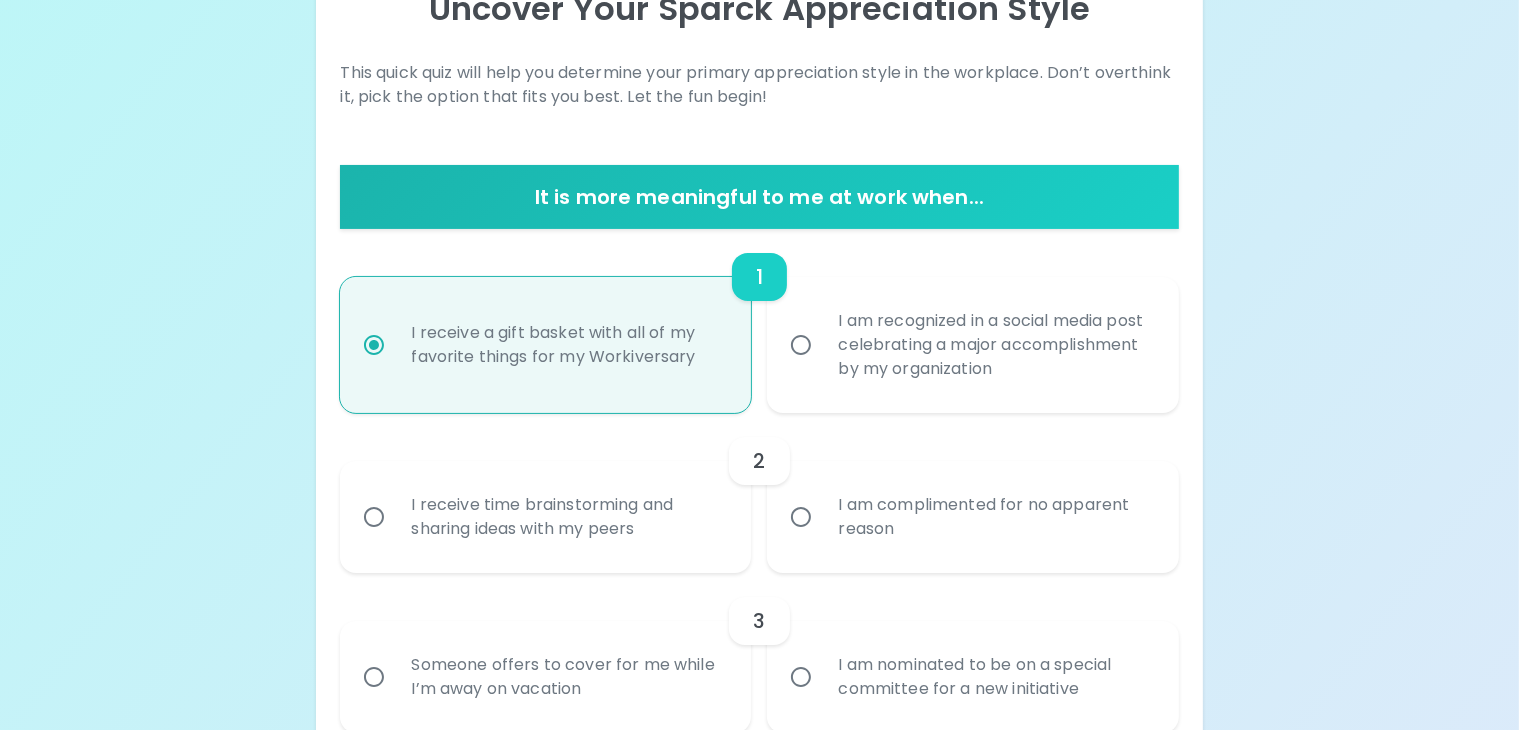 scroll, scrollTop: 331, scrollLeft: 0, axis: vertical 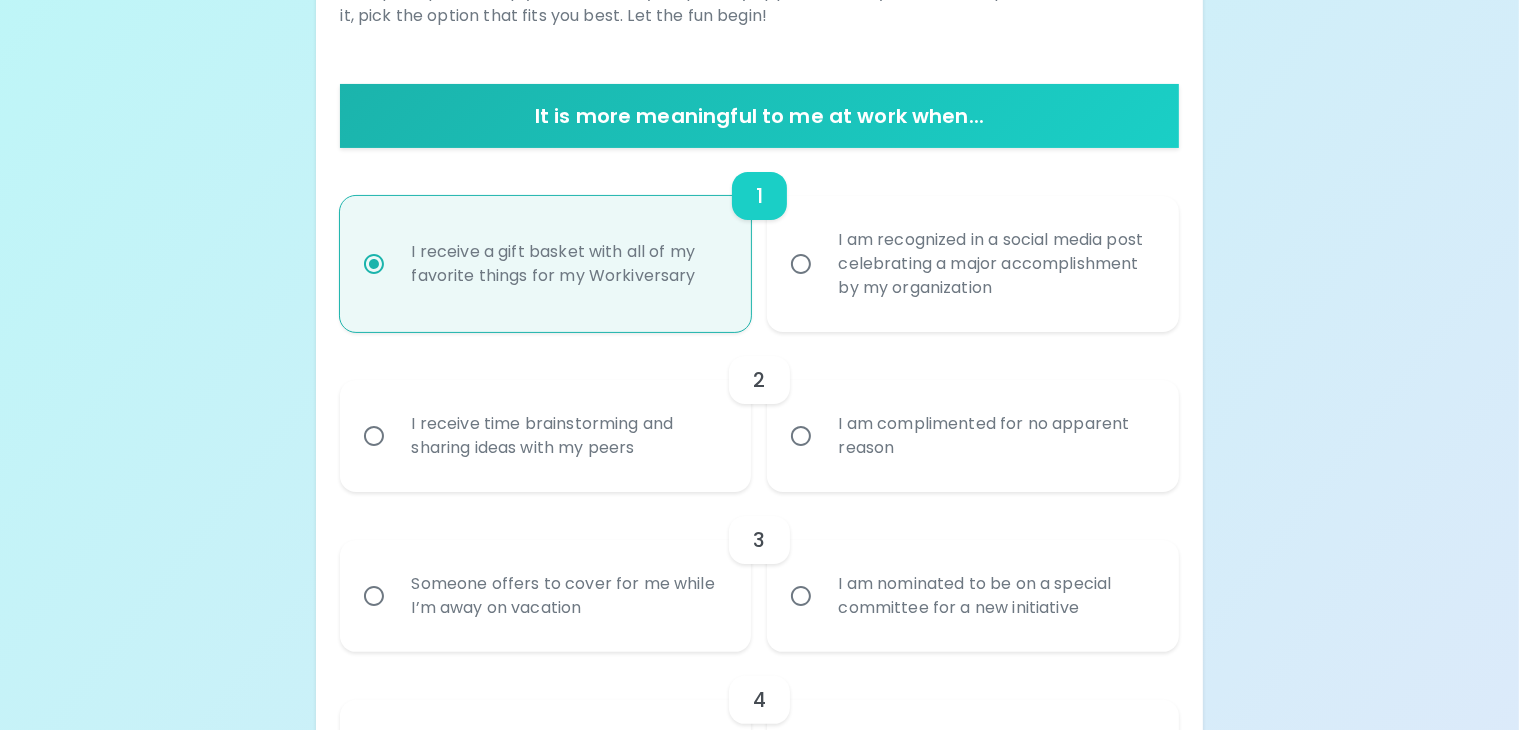 click on "I receive time brainstorming and sharing ideas with my peers" at bounding box center (567, 436) 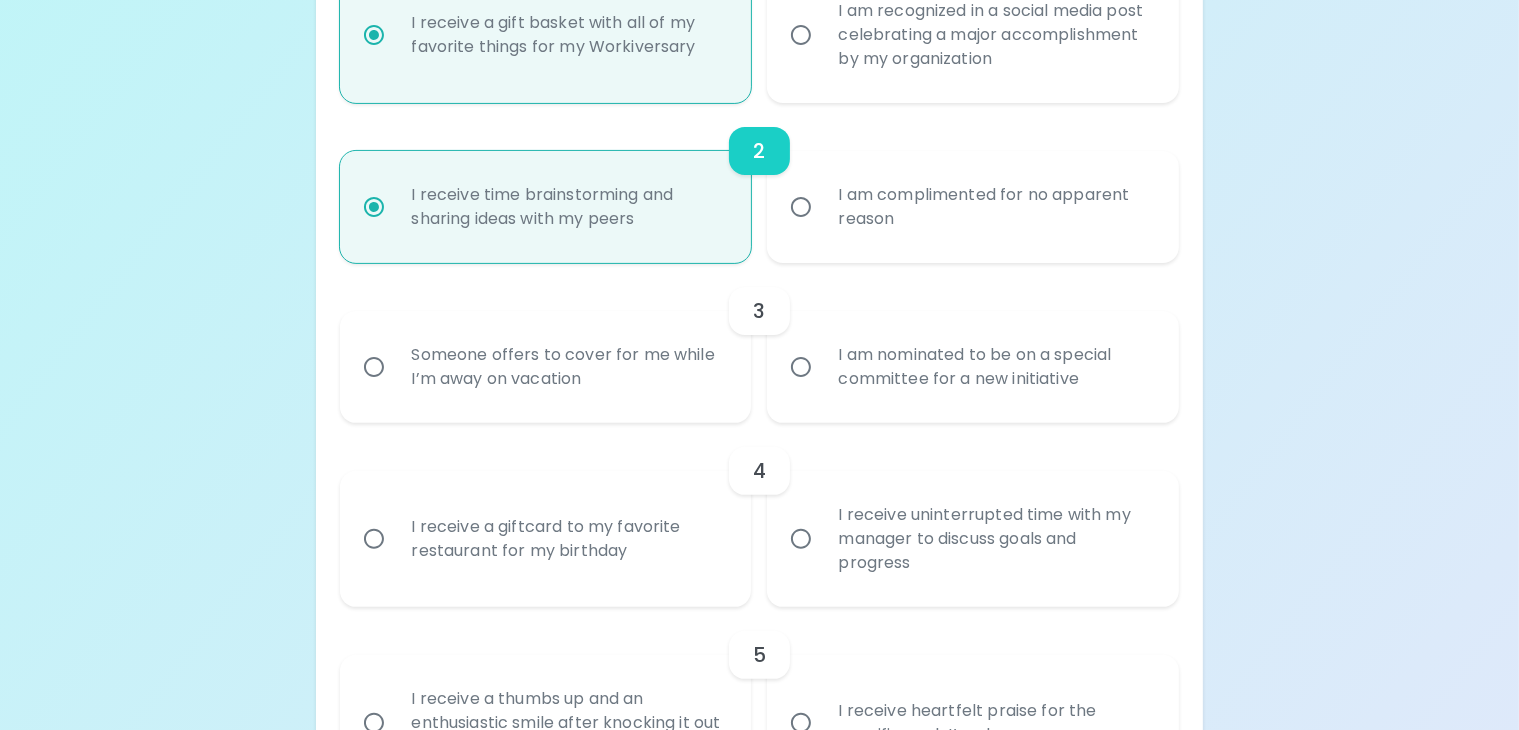 scroll, scrollTop: 691, scrollLeft: 0, axis: vertical 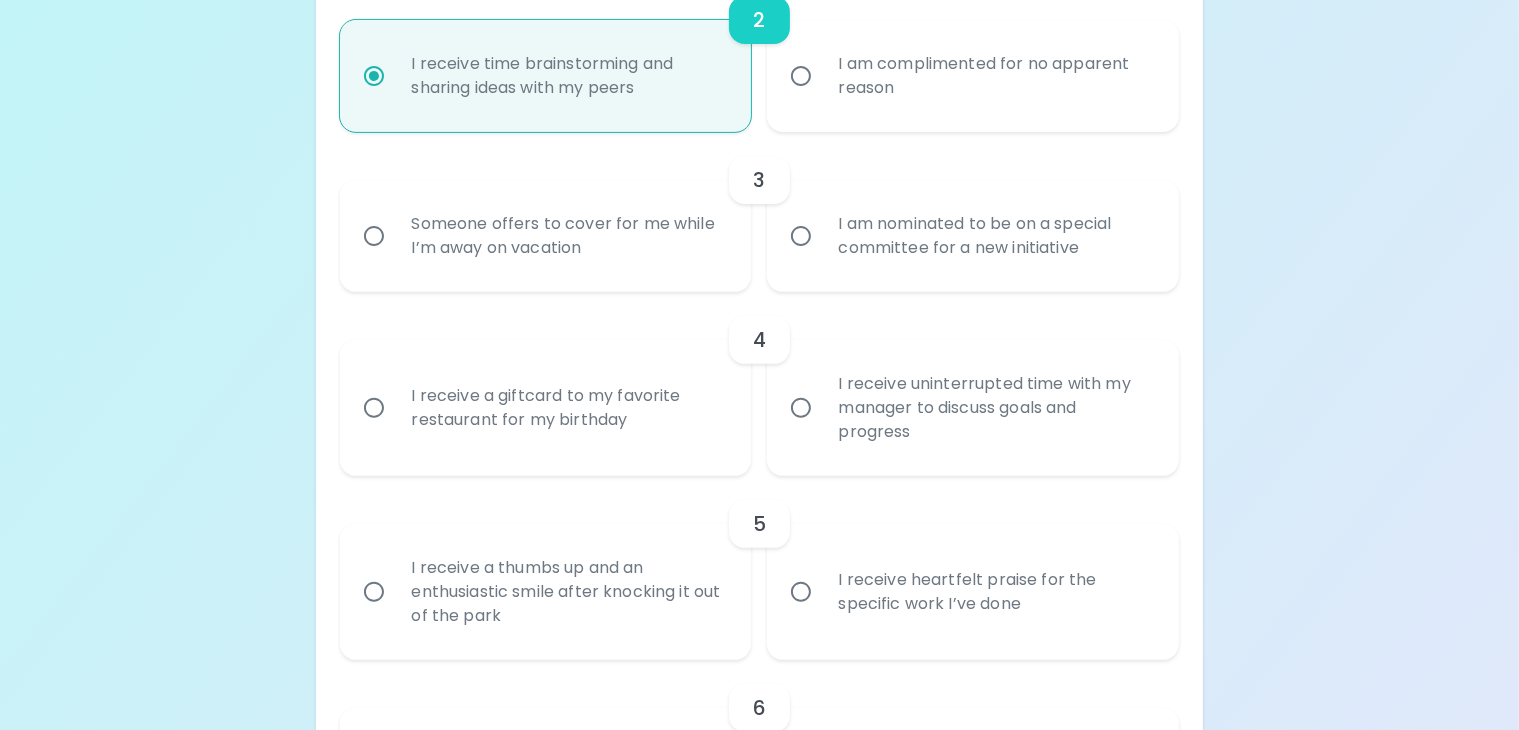 radio on "true" 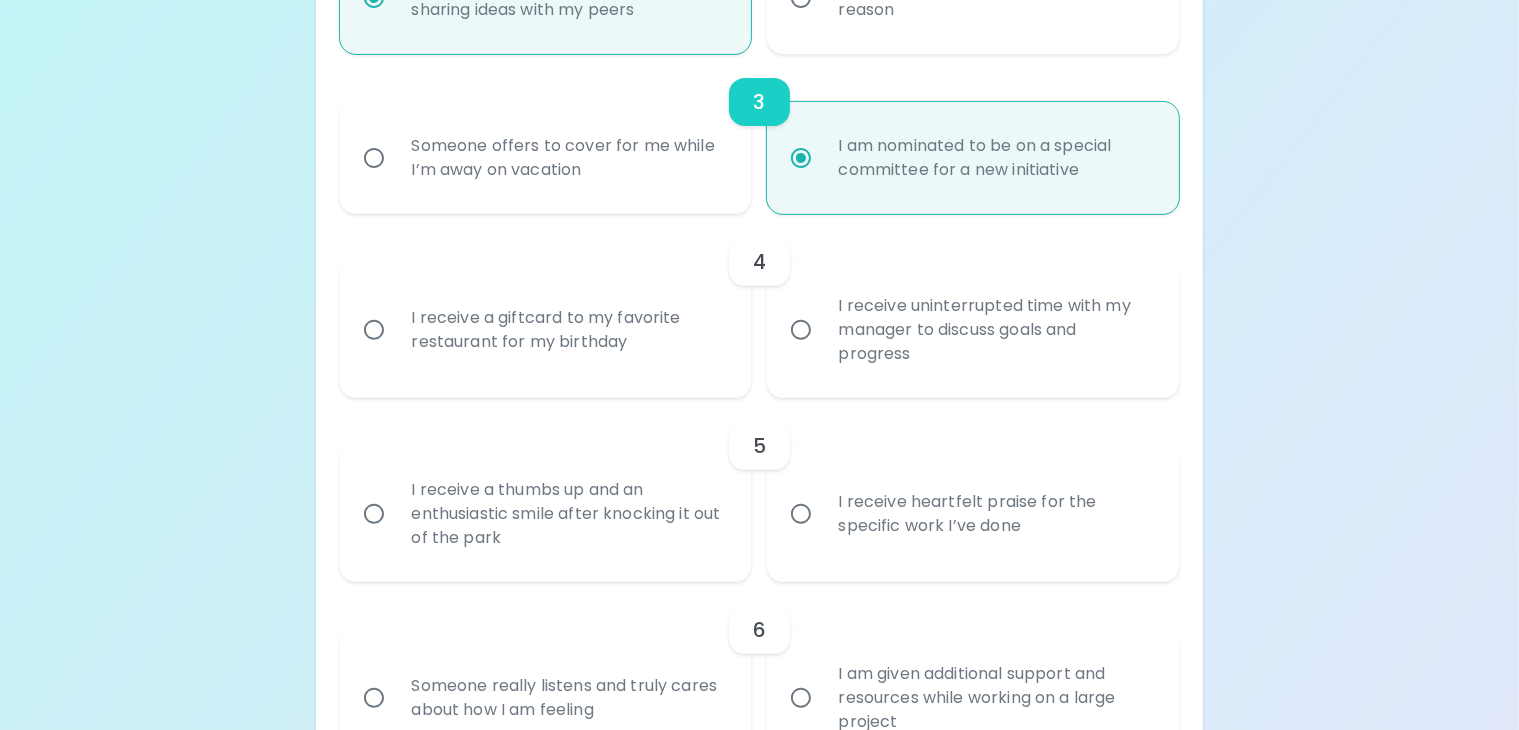 scroll, scrollTop: 851, scrollLeft: 0, axis: vertical 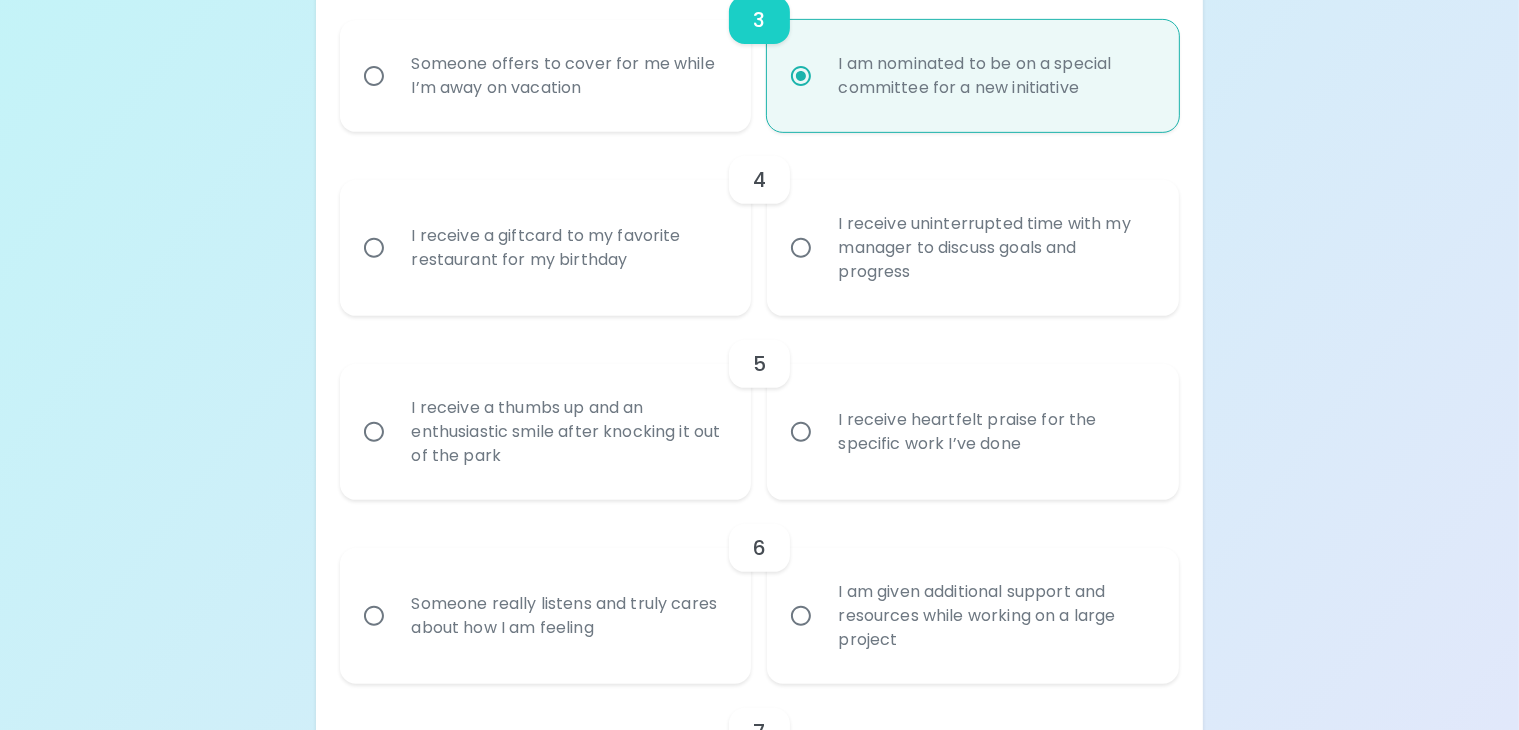 radio on "true" 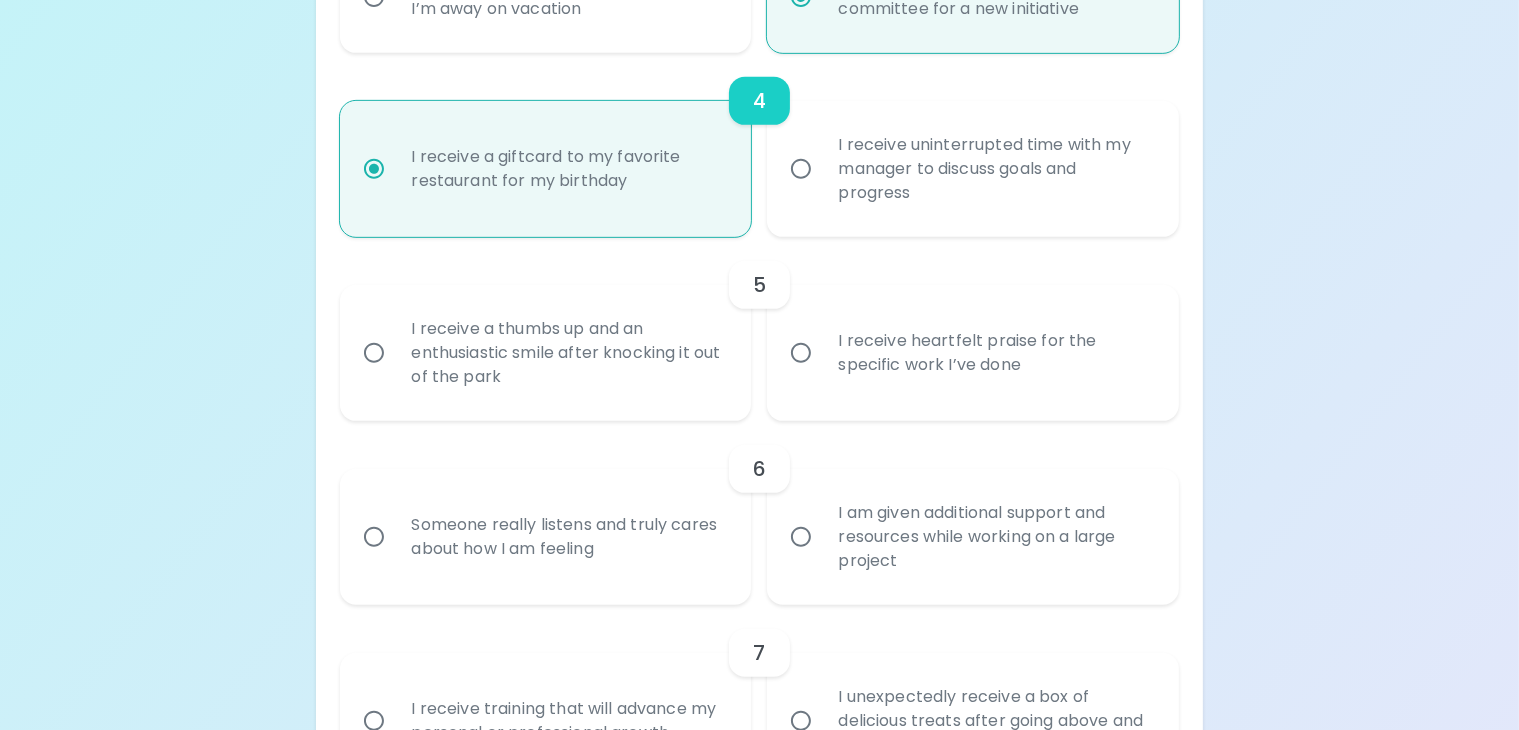 scroll, scrollTop: 1011, scrollLeft: 0, axis: vertical 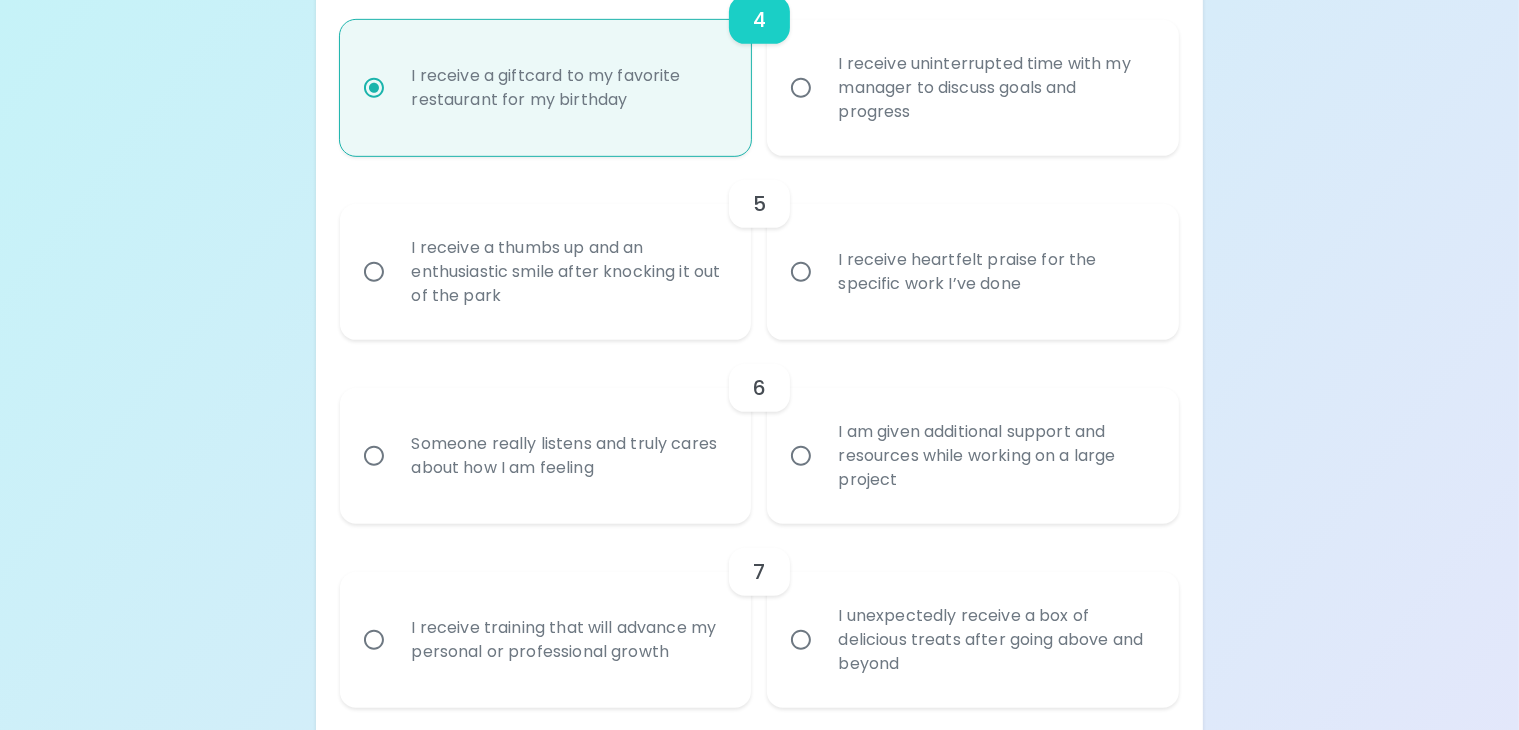 radio on "true" 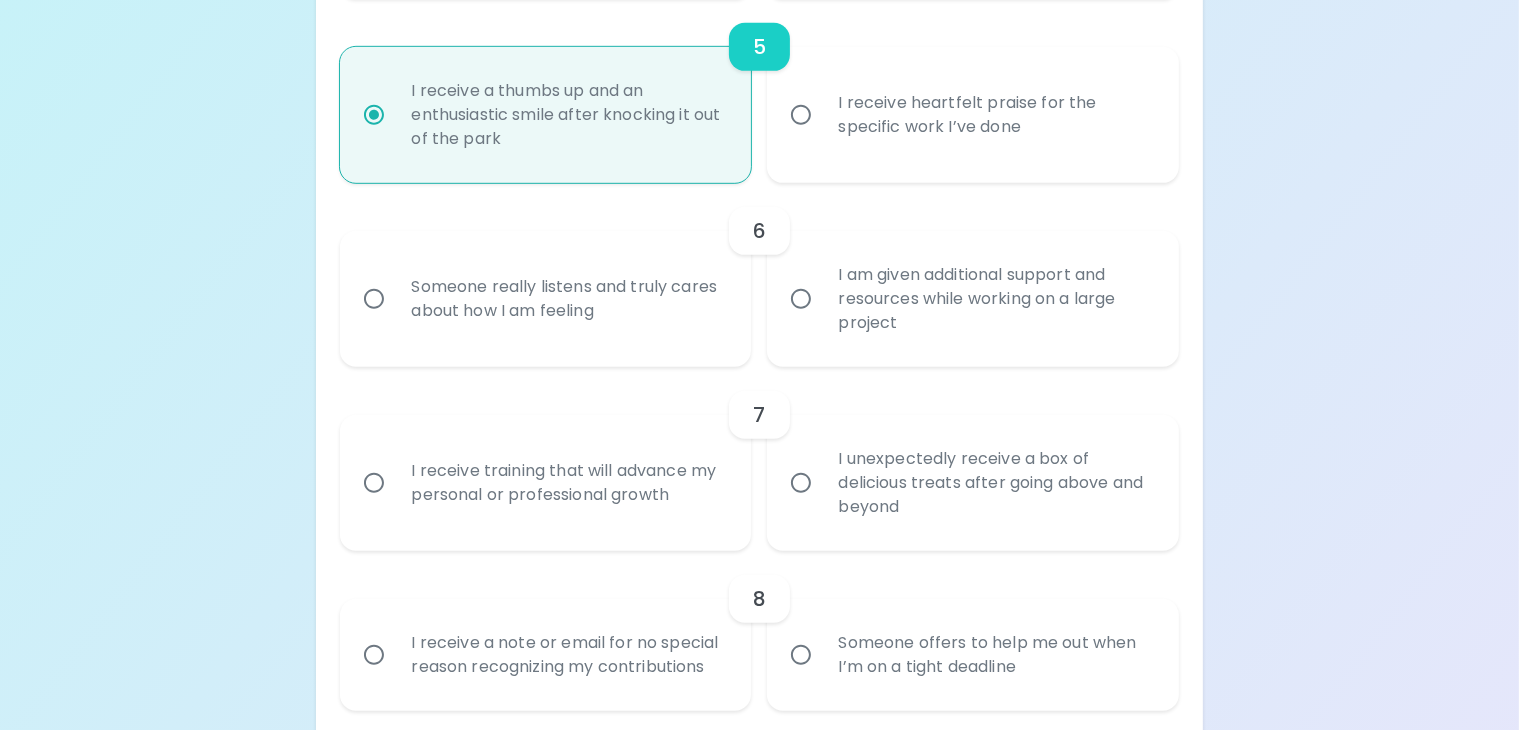 scroll, scrollTop: 1171, scrollLeft: 0, axis: vertical 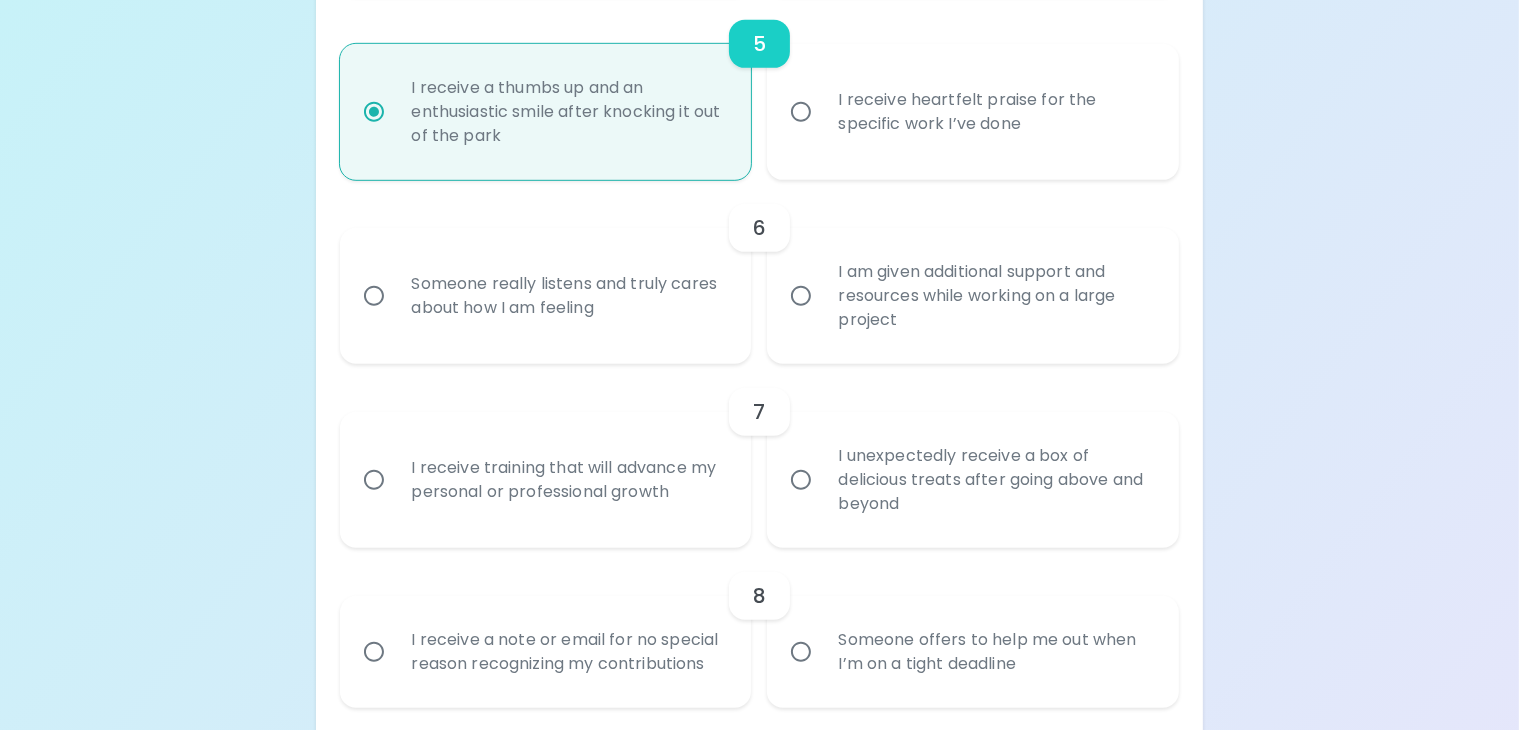 radio on "true" 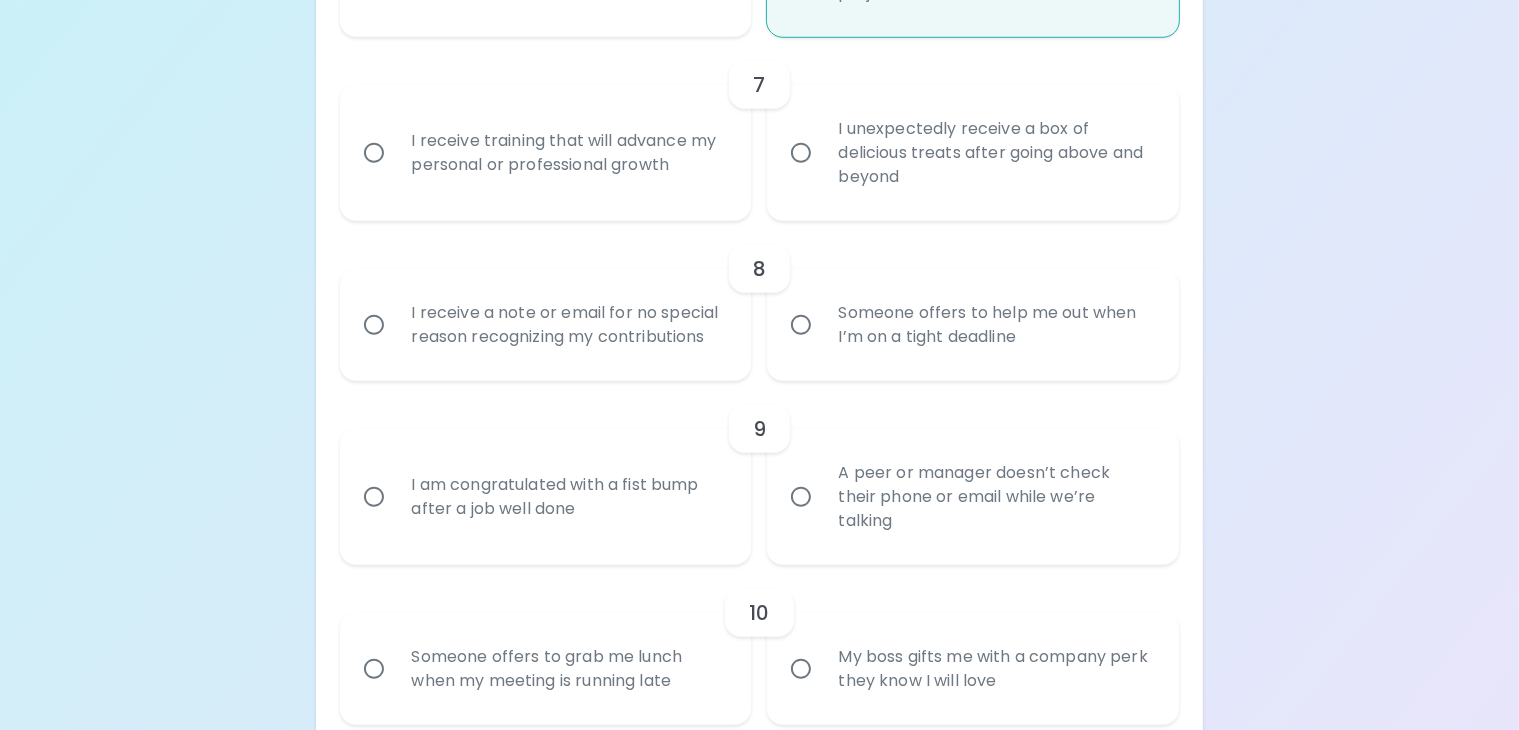 scroll, scrollTop: 1531, scrollLeft: 0, axis: vertical 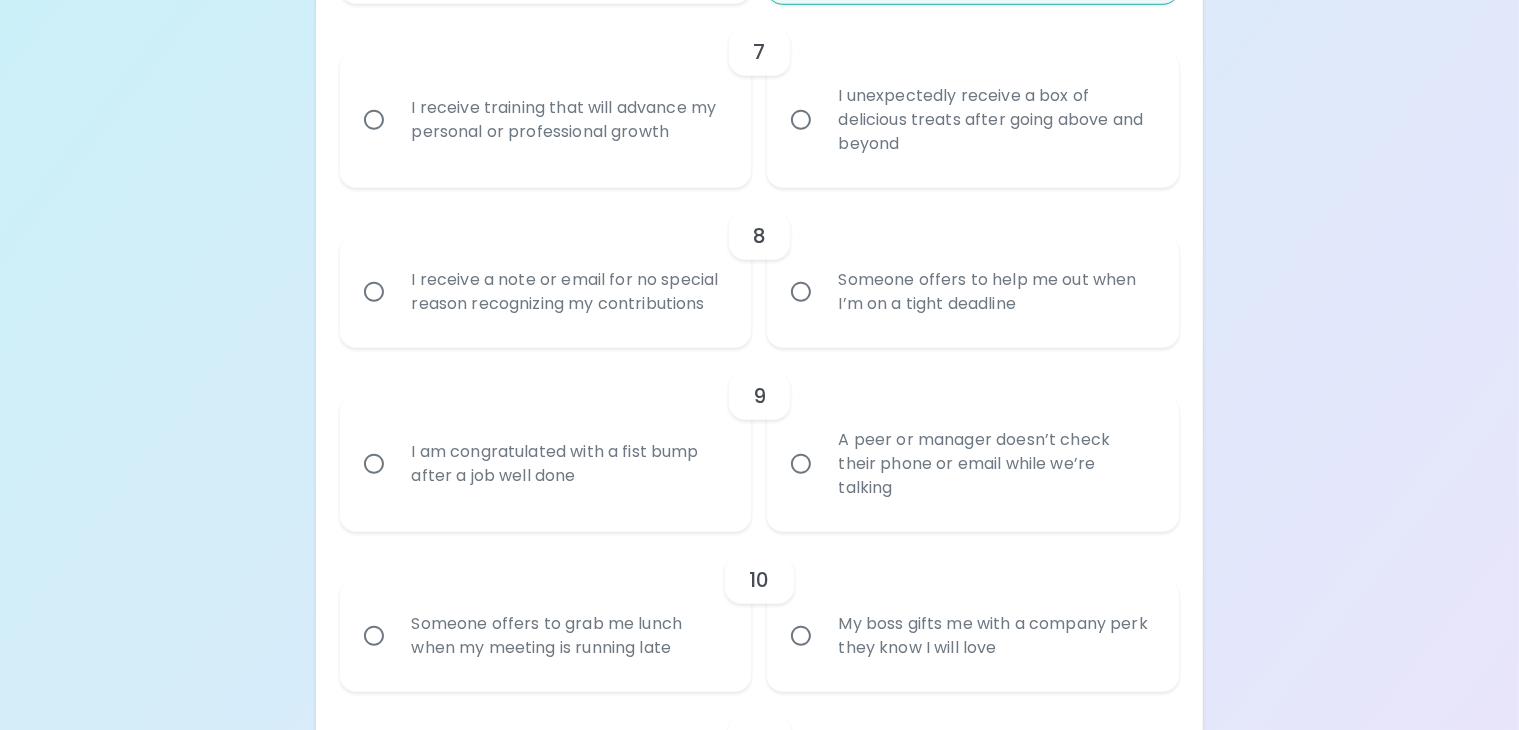 radio on "true" 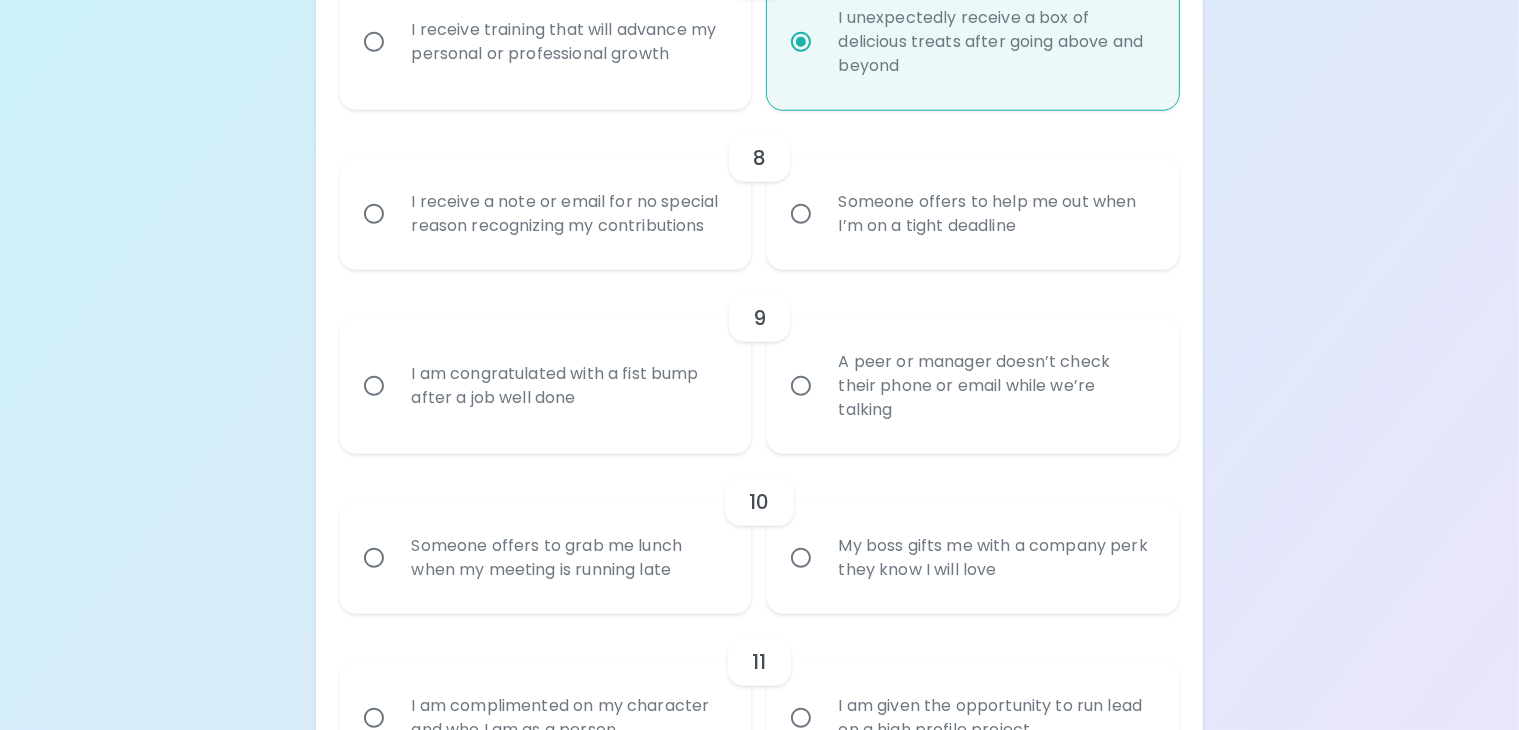 scroll, scrollTop: 1691, scrollLeft: 0, axis: vertical 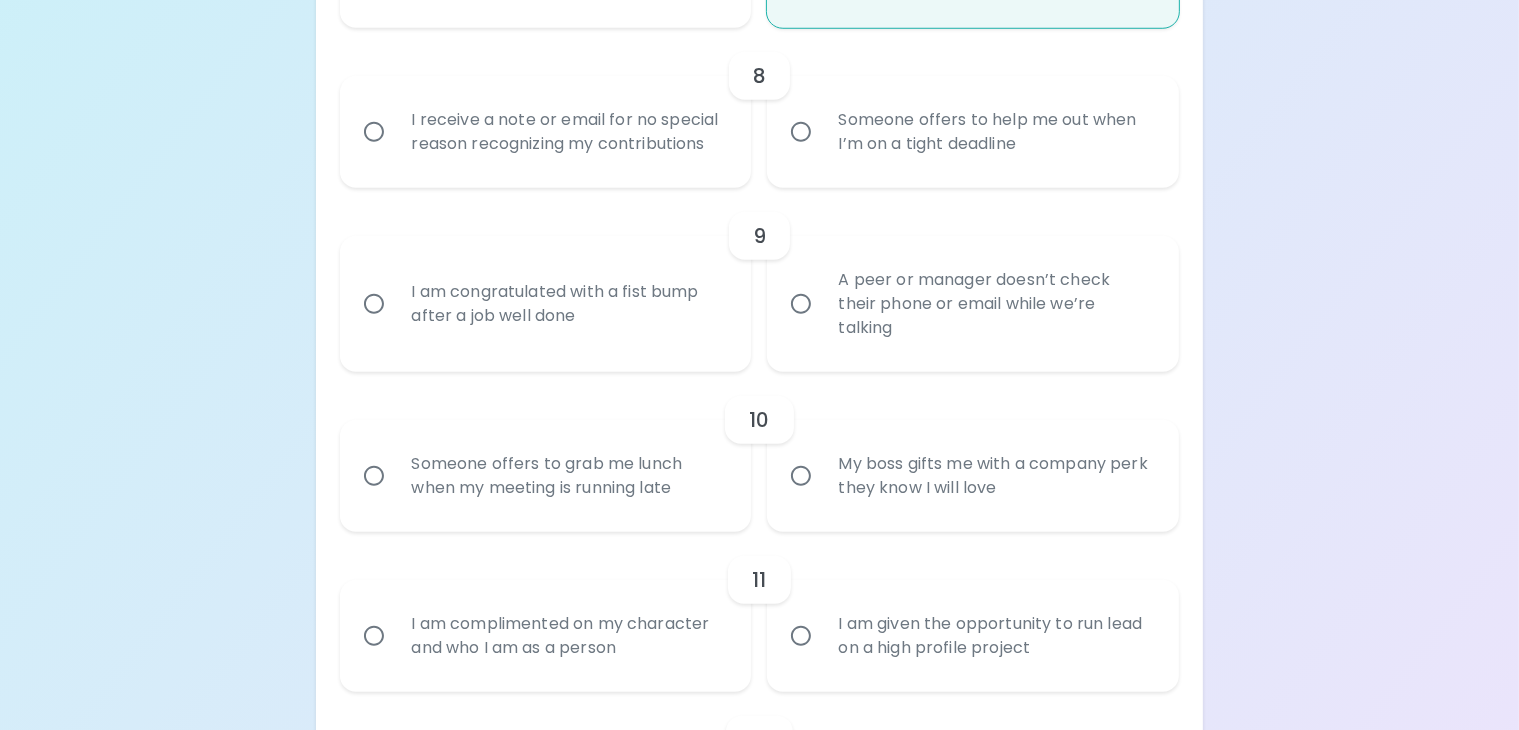 radio on "true" 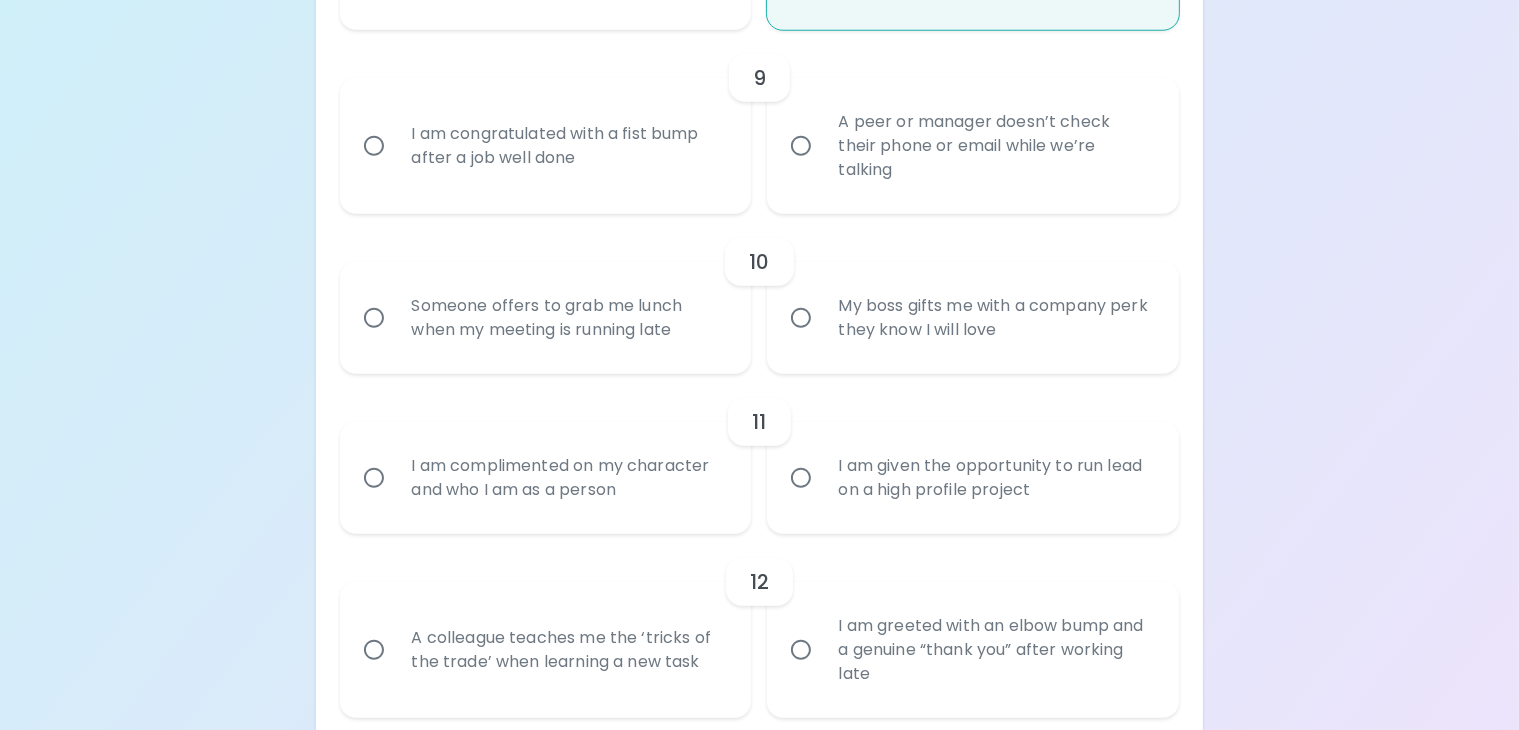 scroll, scrollTop: 1851, scrollLeft: 0, axis: vertical 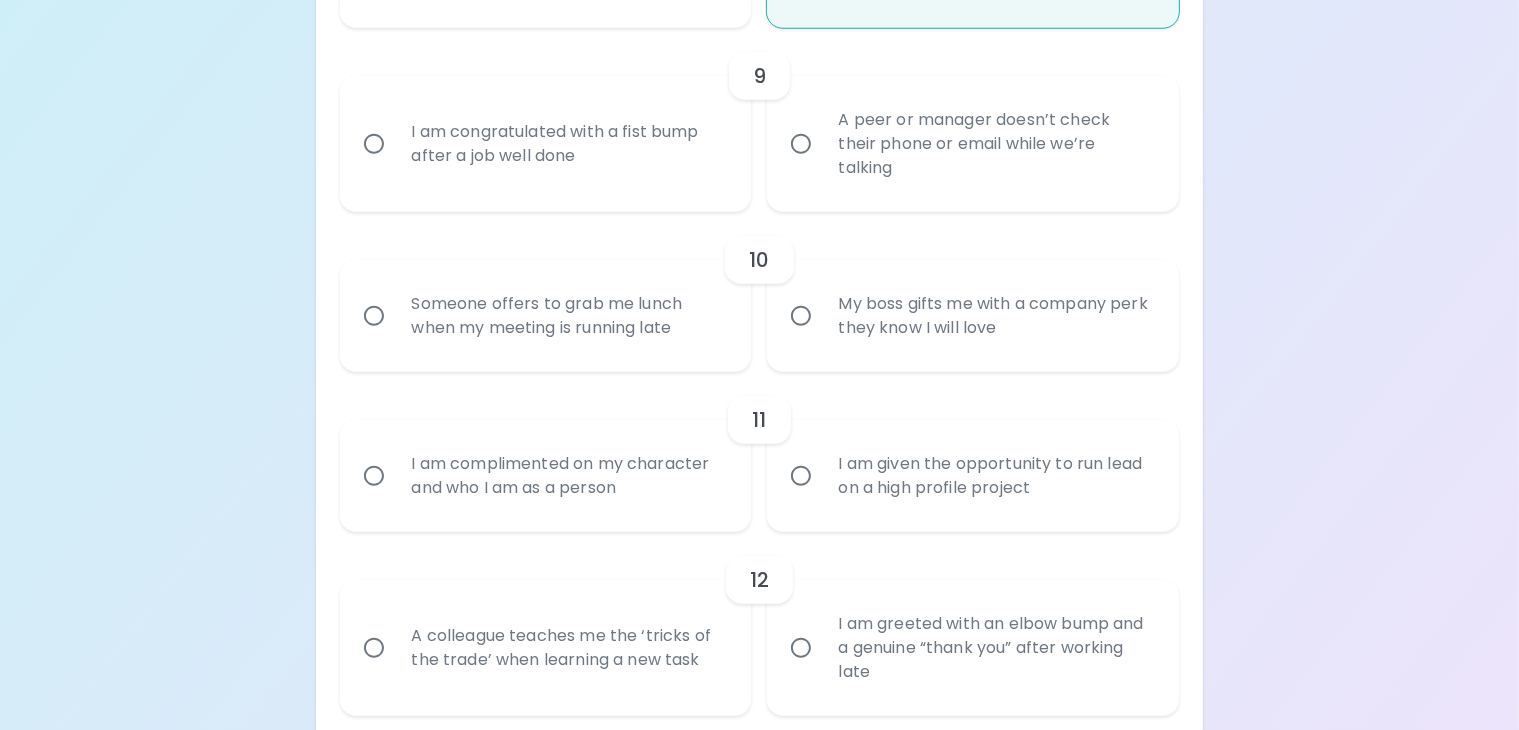 radio on "true" 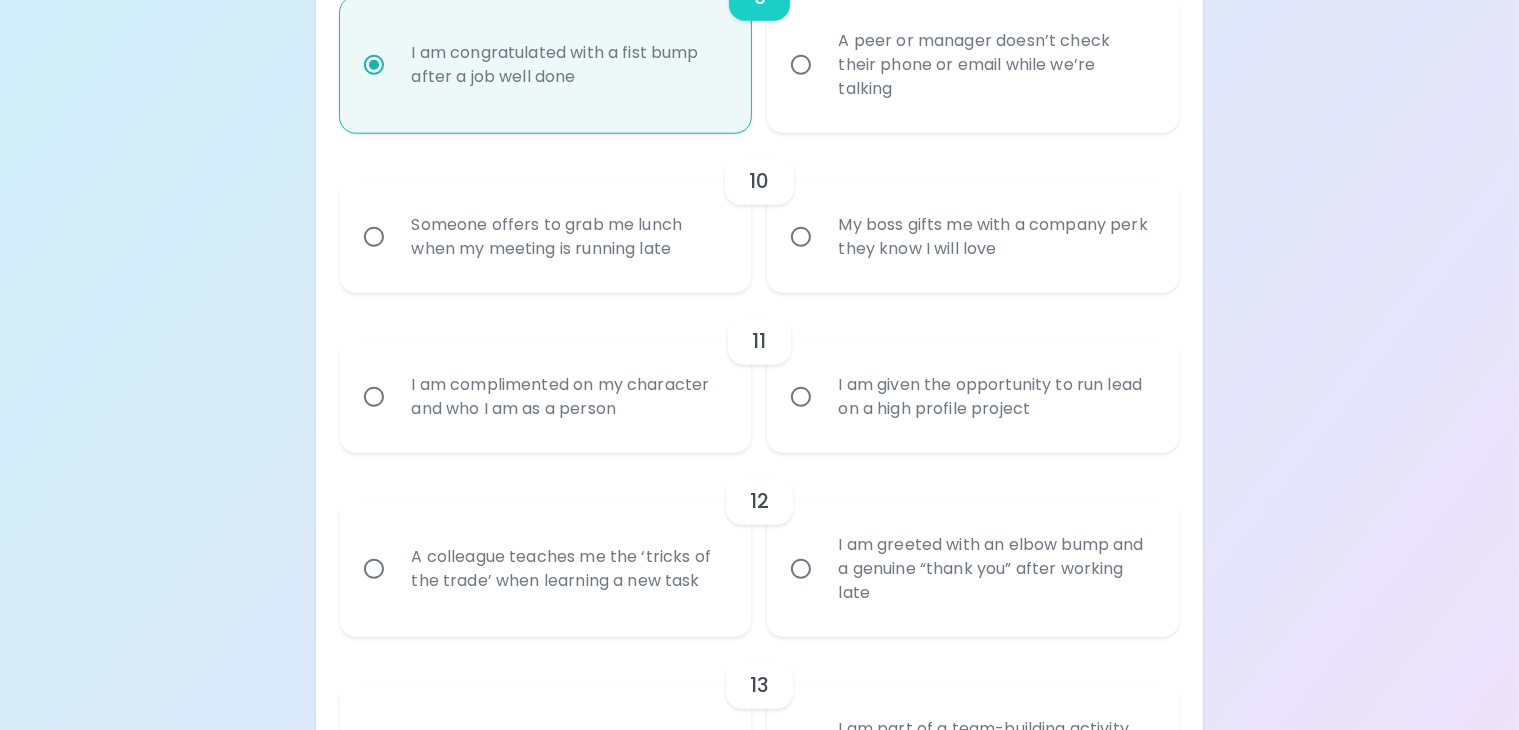 scroll, scrollTop: 2011, scrollLeft: 0, axis: vertical 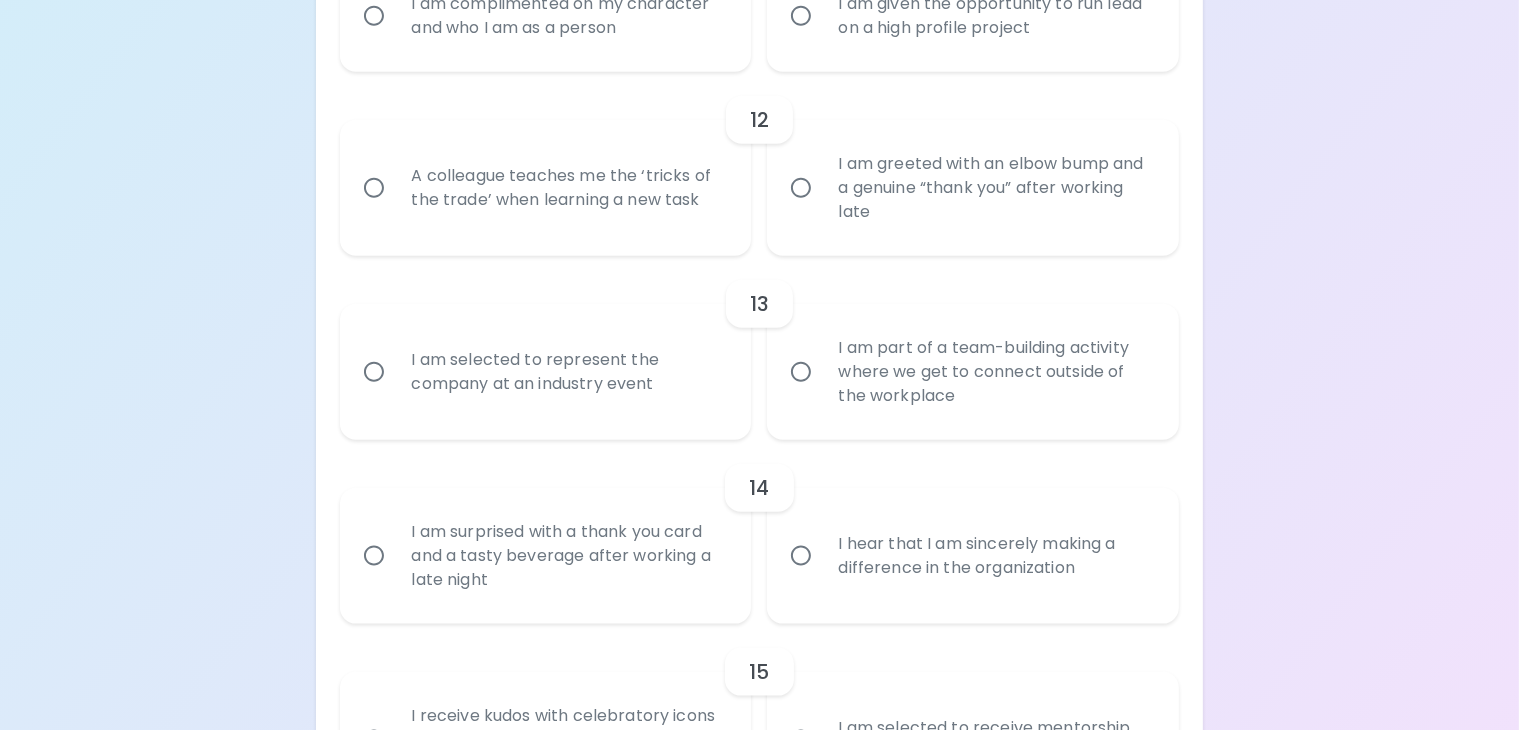 radio on "true" 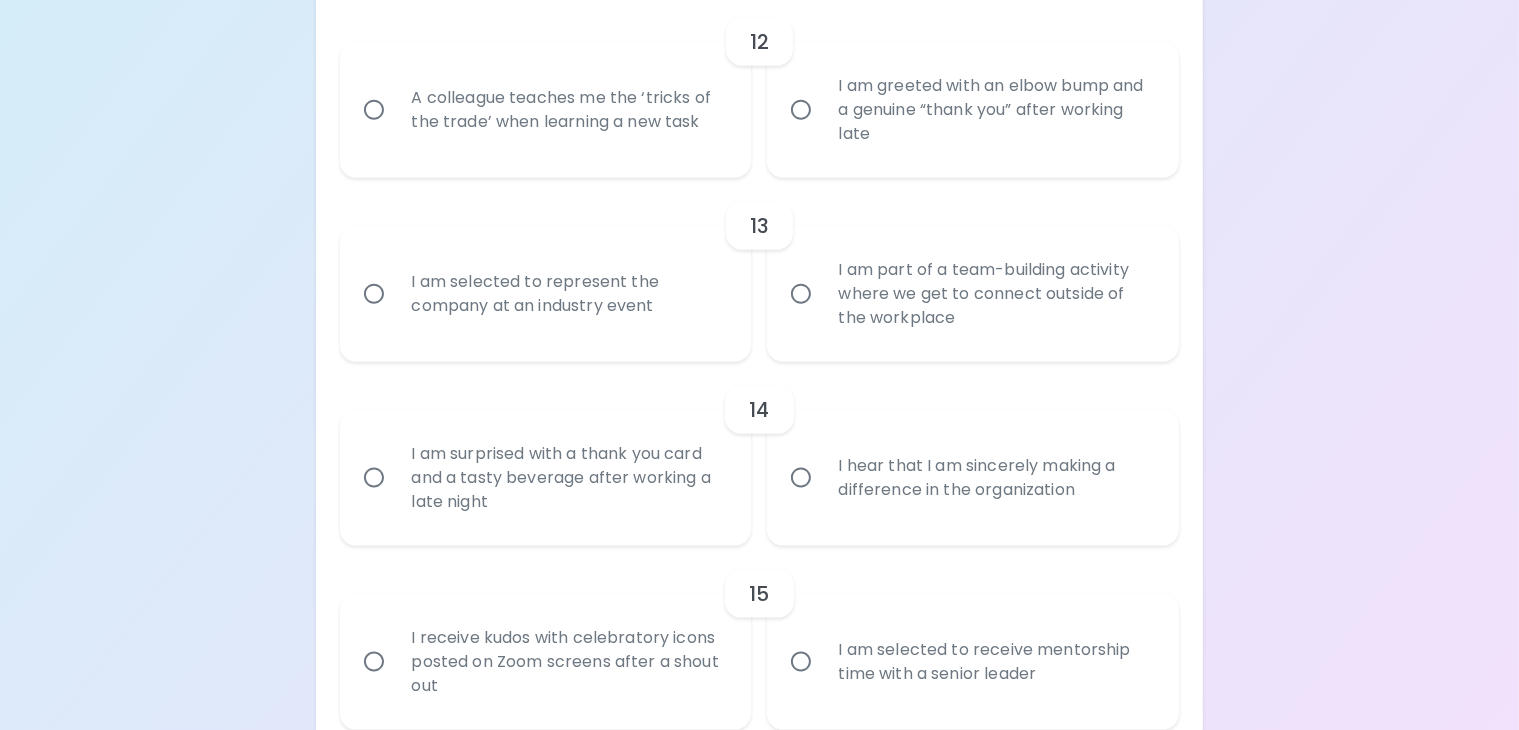 scroll, scrollTop: 2471, scrollLeft: 0, axis: vertical 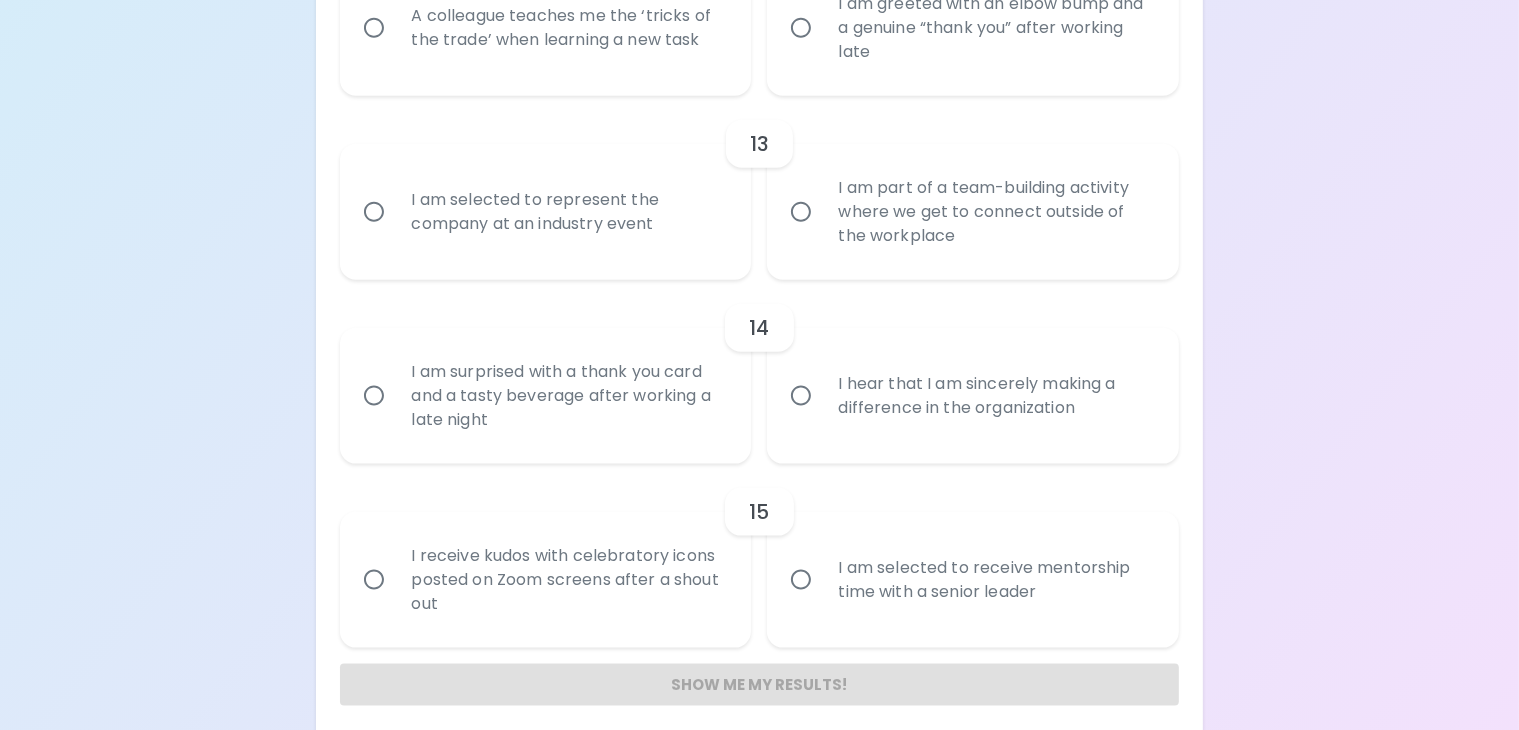 radio on "true" 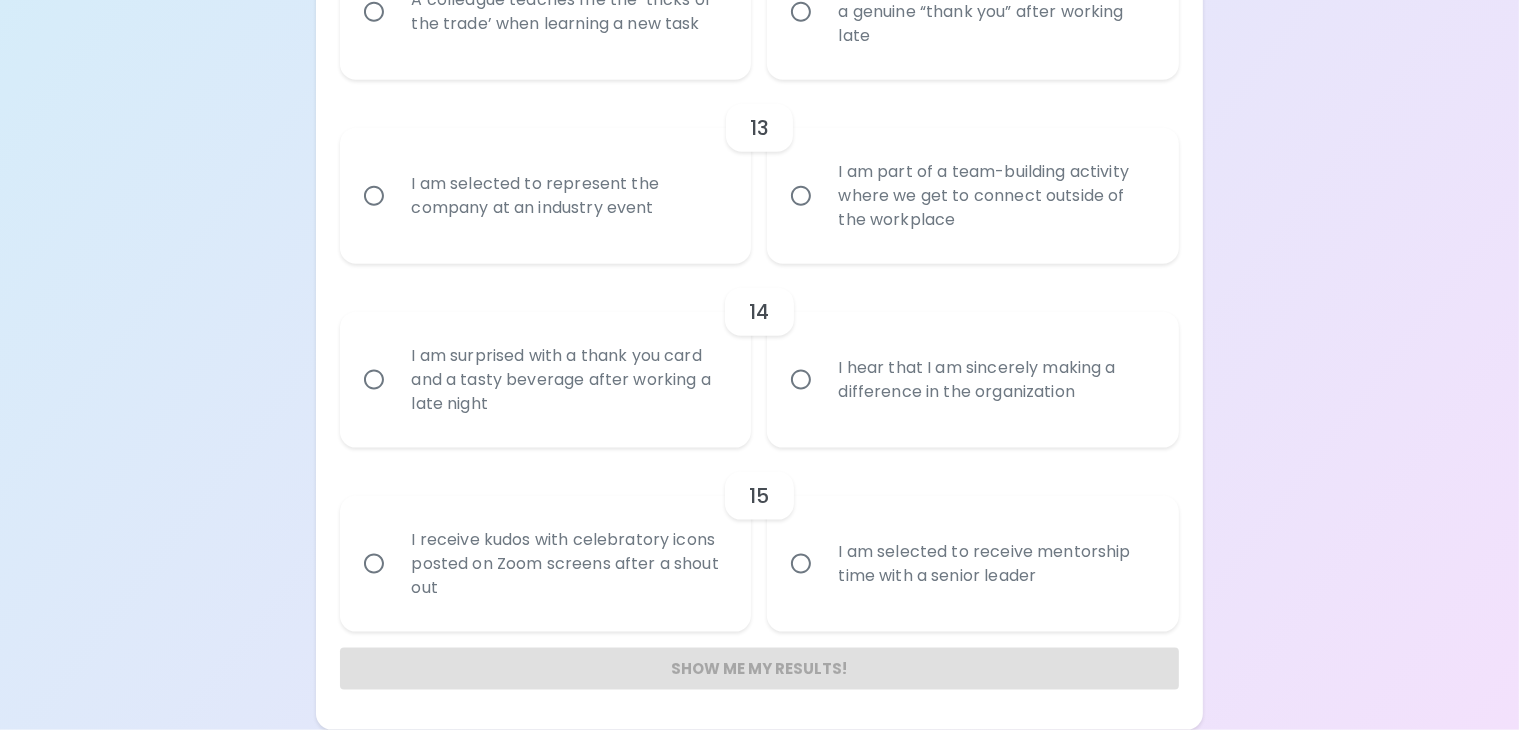 scroll, scrollTop: 2631, scrollLeft: 0, axis: vertical 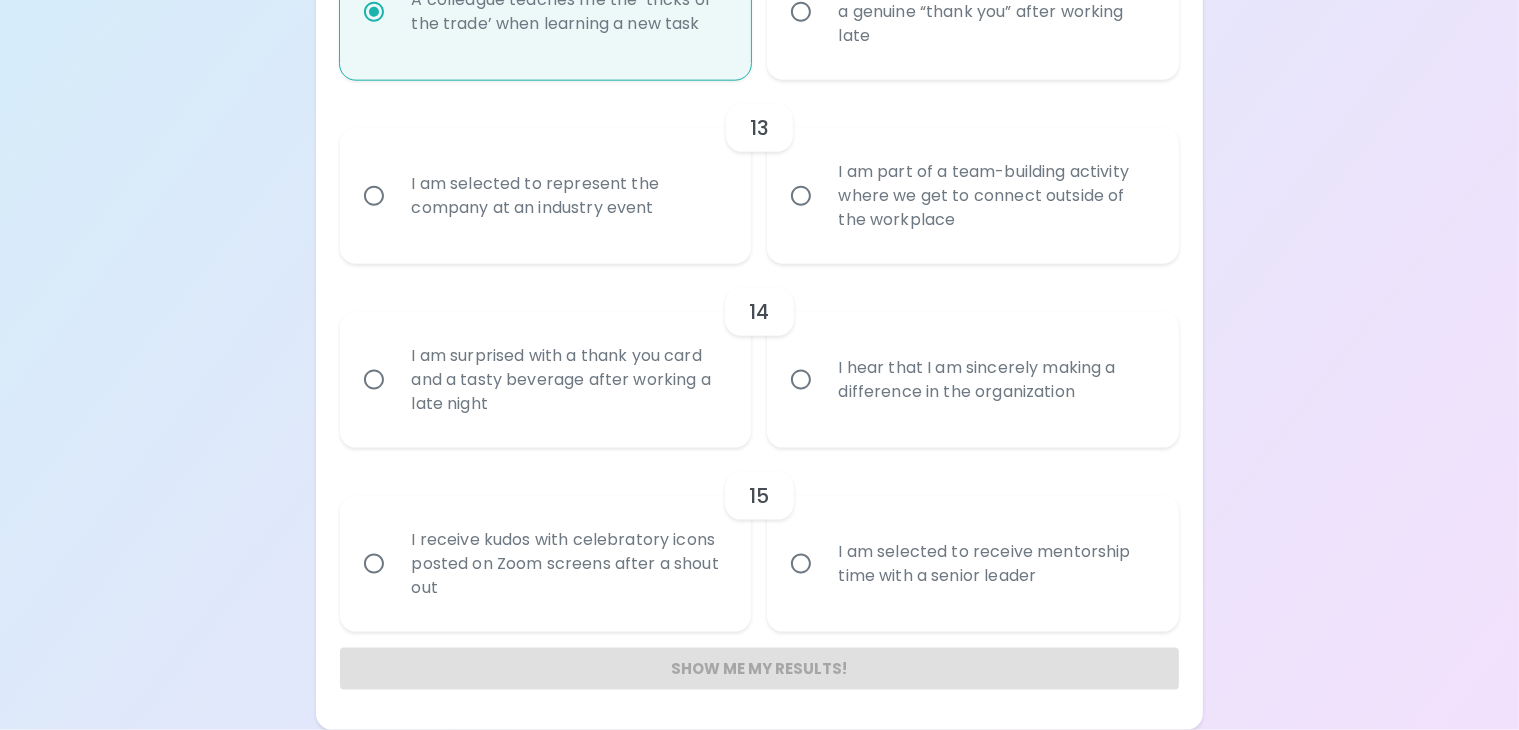 radio on "true" 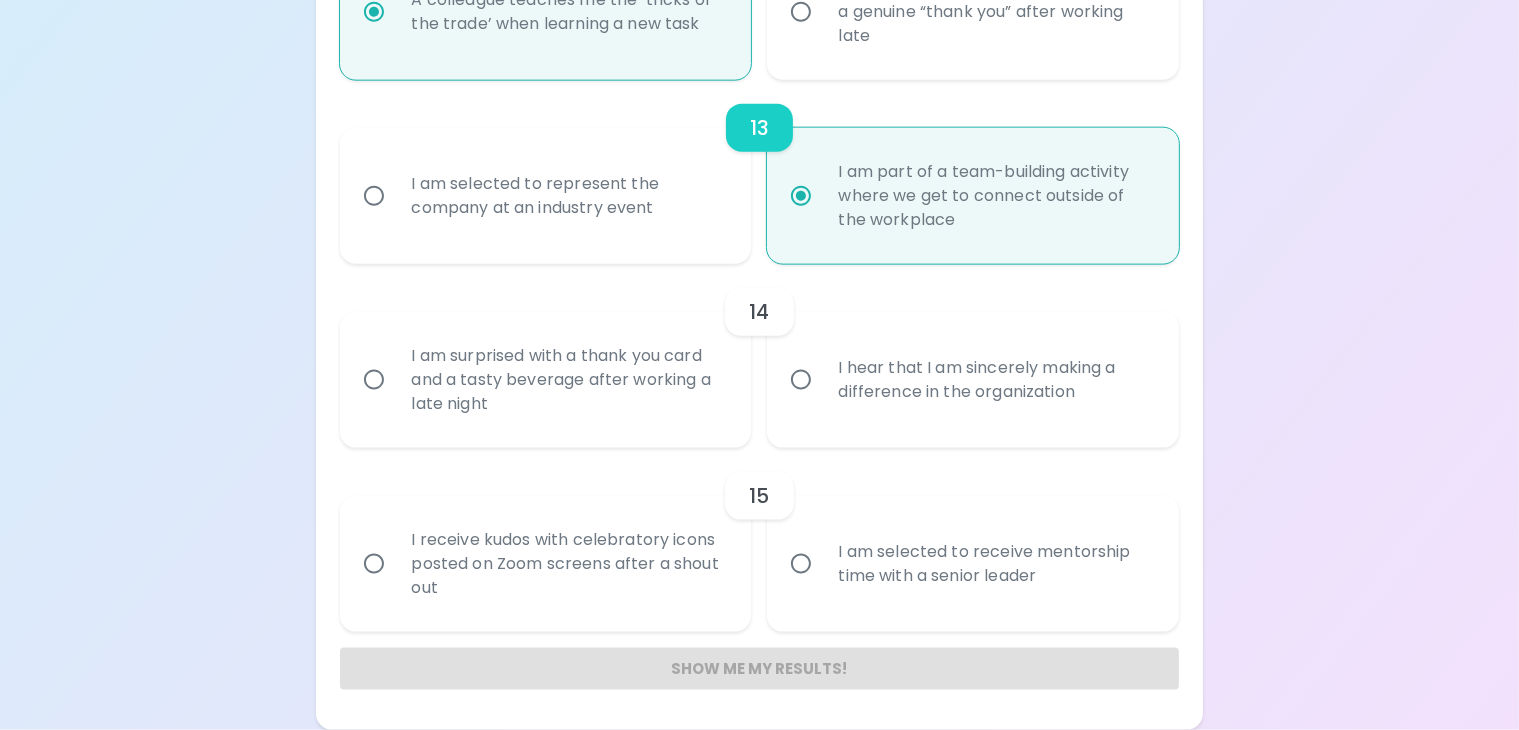 scroll, scrollTop: 2951, scrollLeft: 0, axis: vertical 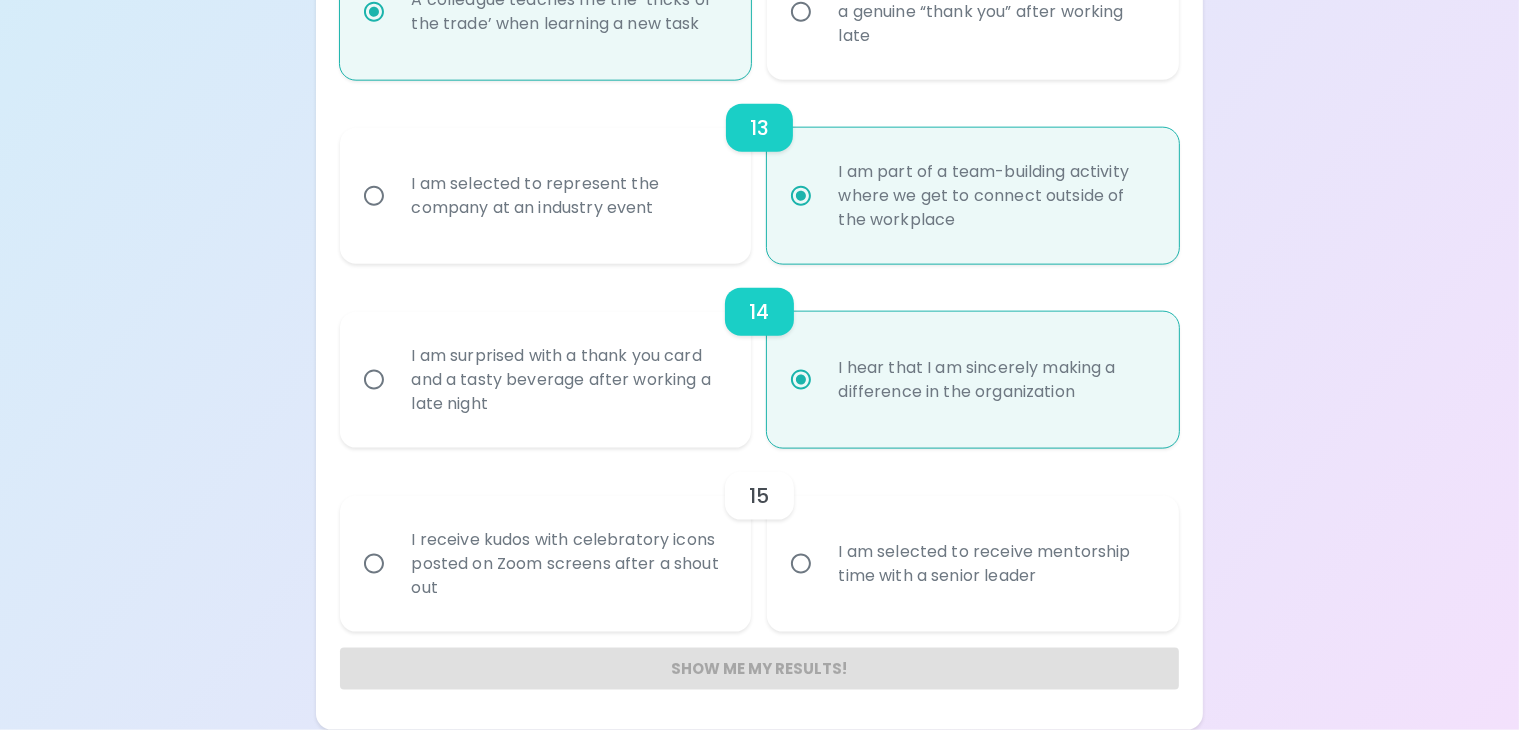 radio on "true" 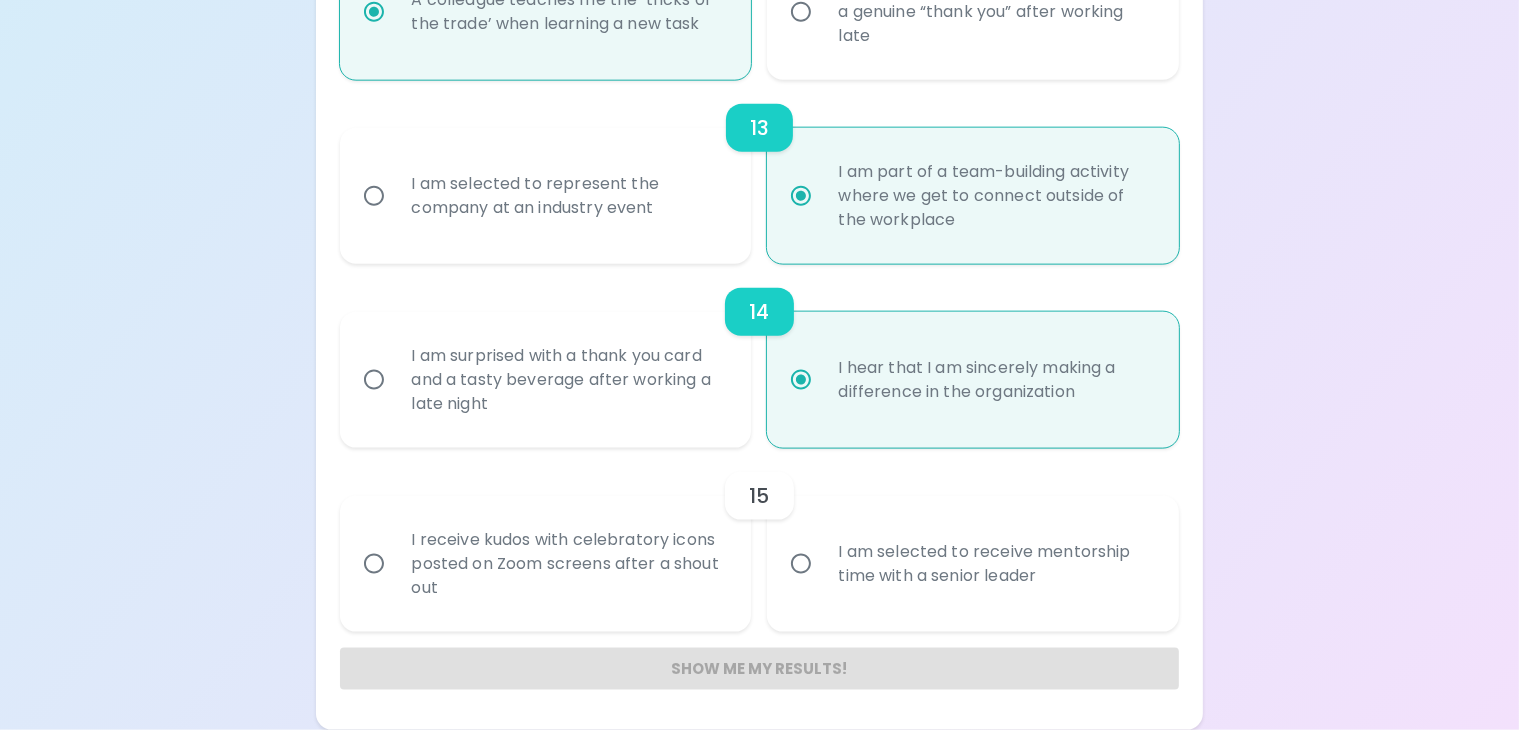 radio on "false" 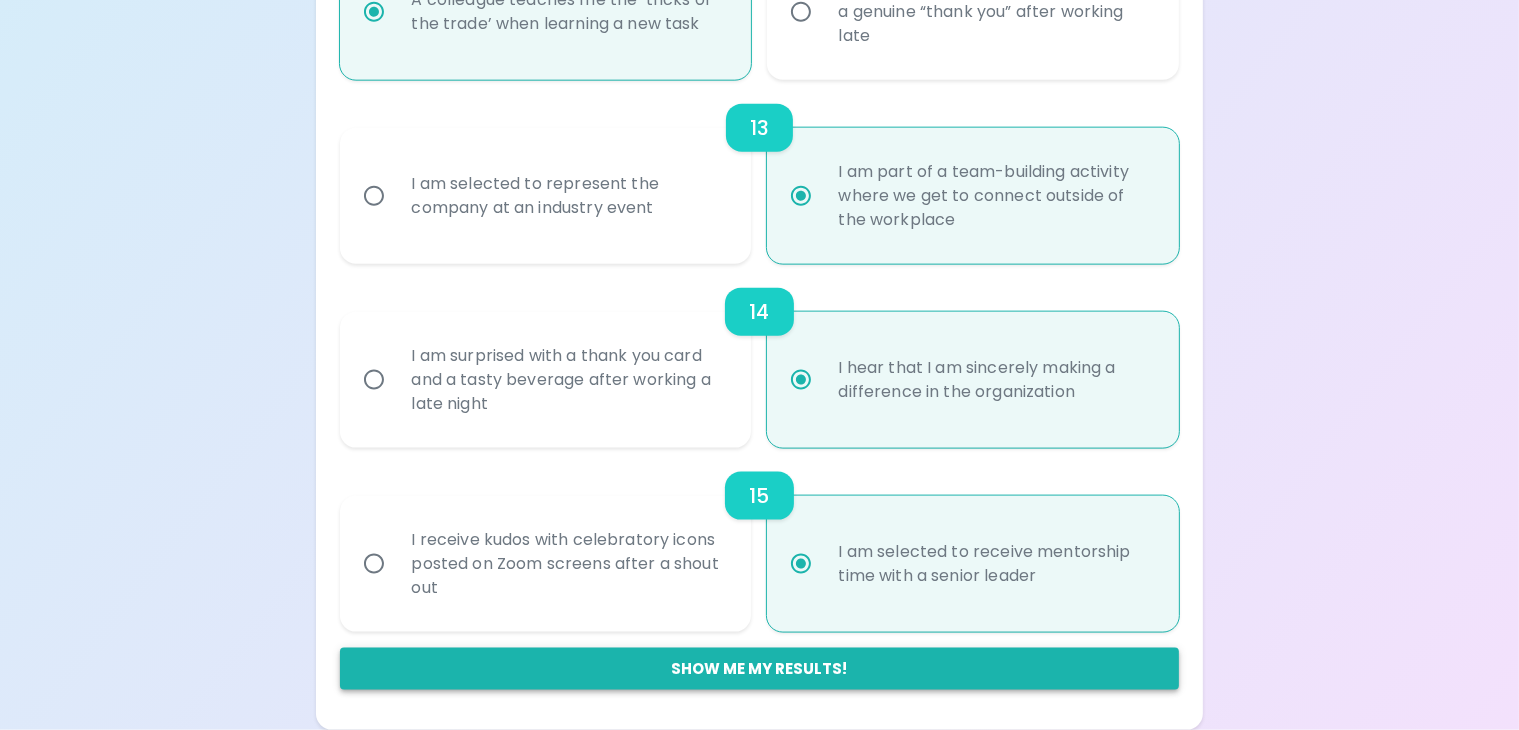 radio on "true" 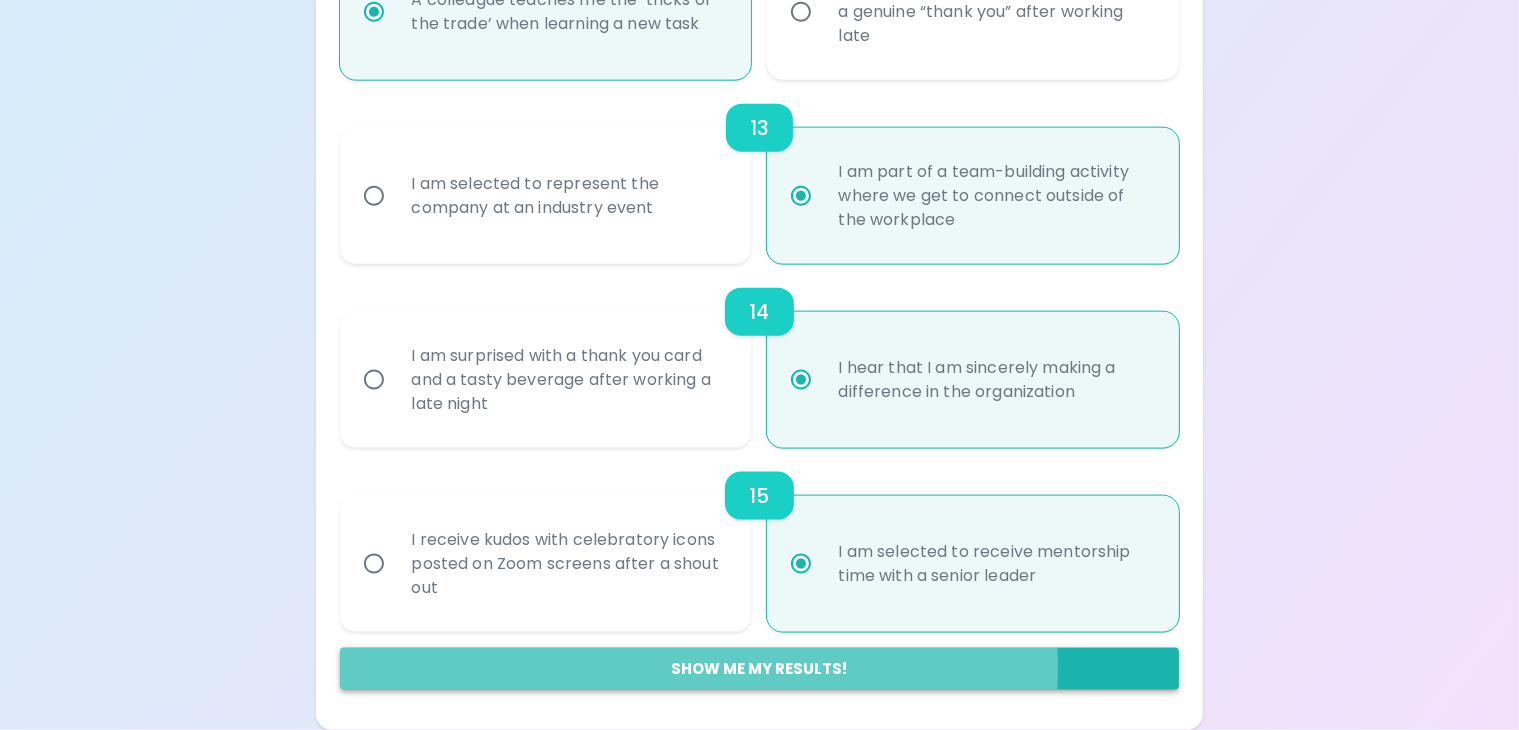 click on "Show me my results!" at bounding box center [759, 669] 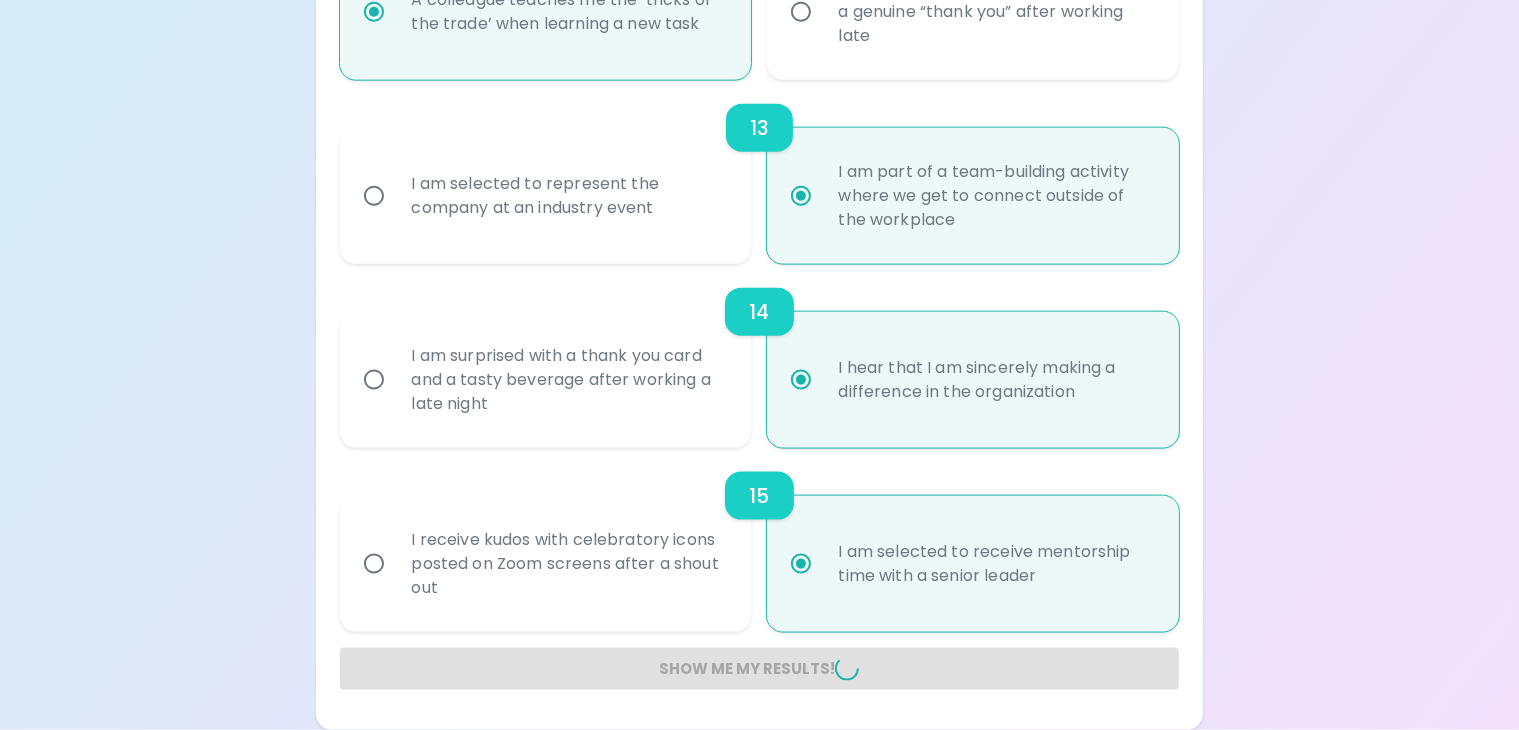 radio on "false" 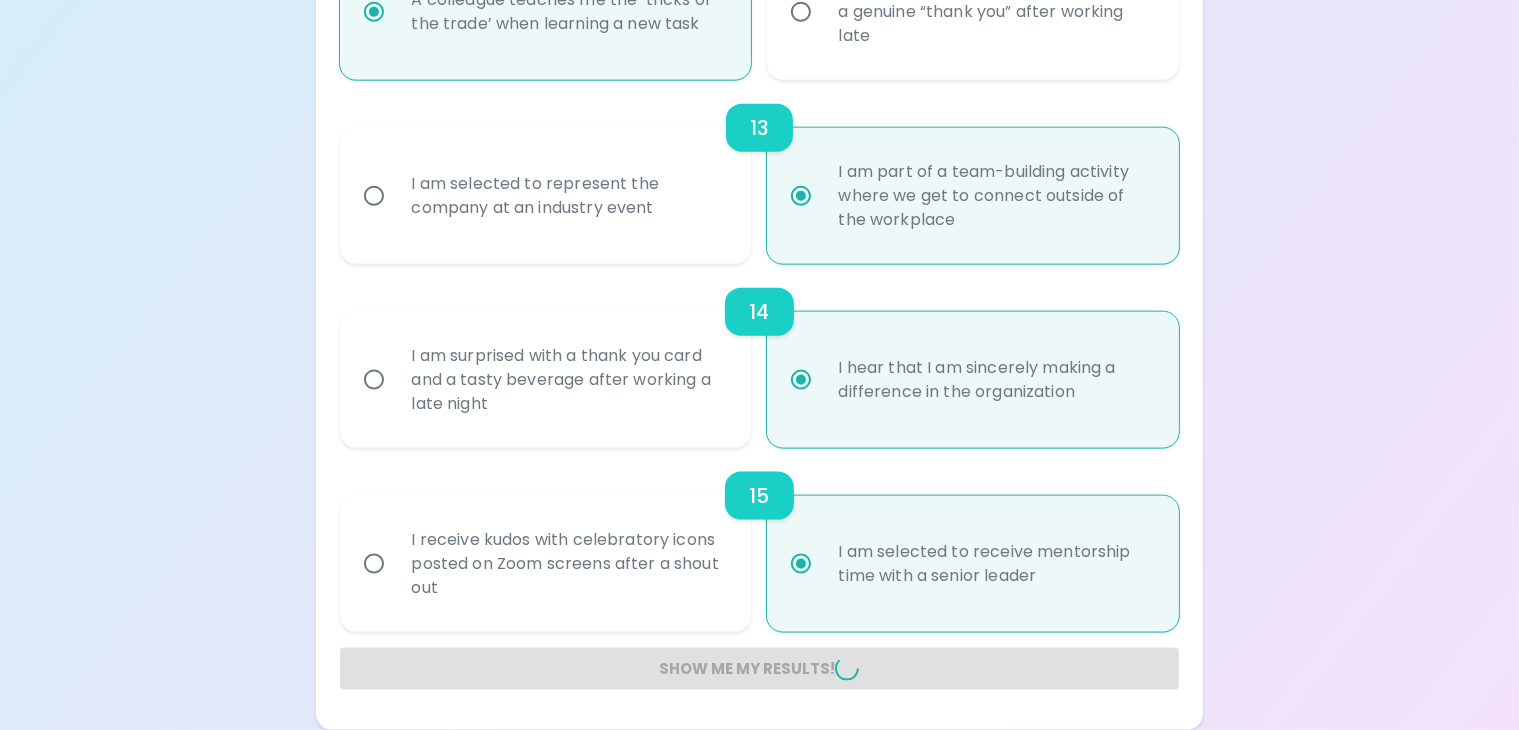 radio on "false" 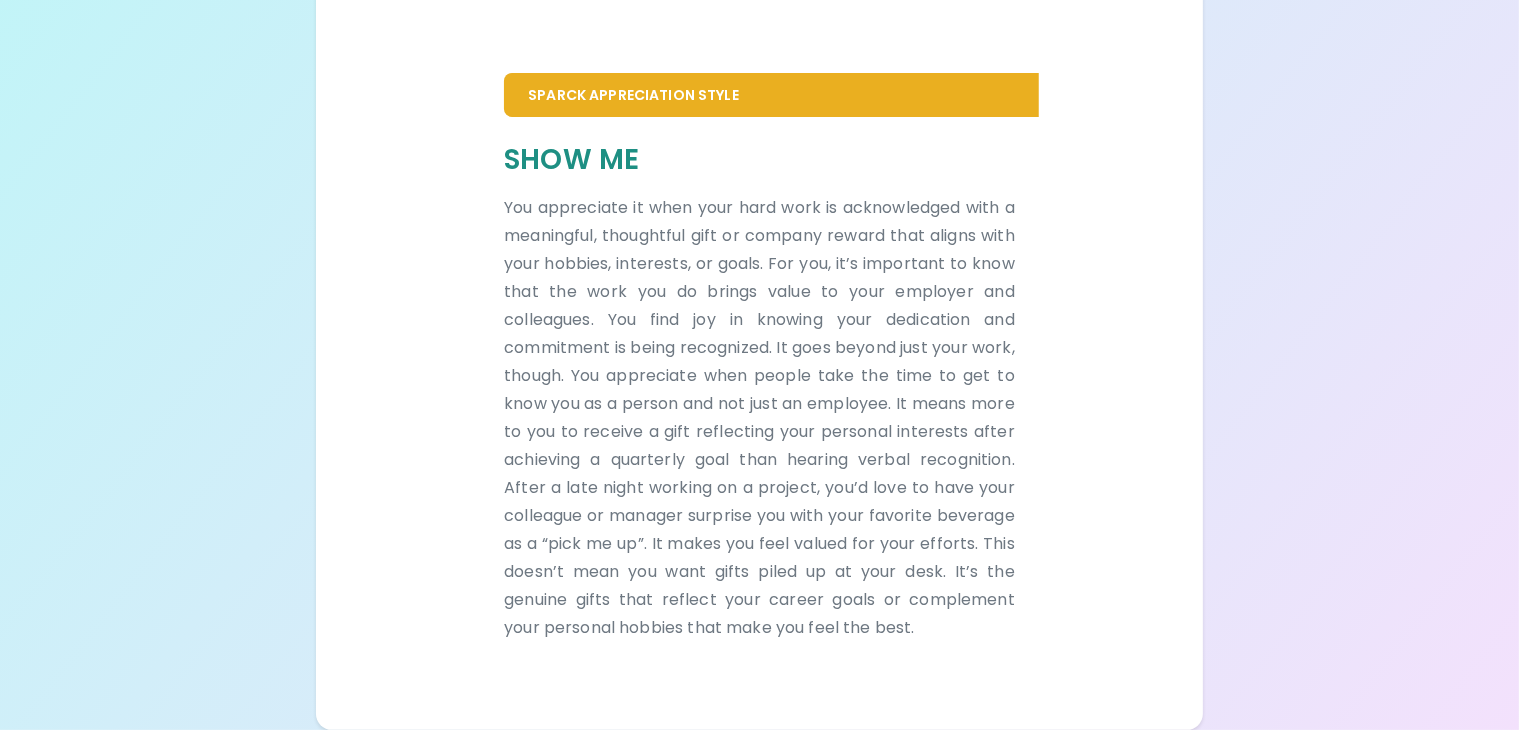 scroll, scrollTop: 682, scrollLeft: 0, axis: vertical 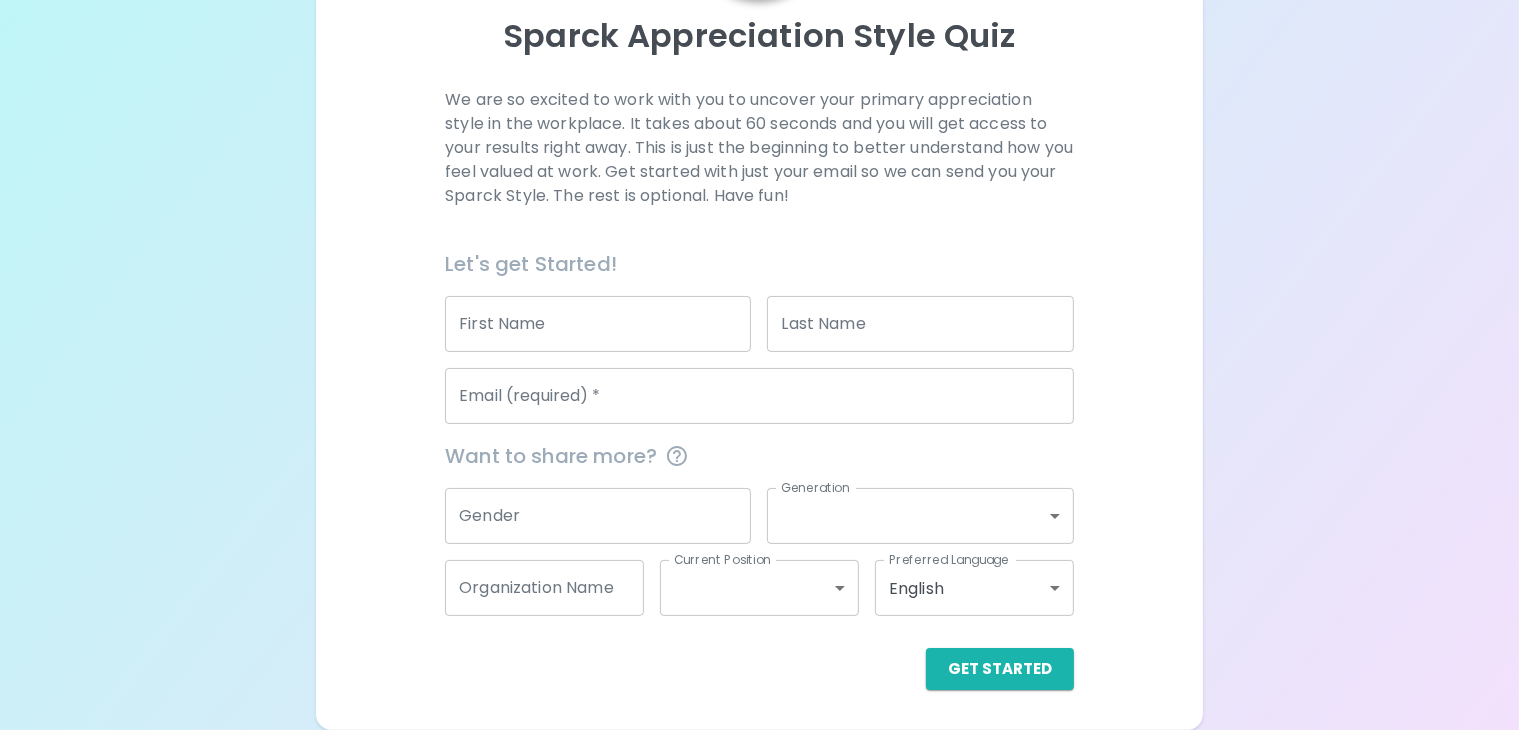 click on "First Name" at bounding box center (598, 324) 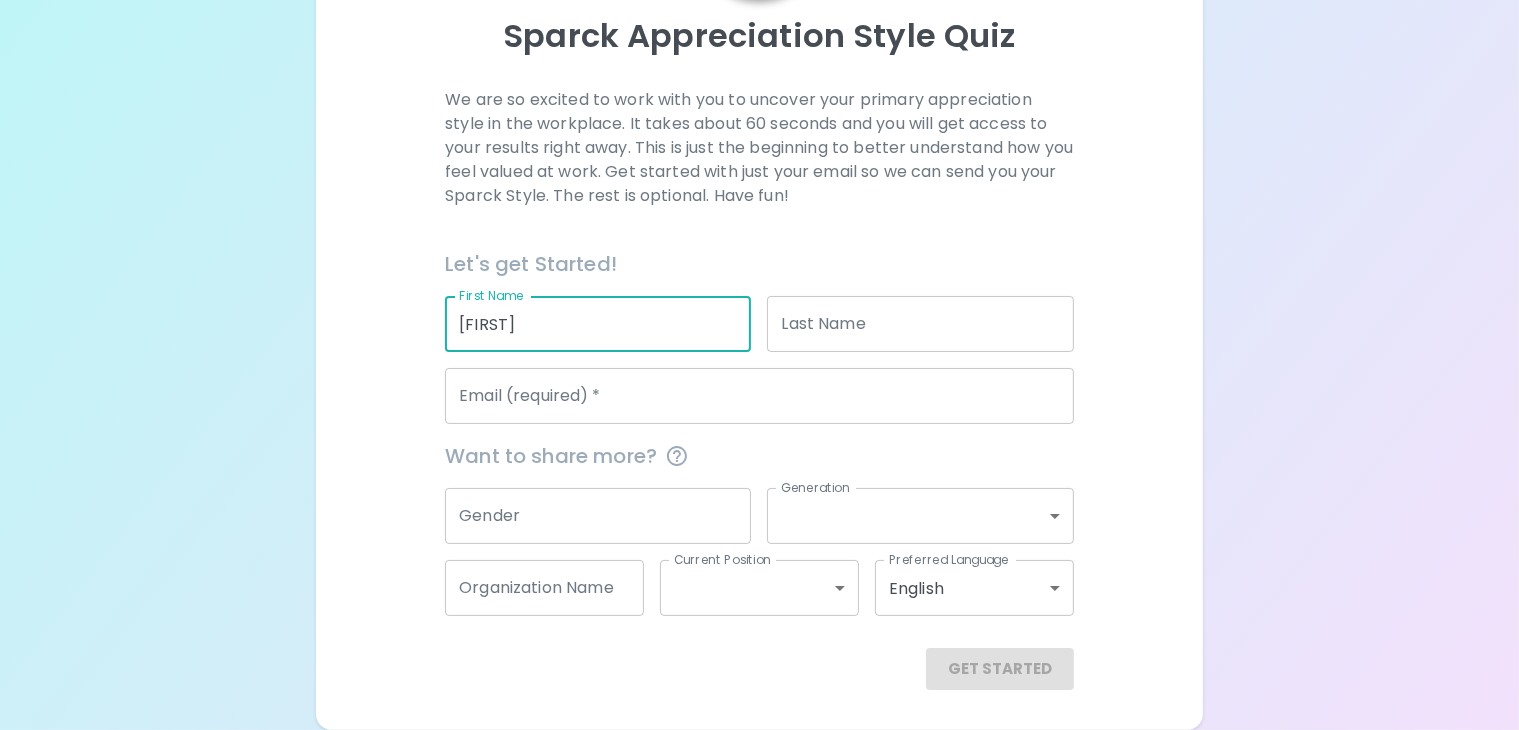 type on "[FIRST]" 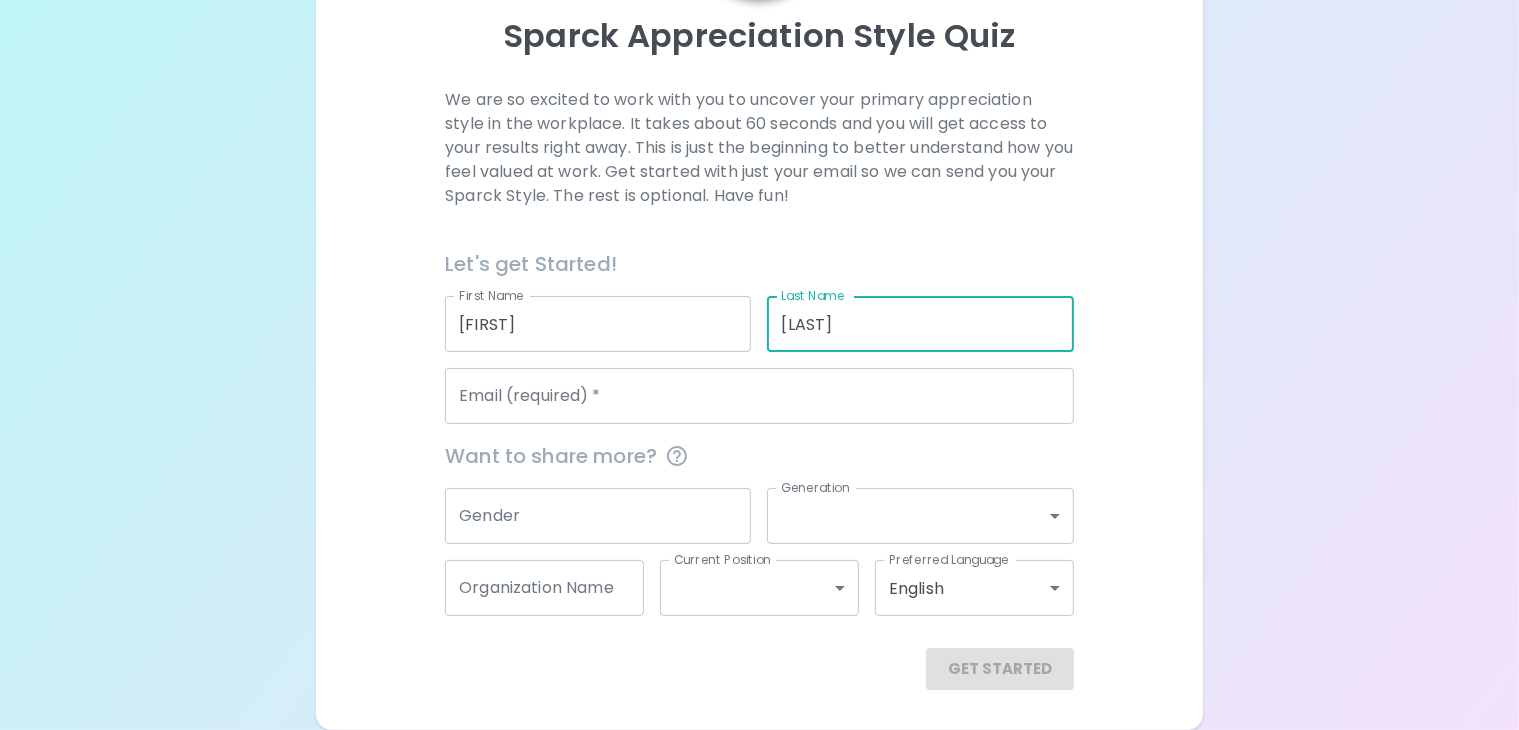 type on "[LAST]" 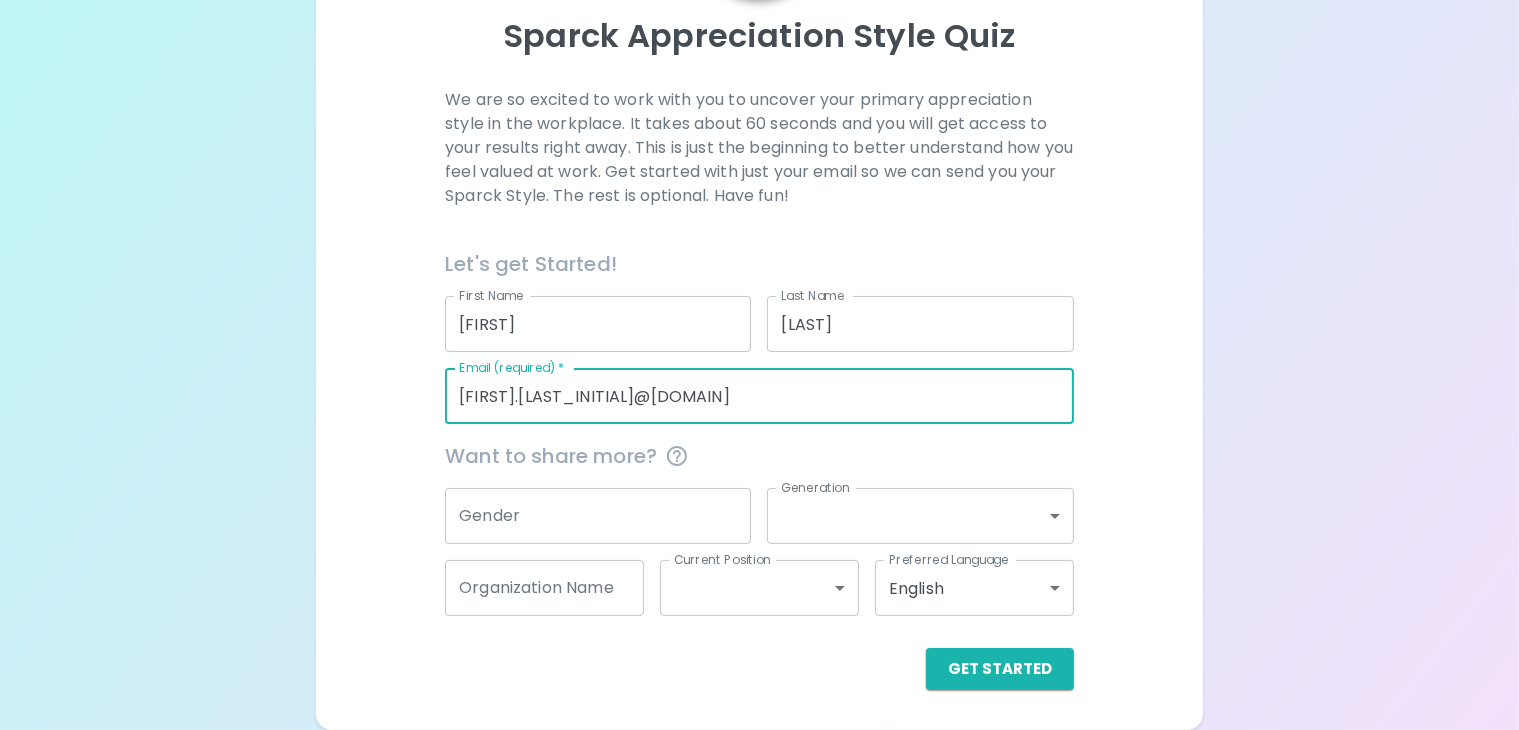 type on "[FIRST].[LAST_INITIAL]@[DOMAIN]" 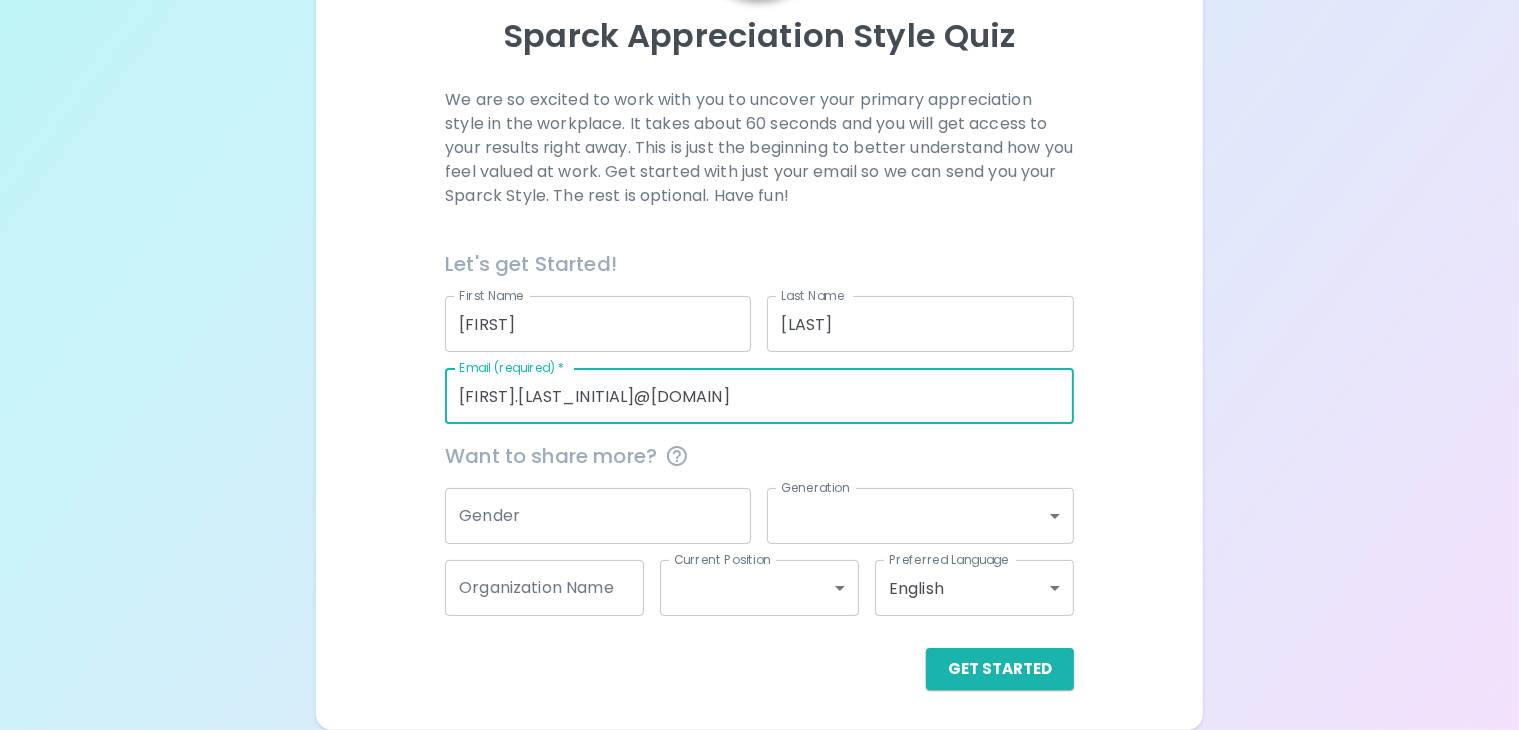 click on "Gender" at bounding box center [598, 516] 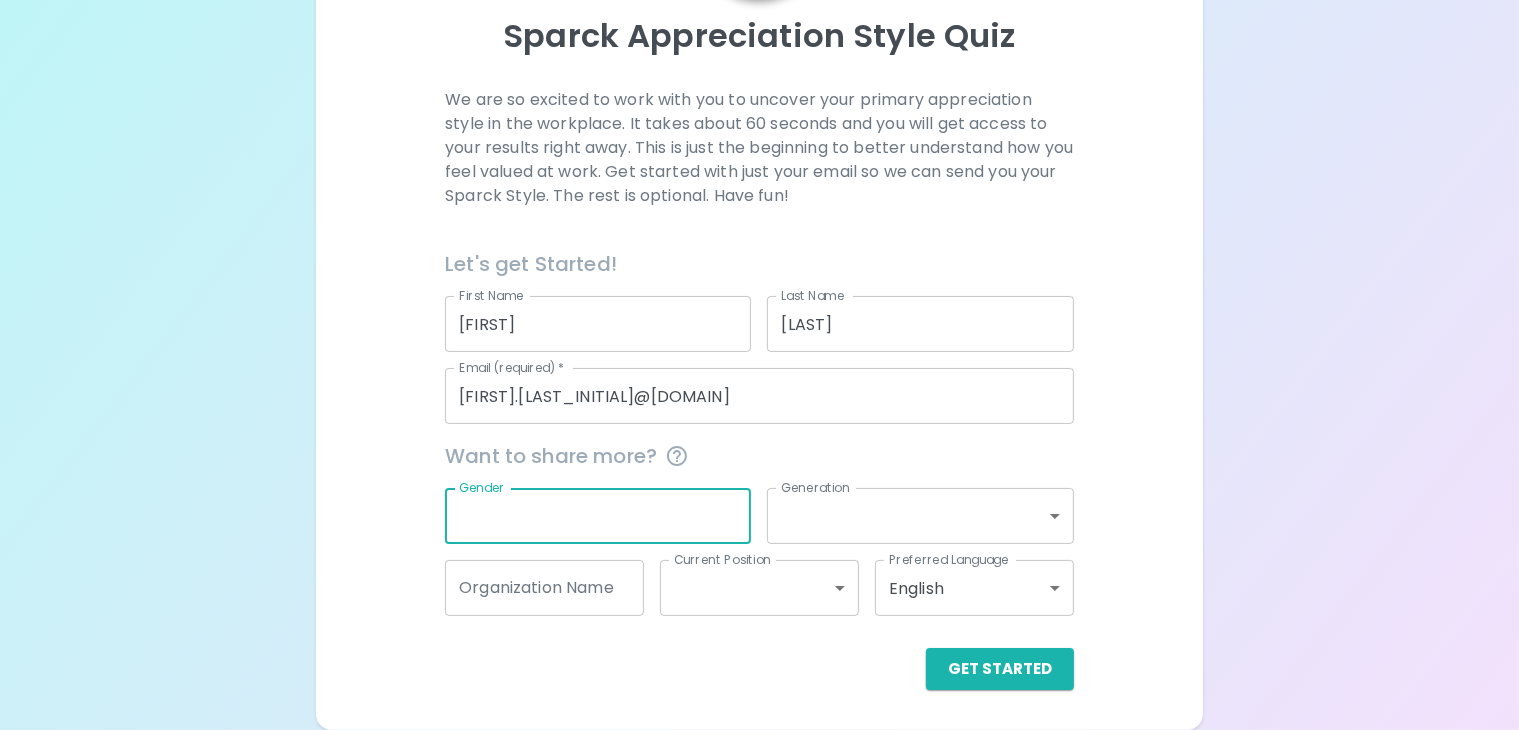 type on "F" 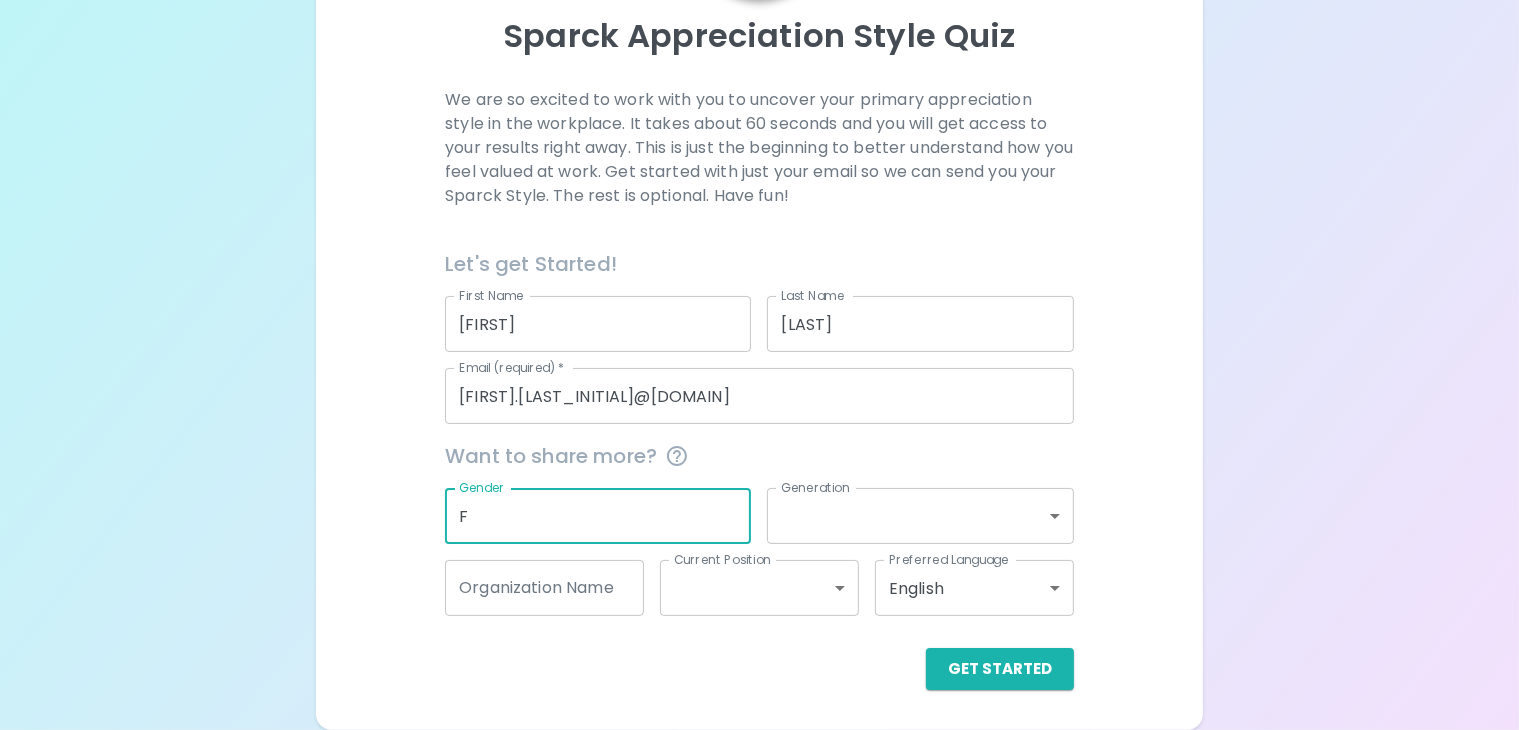 click on "Sparck Appreciation Style Quiz We are so excited to work with you to uncover your primary appreciation style in the workplace. It takes about 60 seconds and you will get access to your results right away. This is just the beginning to better understand how you feel valued at work. Get started with just your email so we can send you your Sparck Style. The rest is optional. Have fun! Let's get Started! First Name [FIRST] First Name Last Name [LAST] Last Name Email (required)   * [FIRST].[LAST]@[DOMAIN] Email (required)   * Want to share more? Gender F Gender Generation ​ Generation Organization Name Organization Name Current Position ​ Current Position Preferred Language English en Preferred Language Get Started   English Español العربية‏ Português" at bounding box center [759, 253] 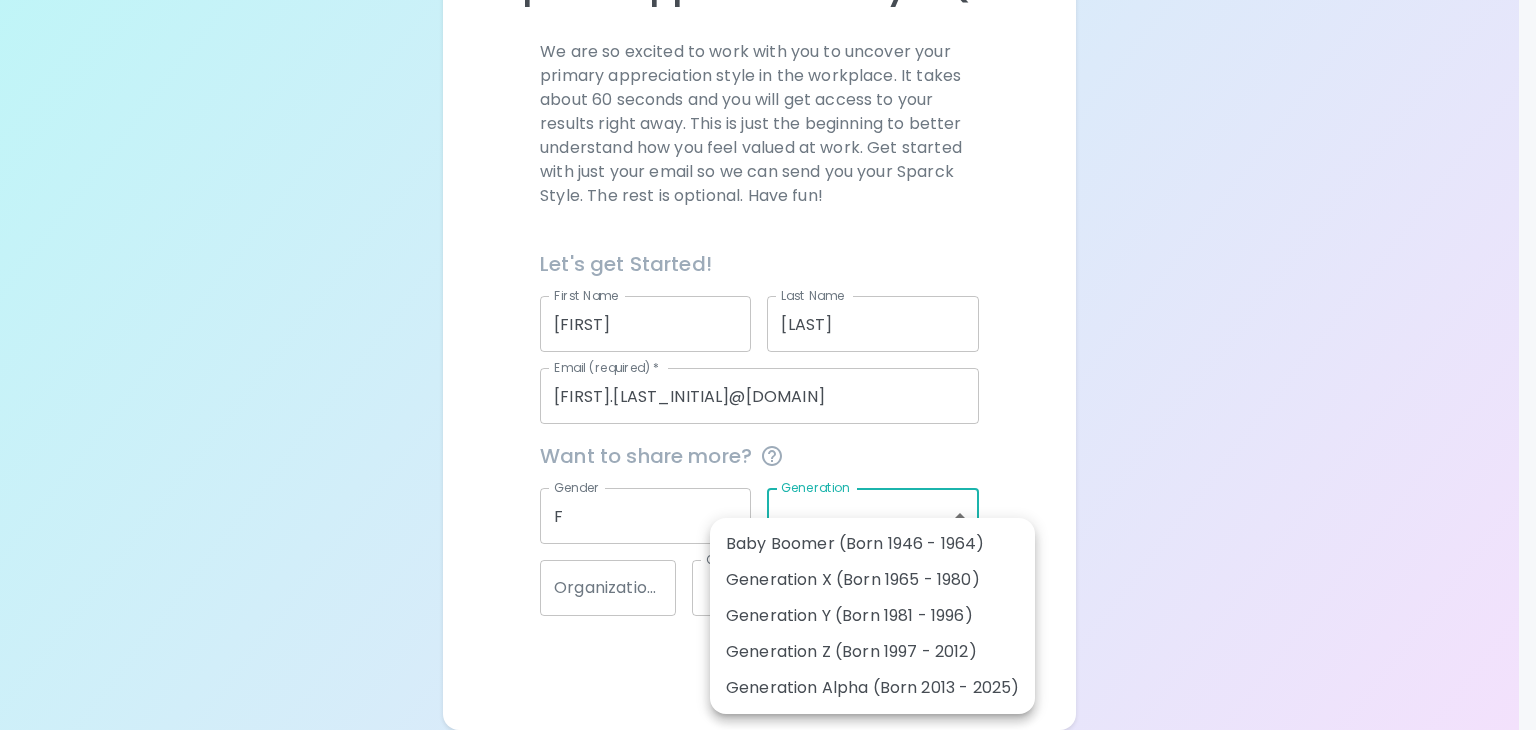 click on "Generation Y (Born 1981 - 1996)" at bounding box center (872, 616) 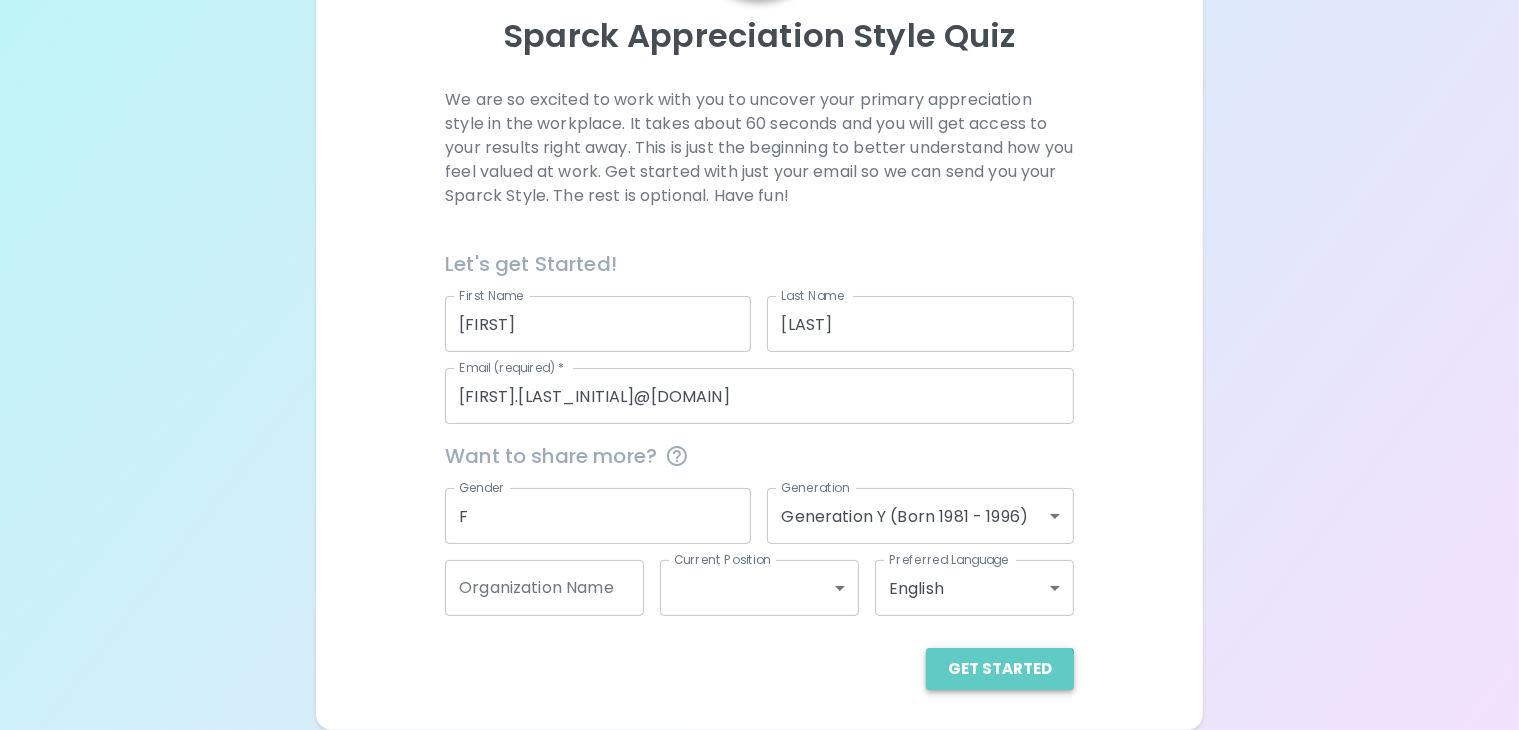 click on "Get Started" at bounding box center (1000, 669) 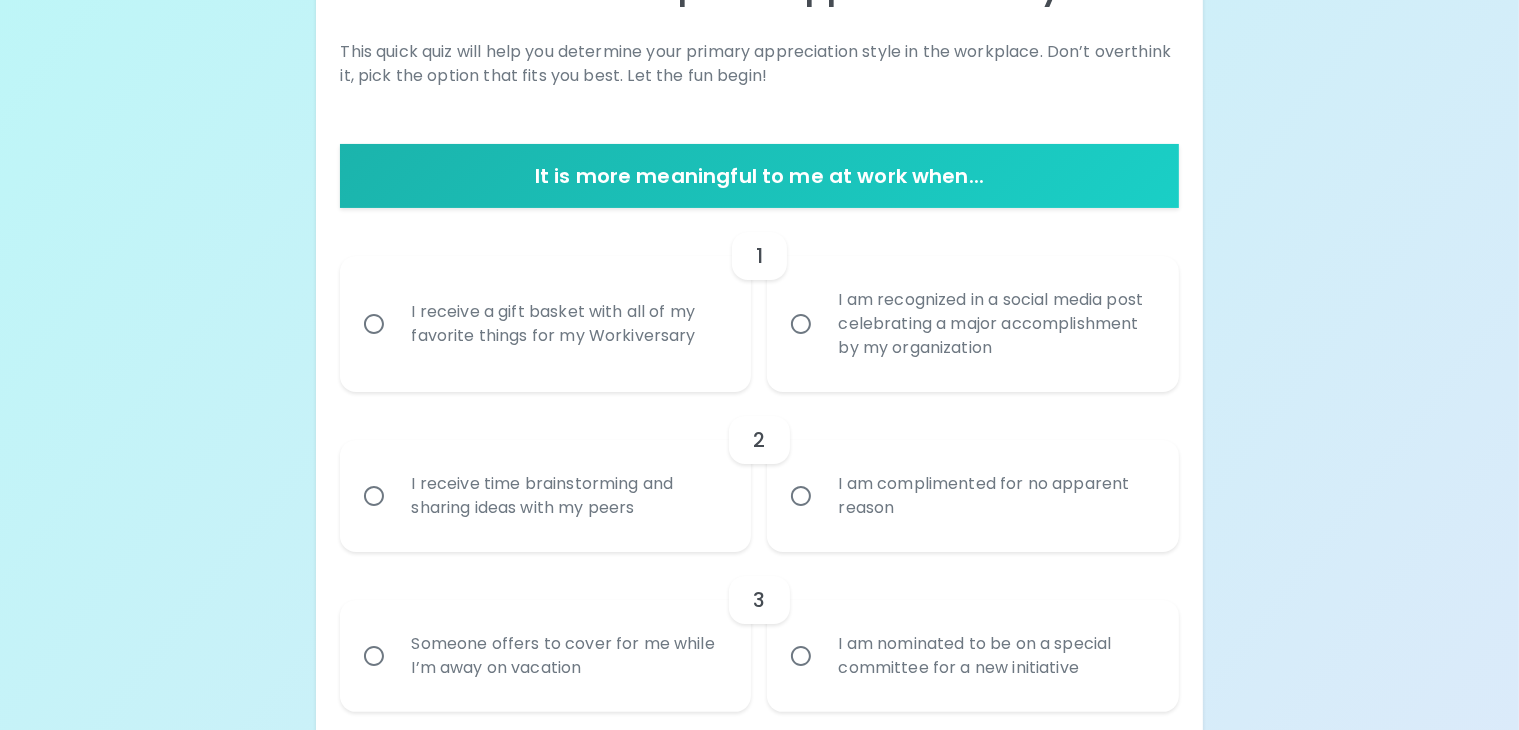 click on "I receive a gift basket with all of my favorite things for my Workiversary" at bounding box center [567, 324] 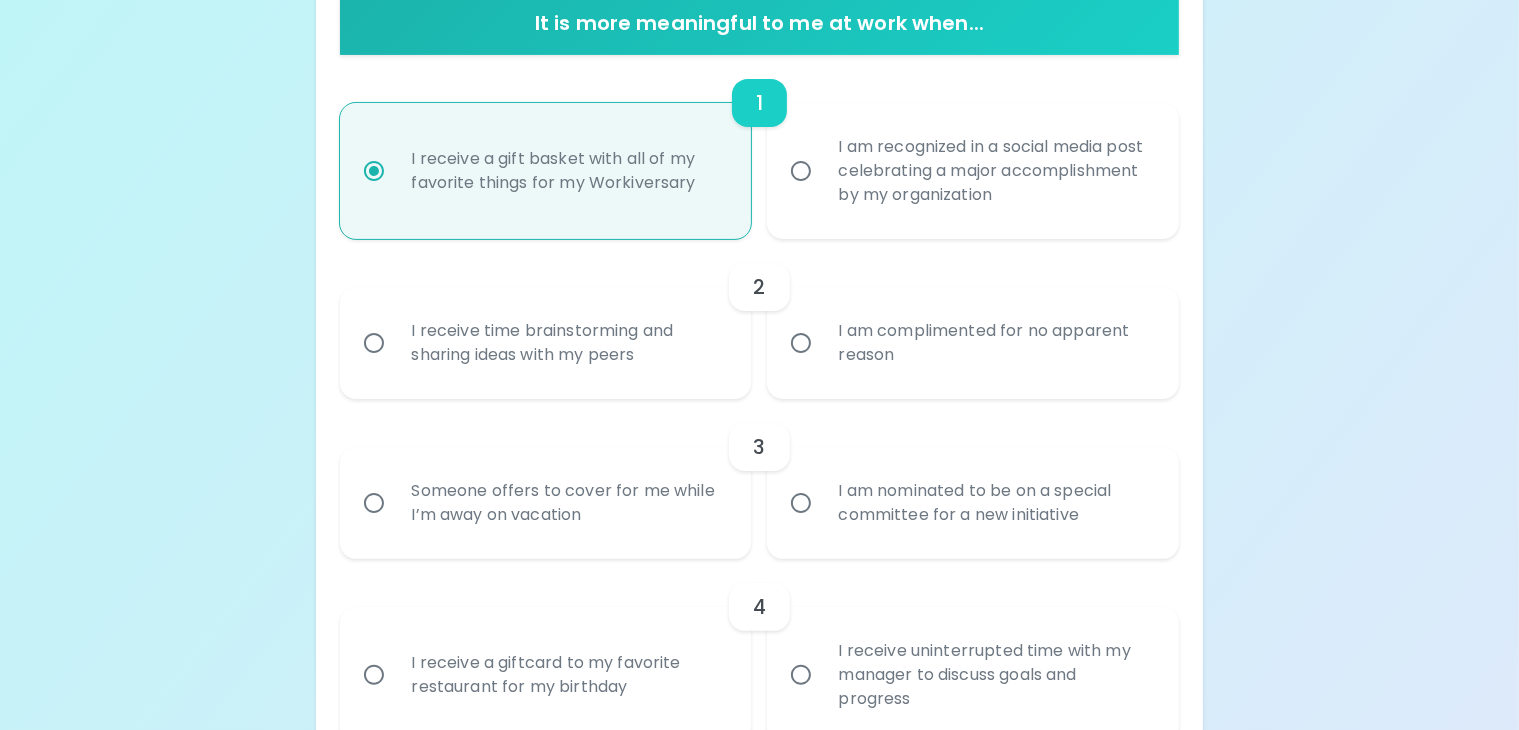 scroll, scrollTop: 431, scrollLeft: 0, axis: vertical 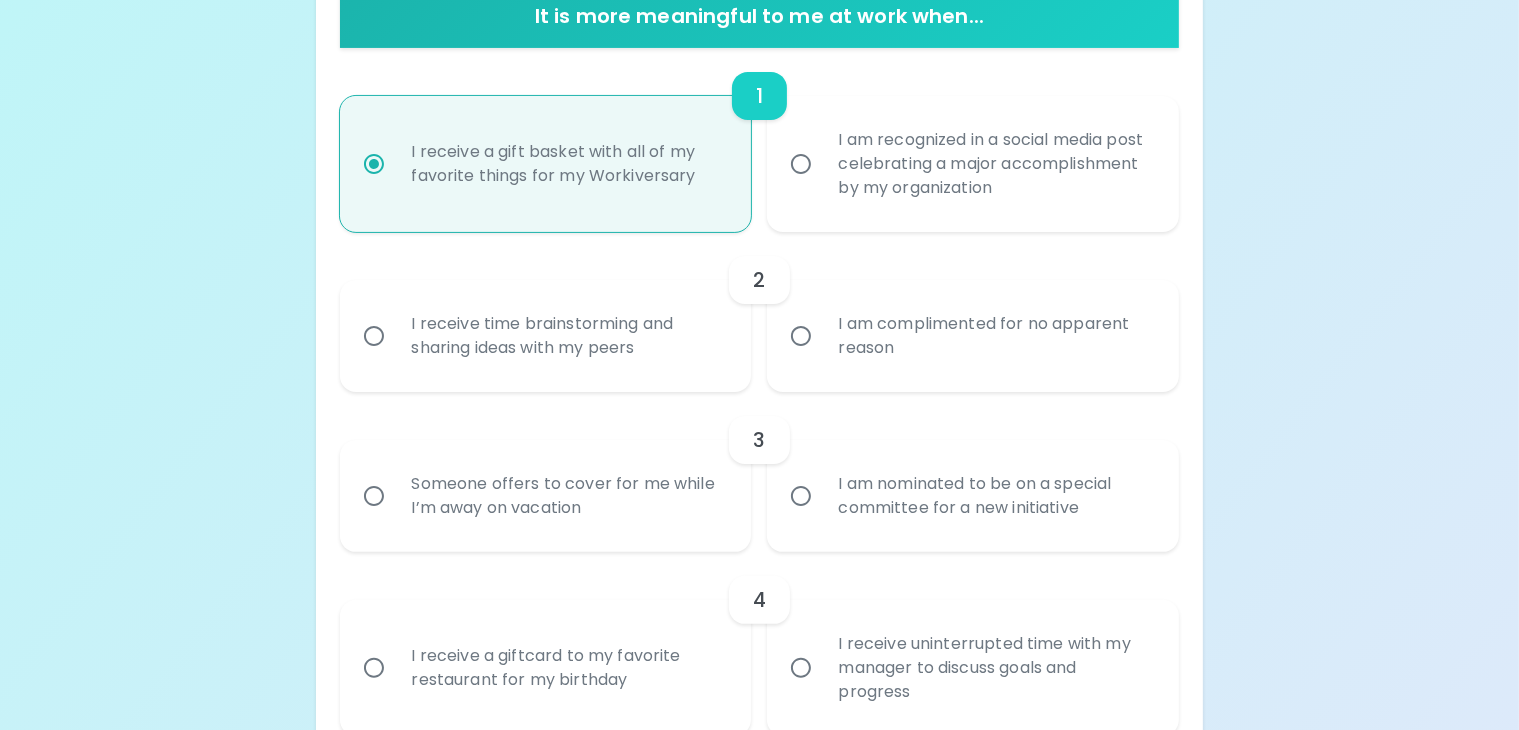 click on "I receive time brainstorming and sharing ideas with my peers" at bounding box center [567, 336] 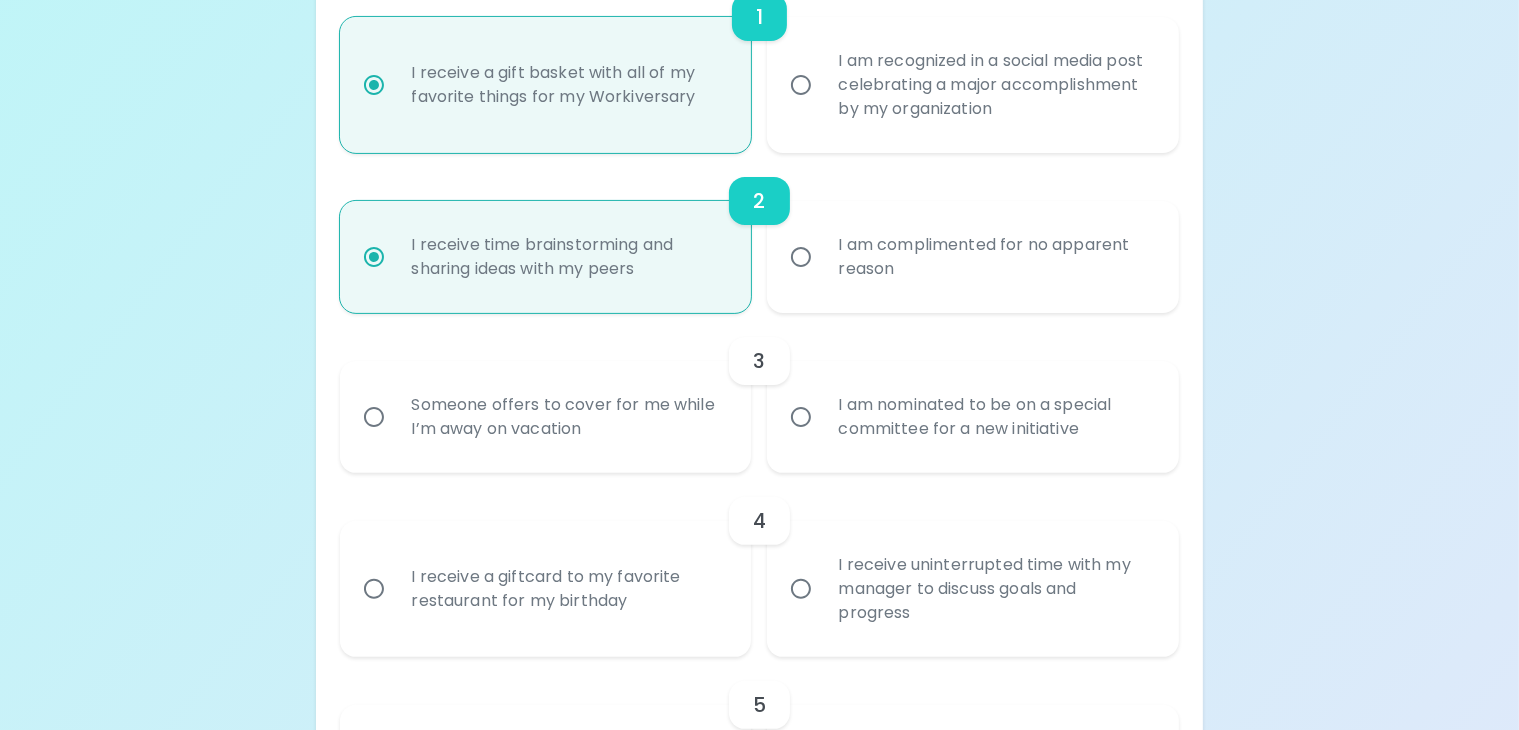 scroll, scrollTop: 591, scrollLeft: 0, axis: vertical 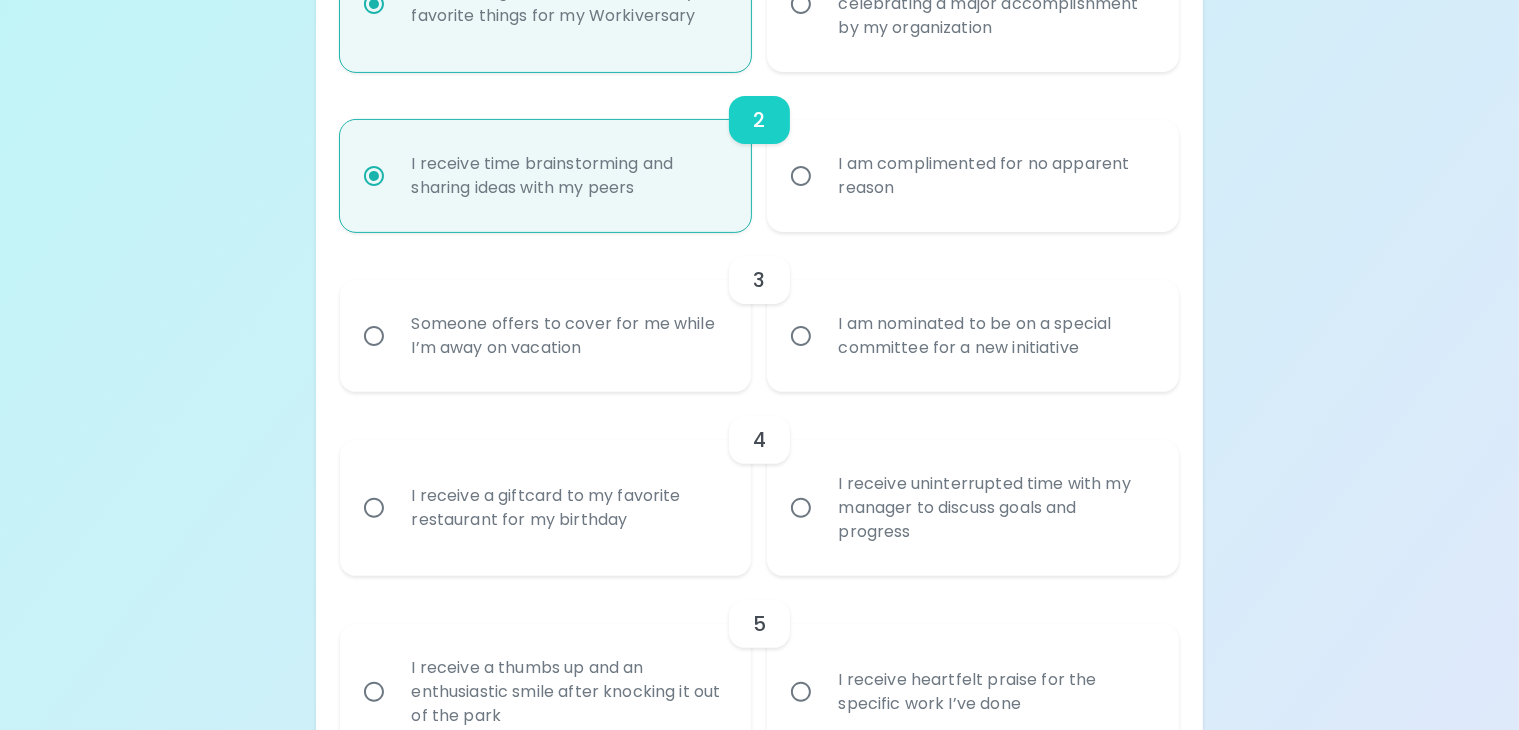 radio on "true" 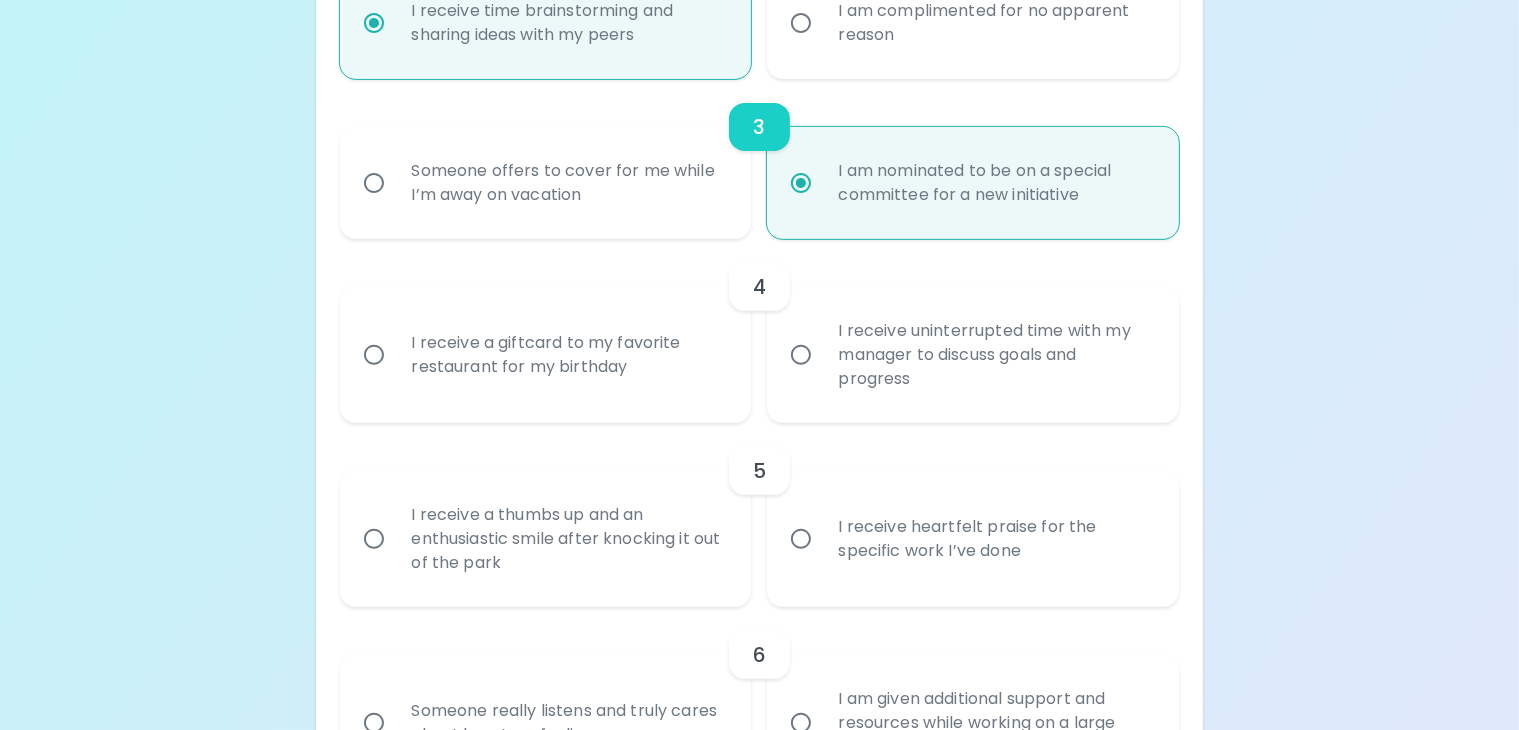 scroll, scrollTop: 751, scrollLeft: 0, axis: vertical 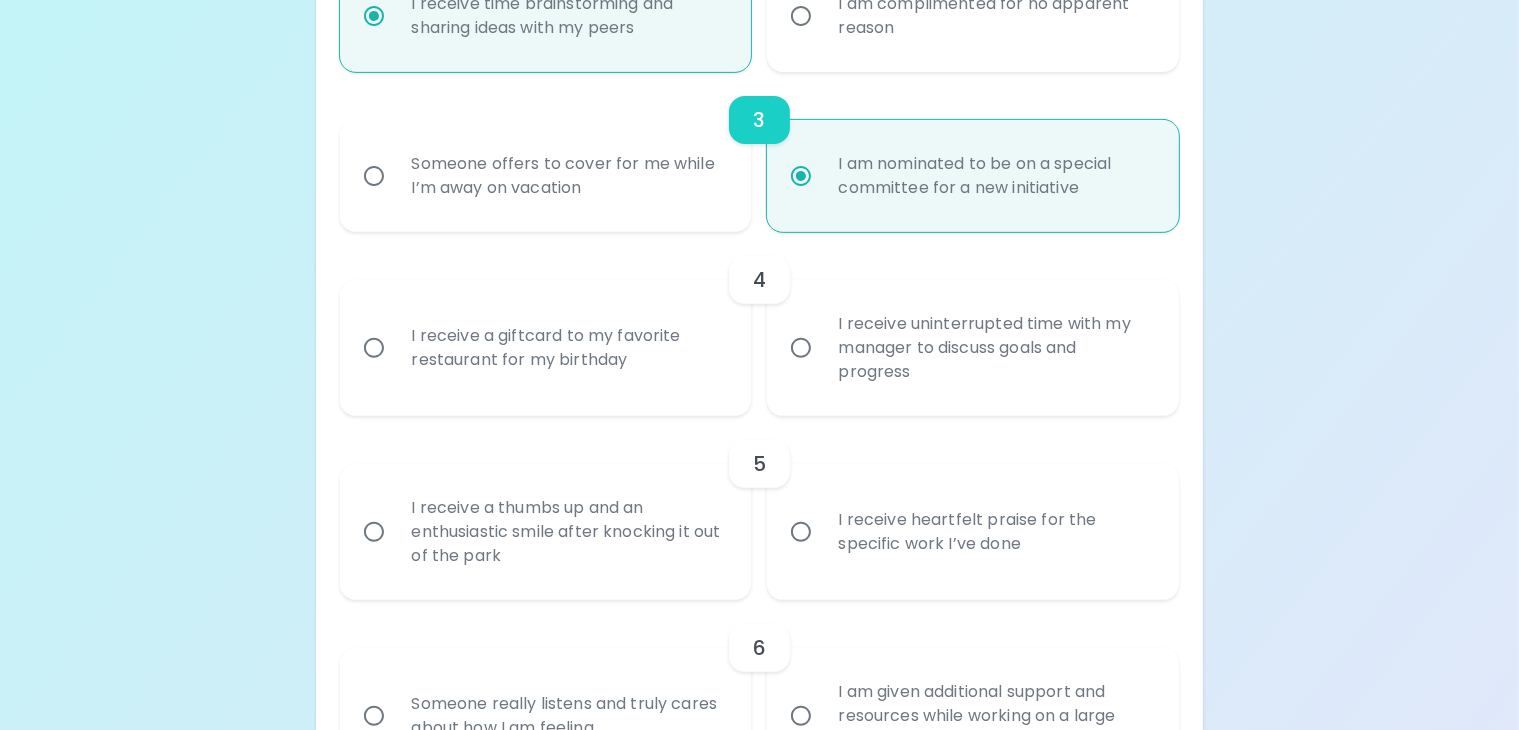 radio on "true" 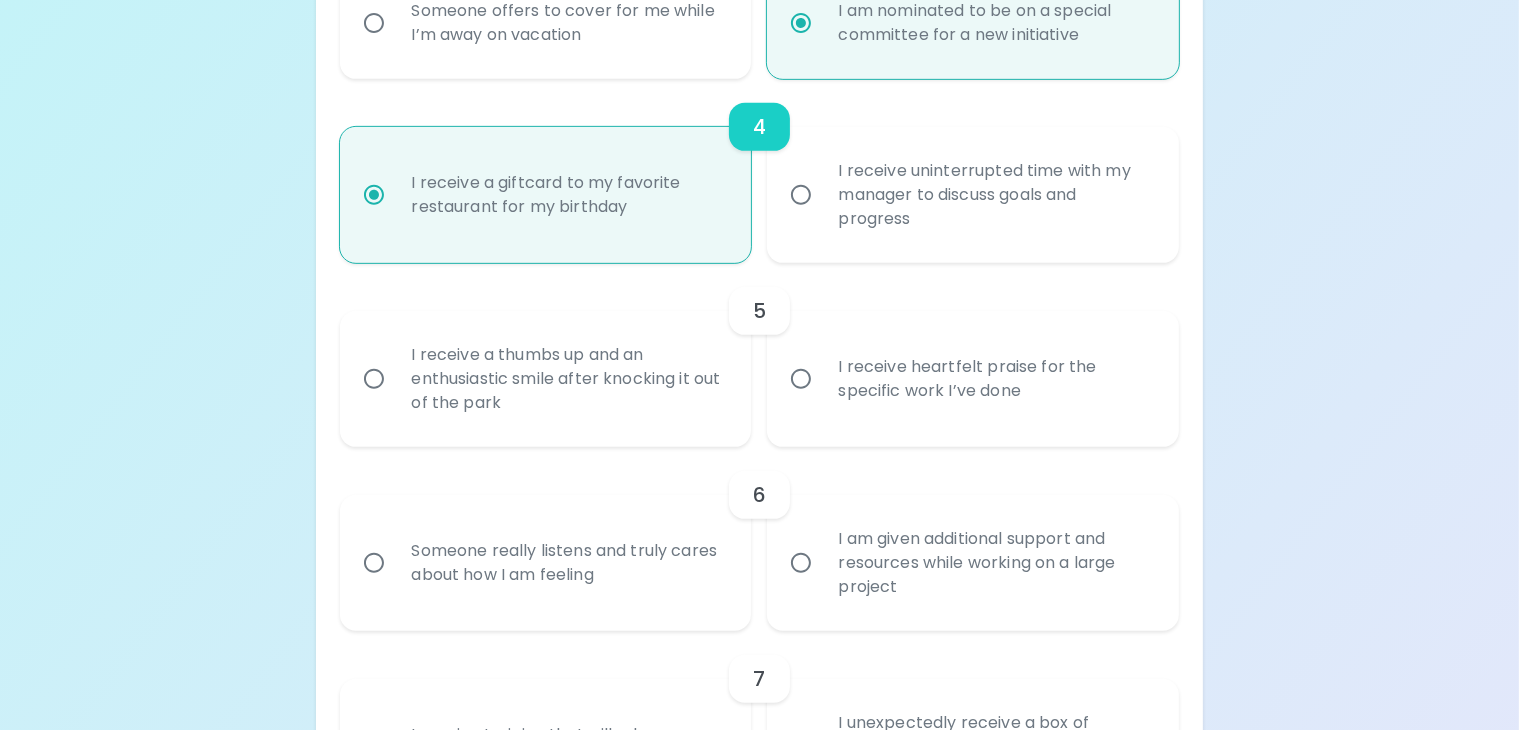 scroll, scrollTop: 911, scrollLeft: 0, axis: vertical 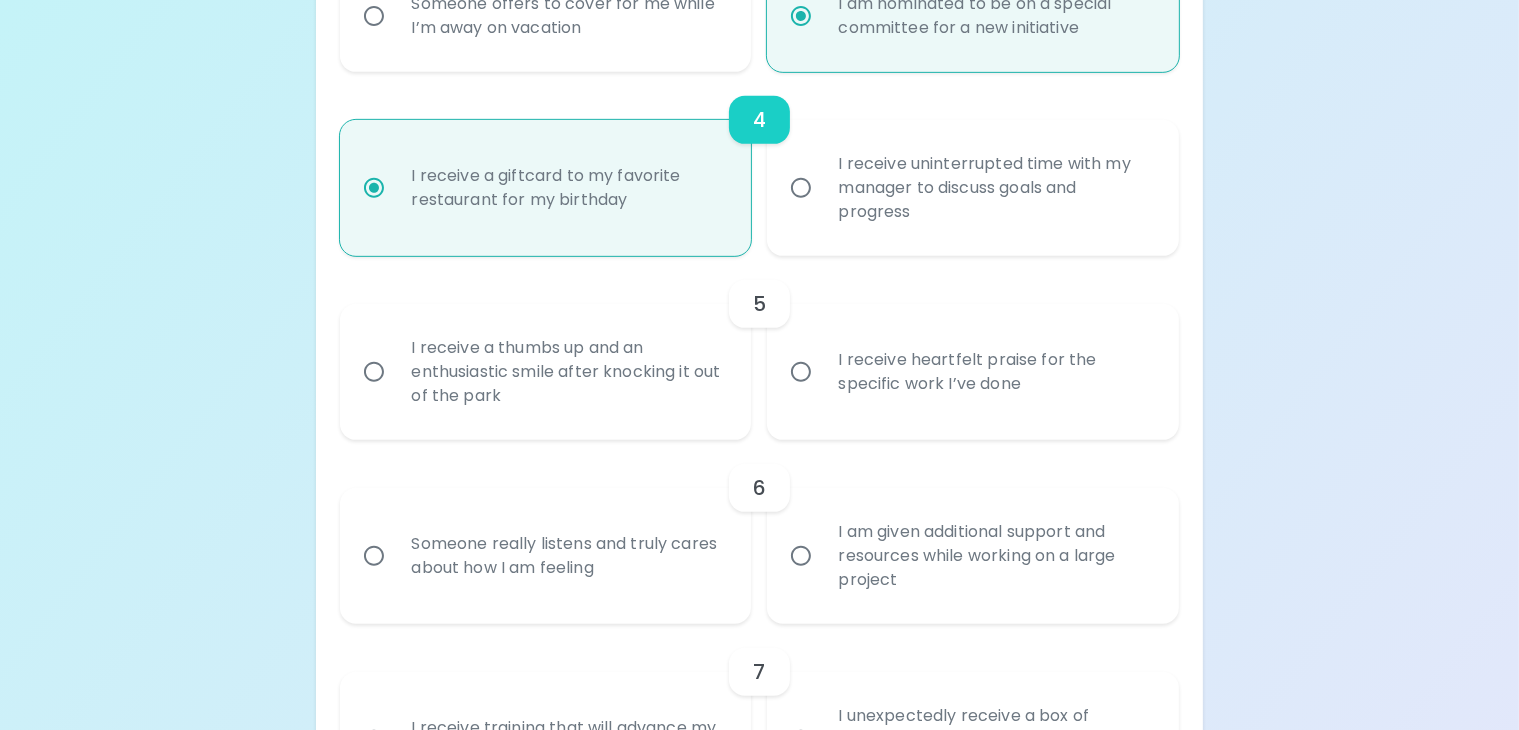 radio on "true" 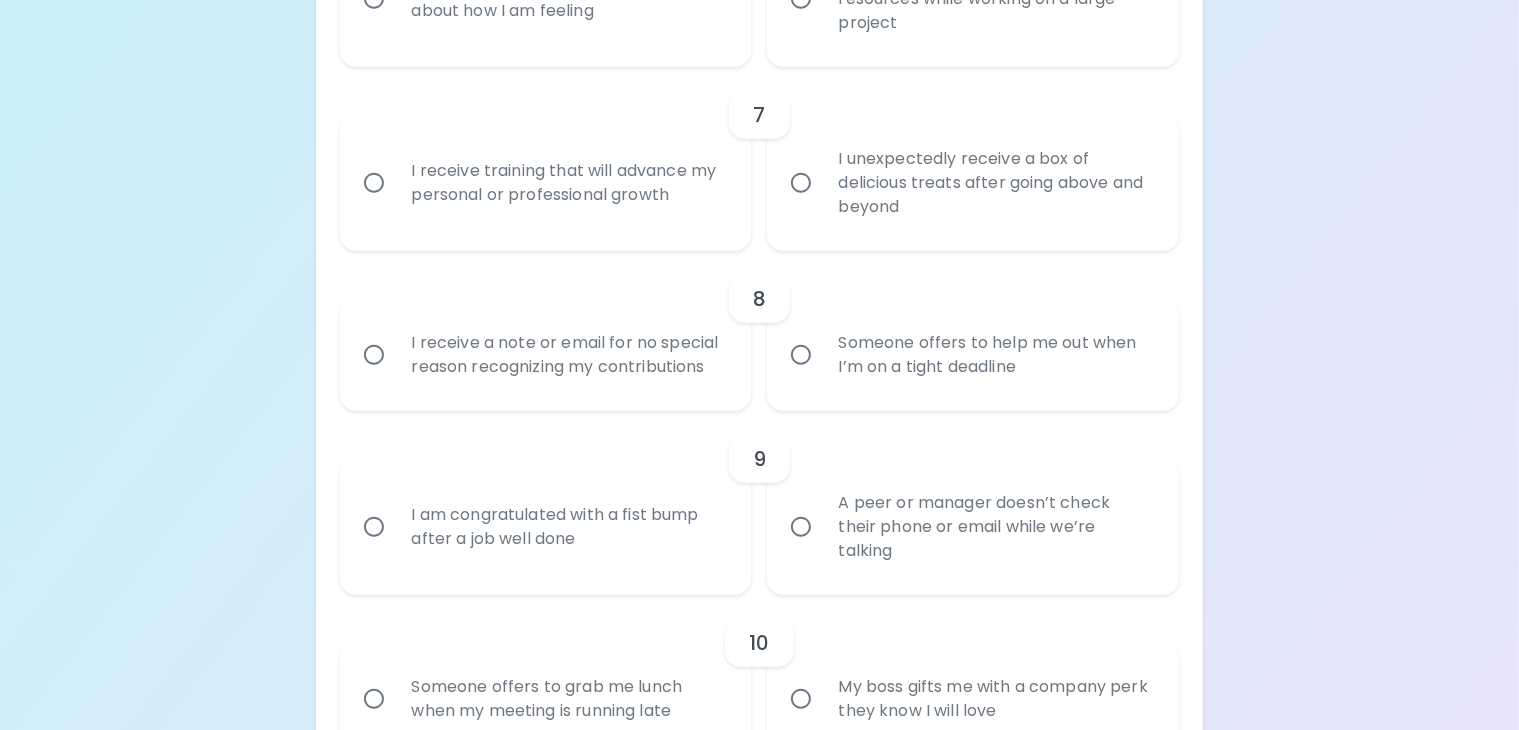 scroll, scrollTop: 1471, scrollLeft: 0, axis: vertical 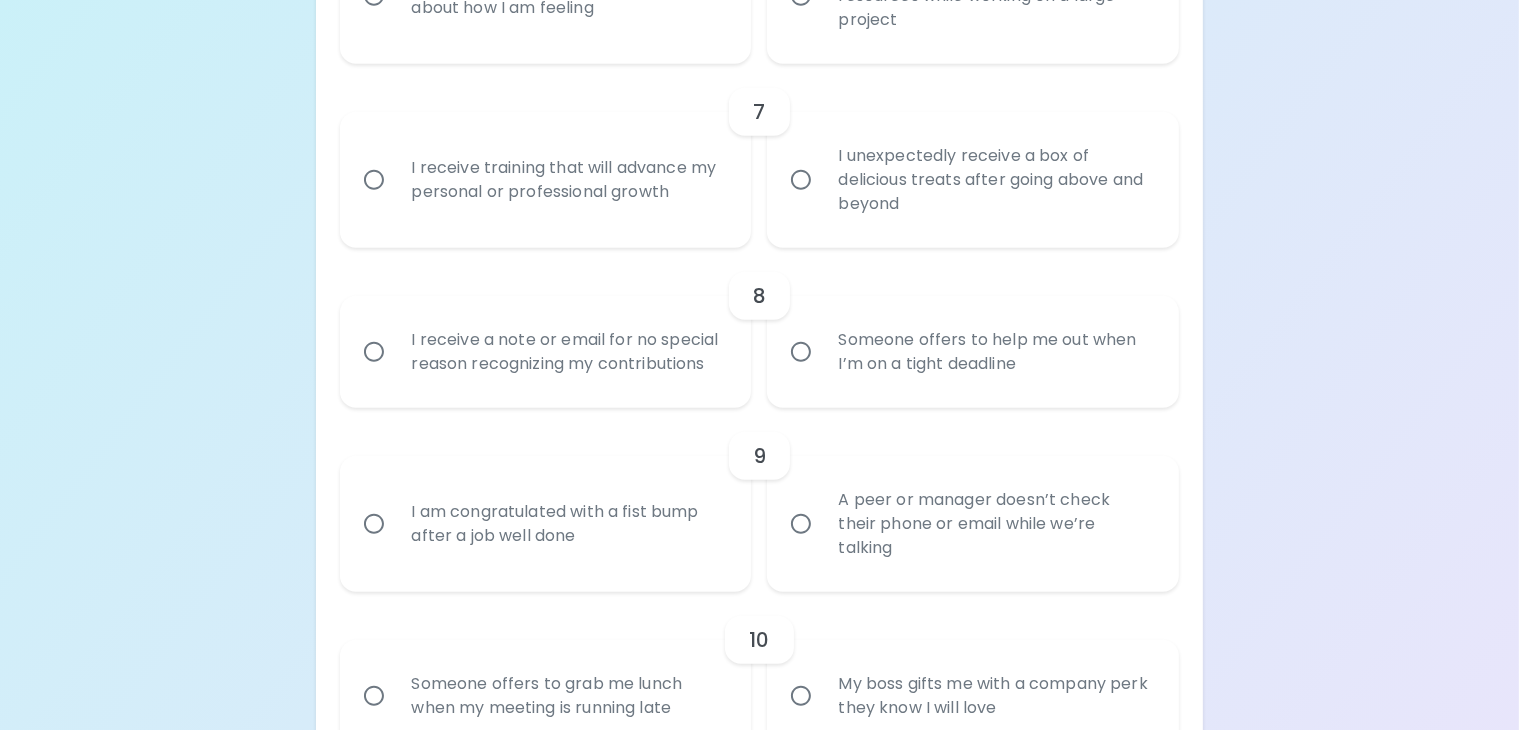 radio on "true" 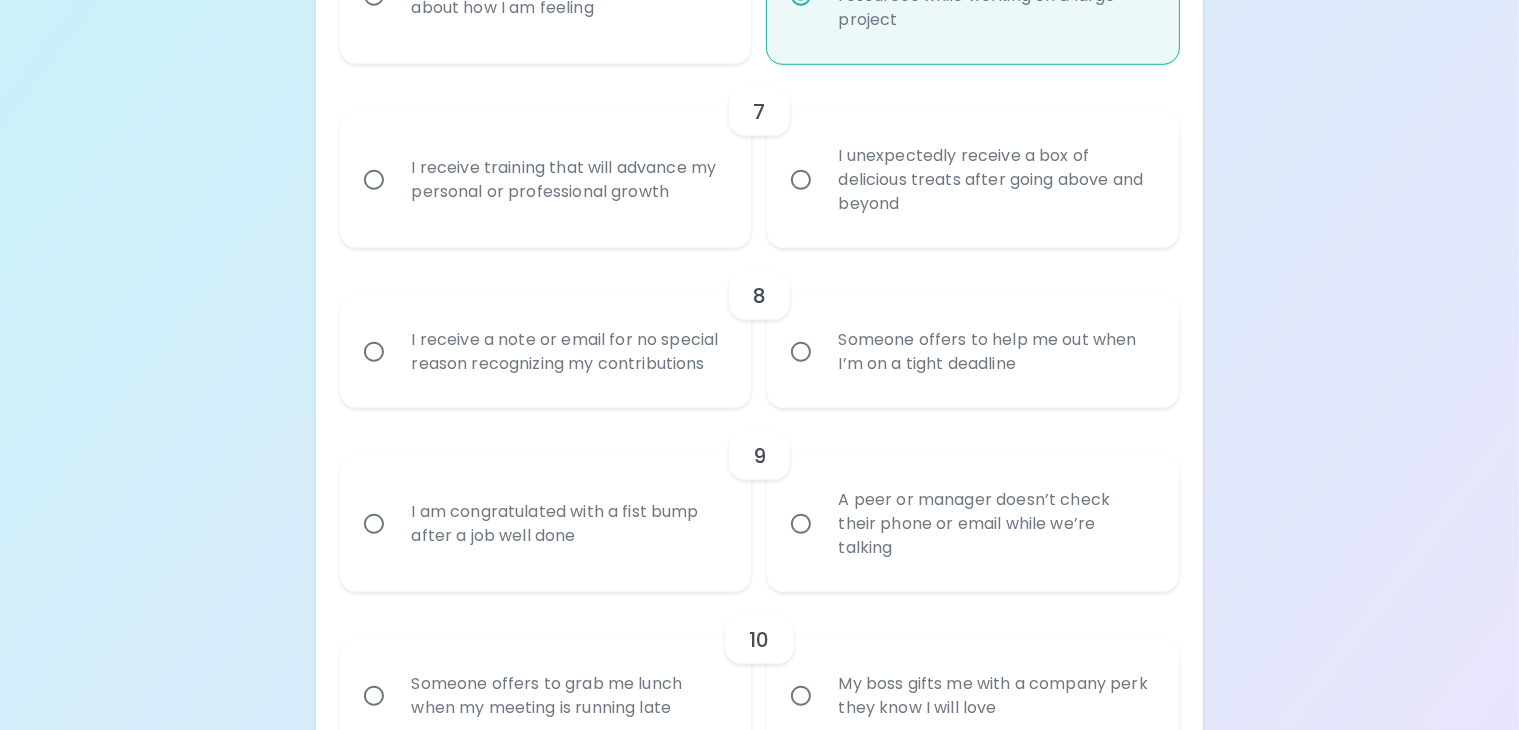 scroll, scrollTop: 1631, scrollLeft: 0, axis: vertical 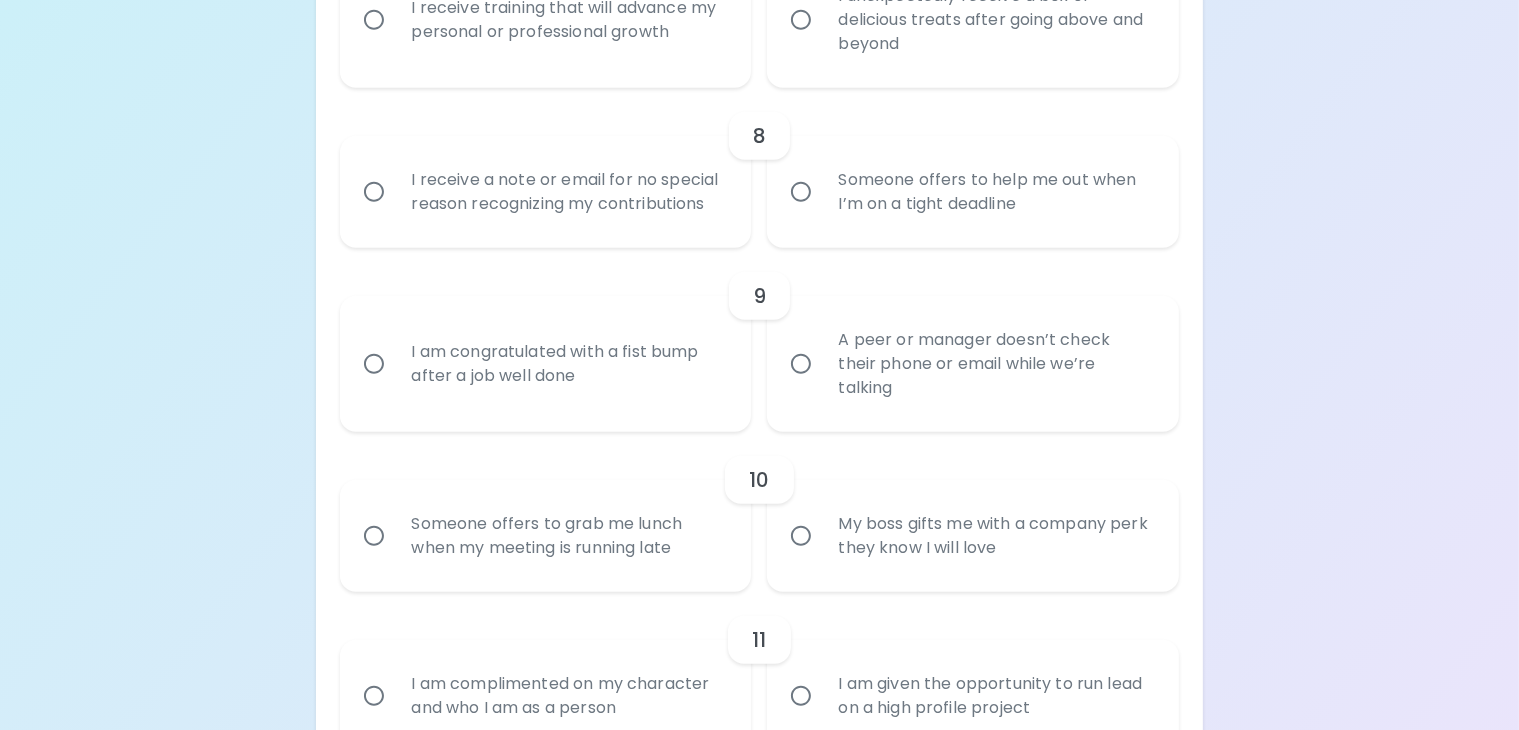 radio on "true" 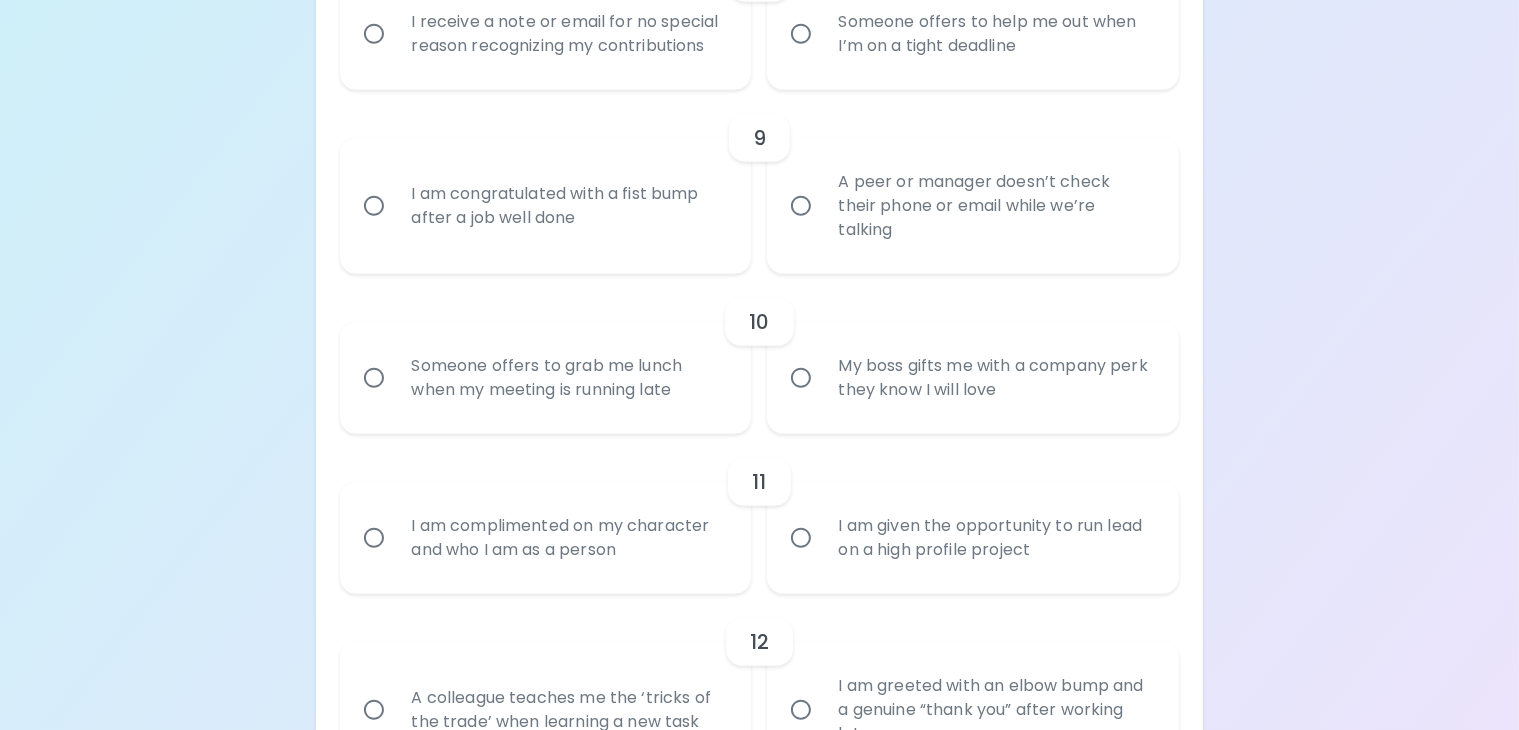 scroll, scrollTop: 1791, scrollLeft: 0, axis: vertical 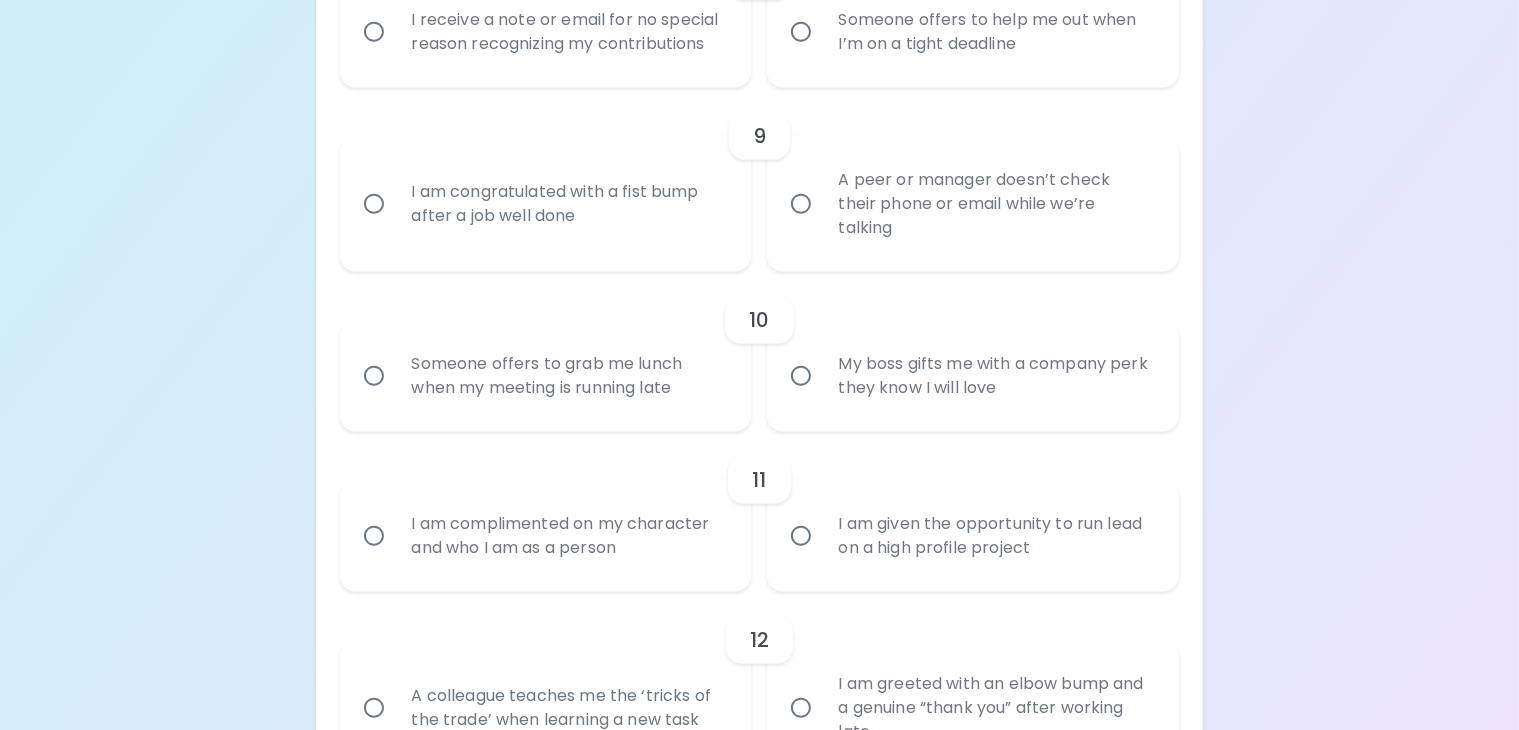 radio on "true" 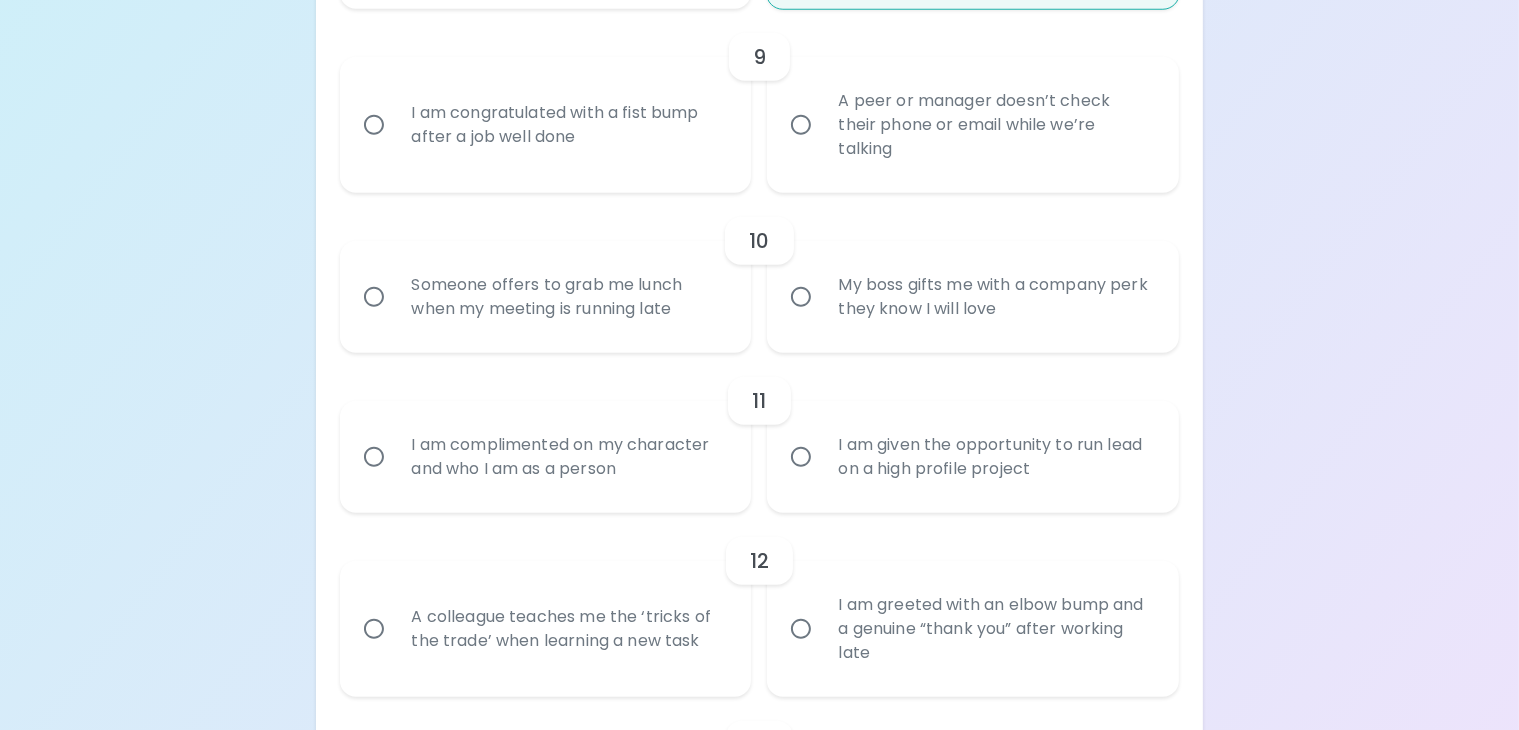 scroll, scrollTop: 1951, scrollLeft: 0, axis: vertical 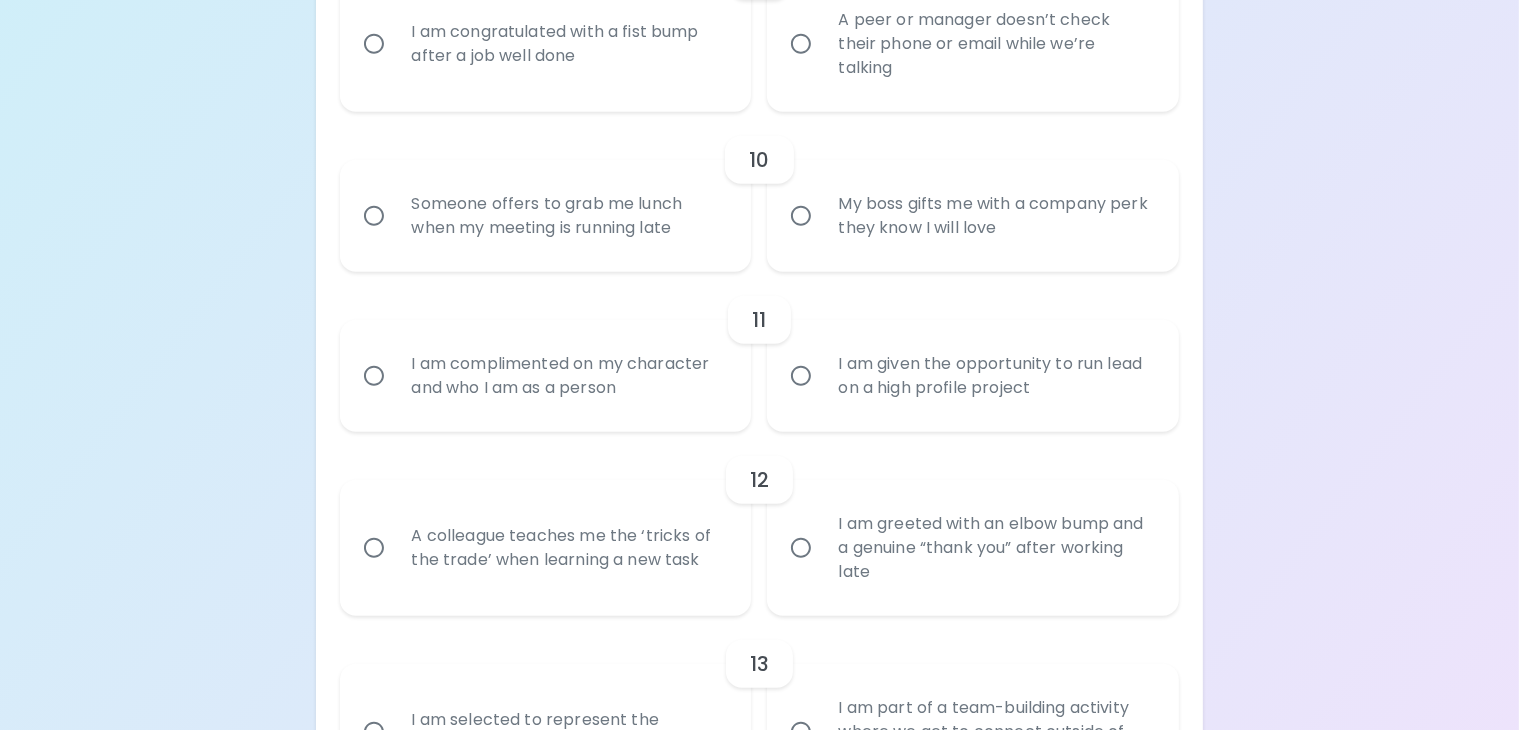 radio on "true" 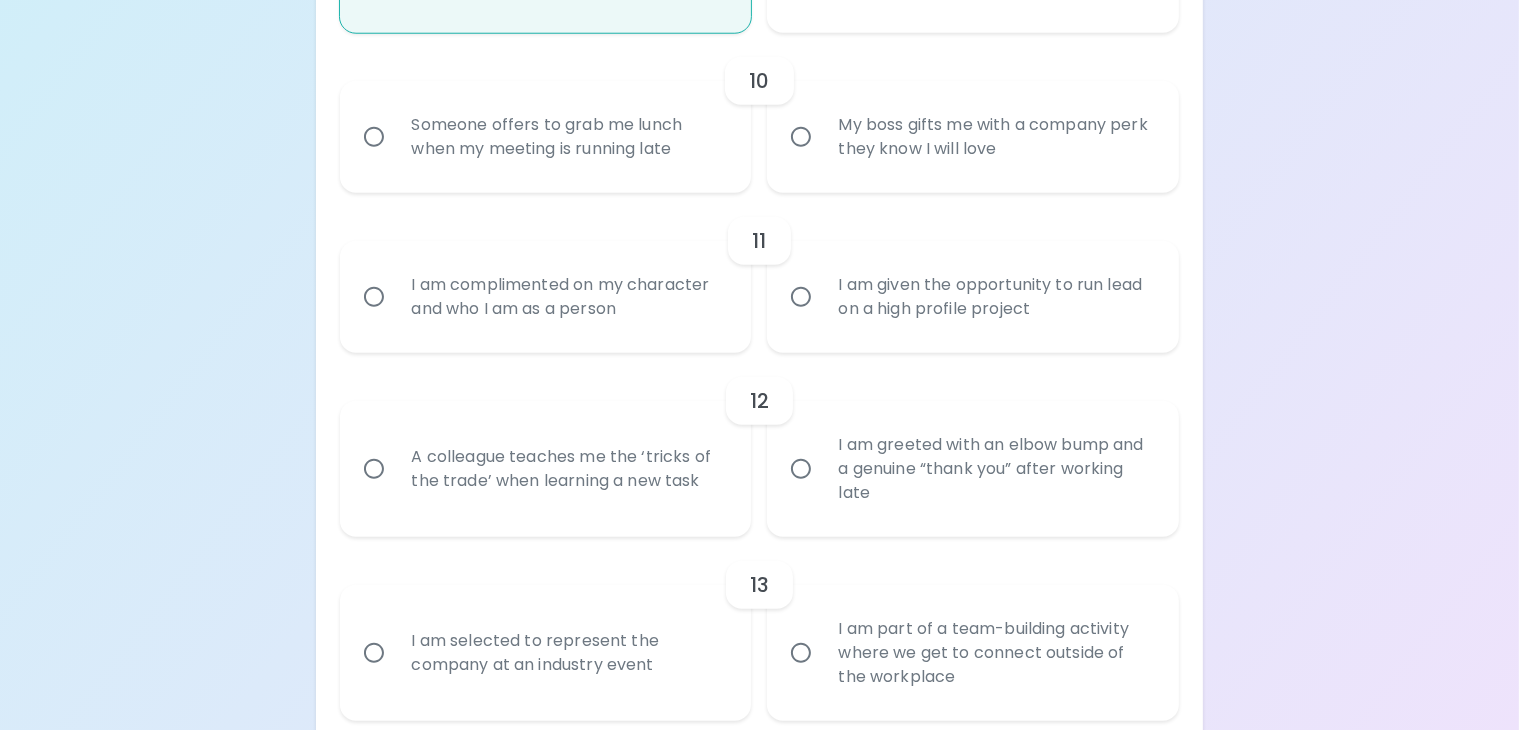 scroll, scrollTop: 2111, scrollLeft: 0, axis: vertical 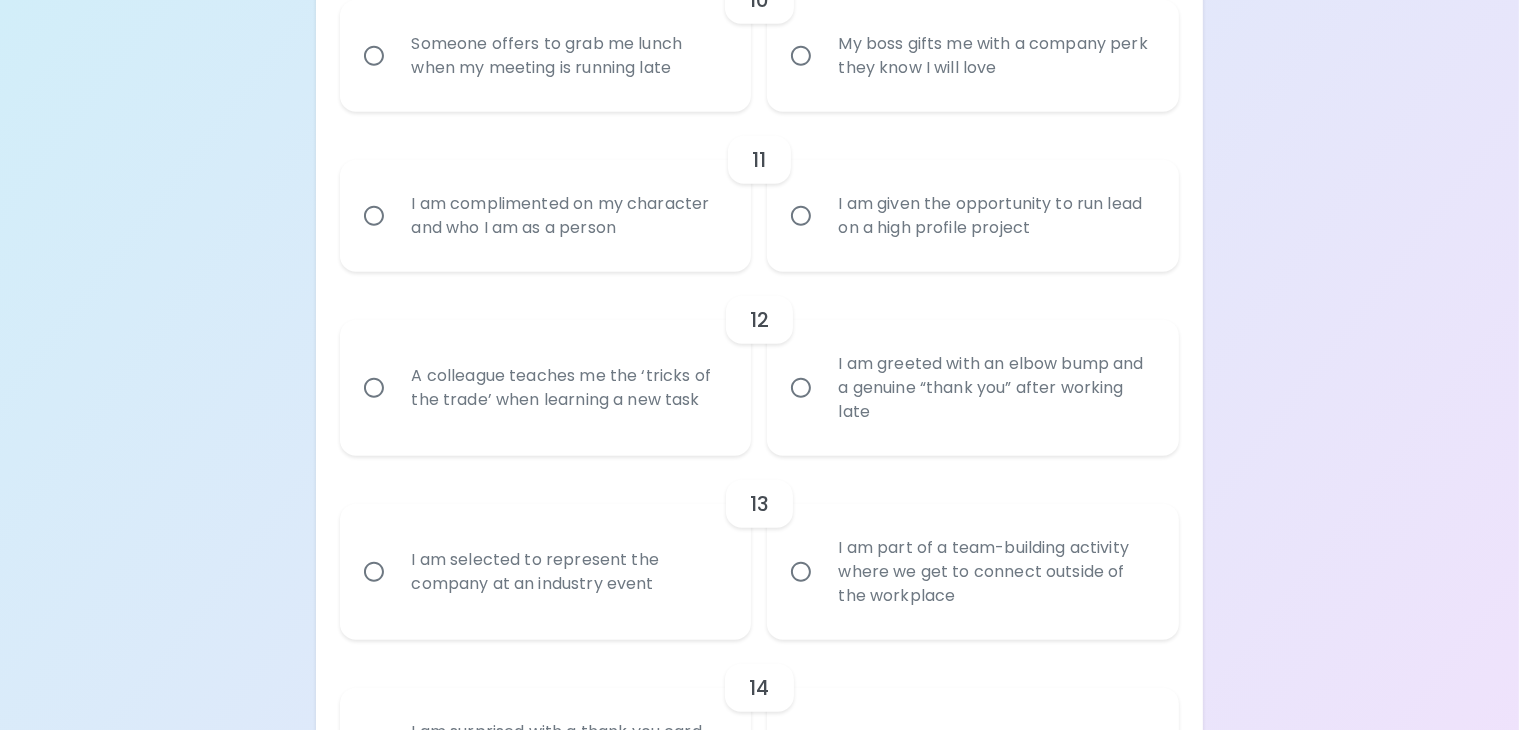 radio on "true" 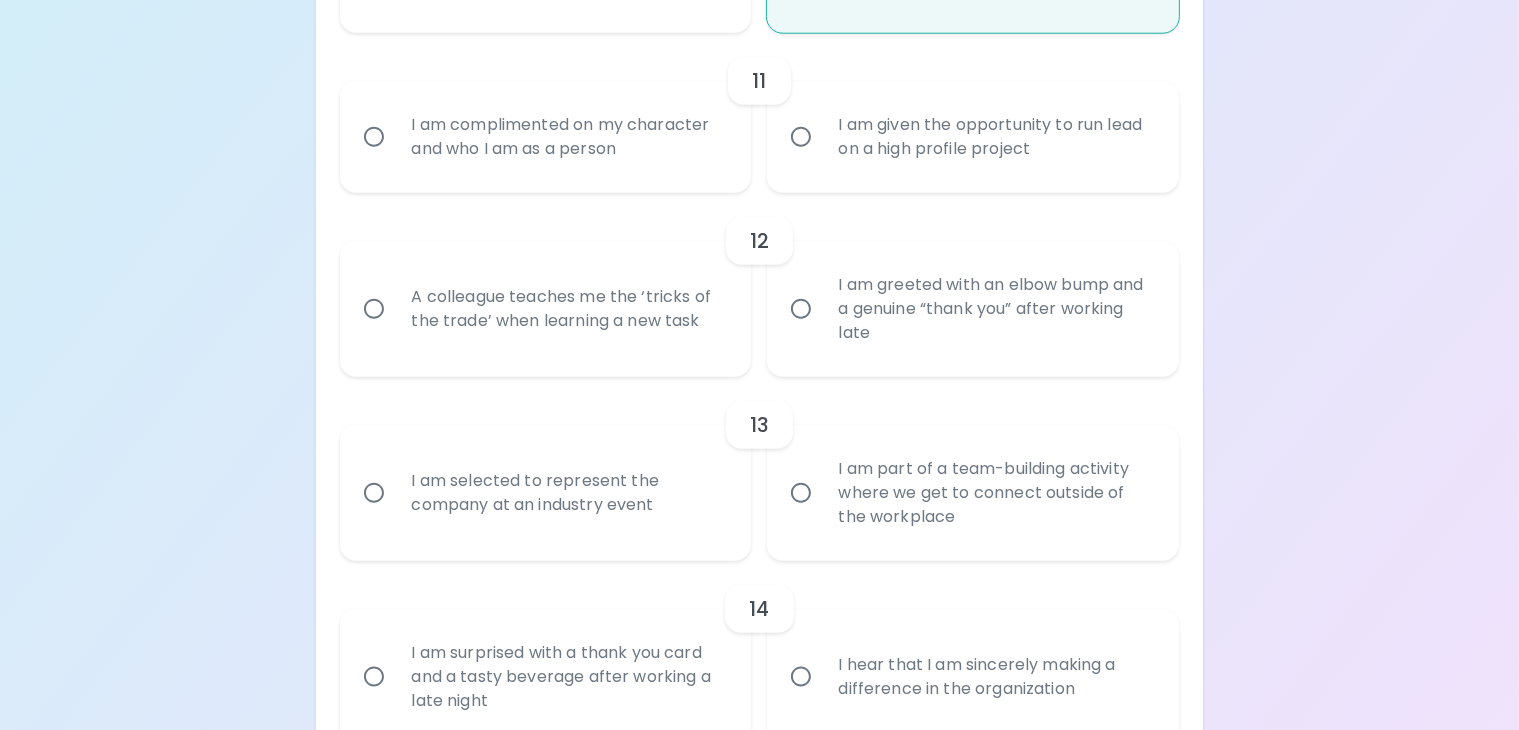 scroll, scrollTop: 2271, scrollLeft: 0, axis: vertical 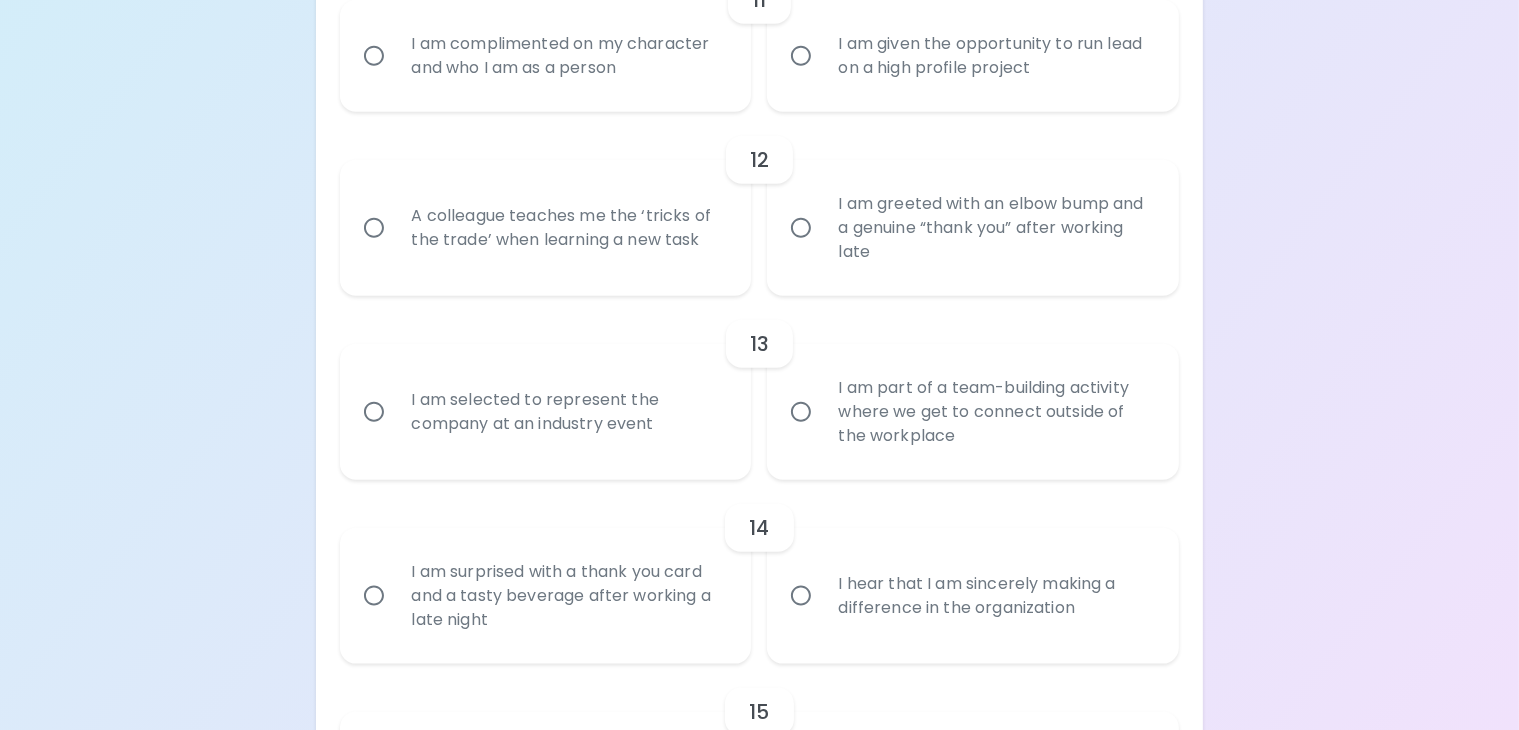 radio on "true" 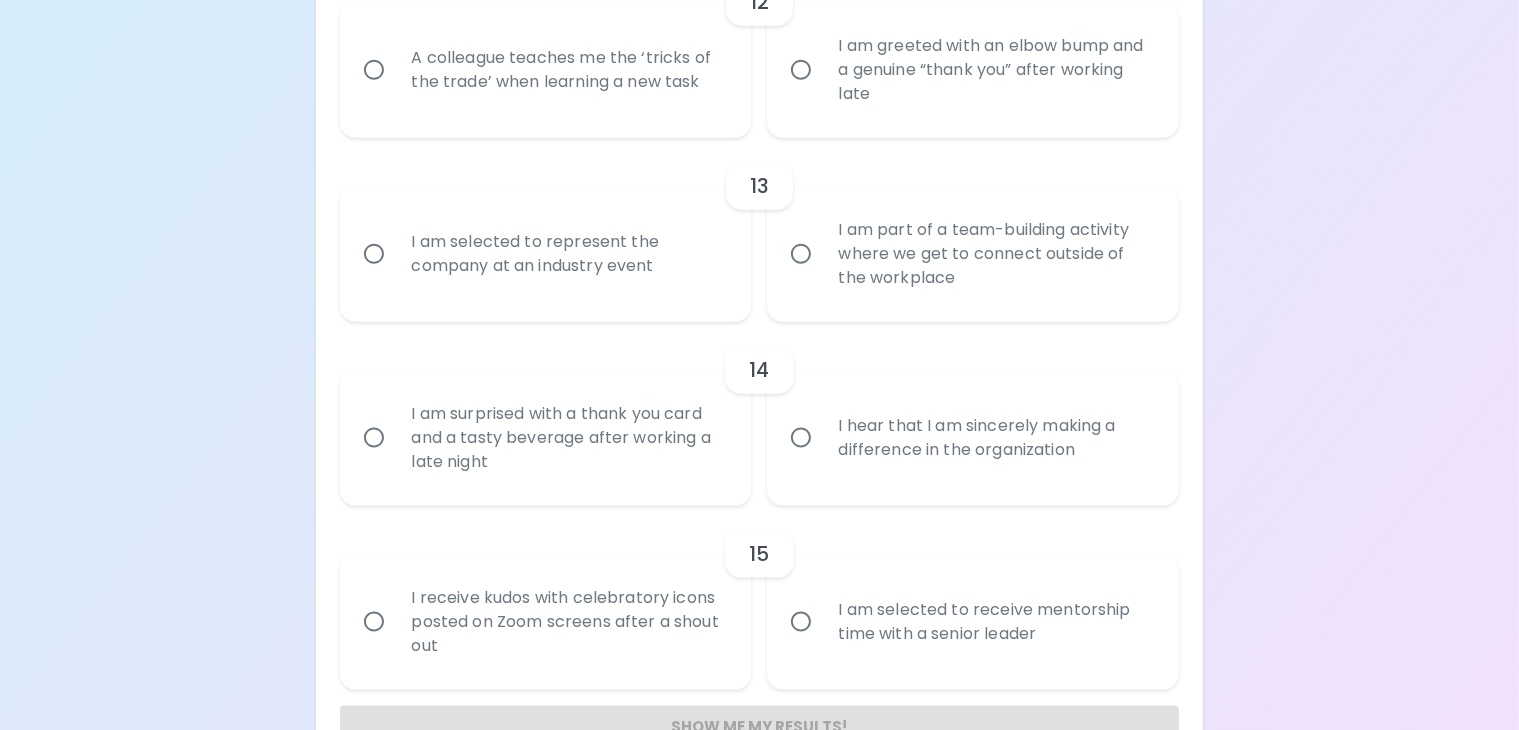 scroll, scrollTop: 2431, scrollLeft: 0, axis: vertical 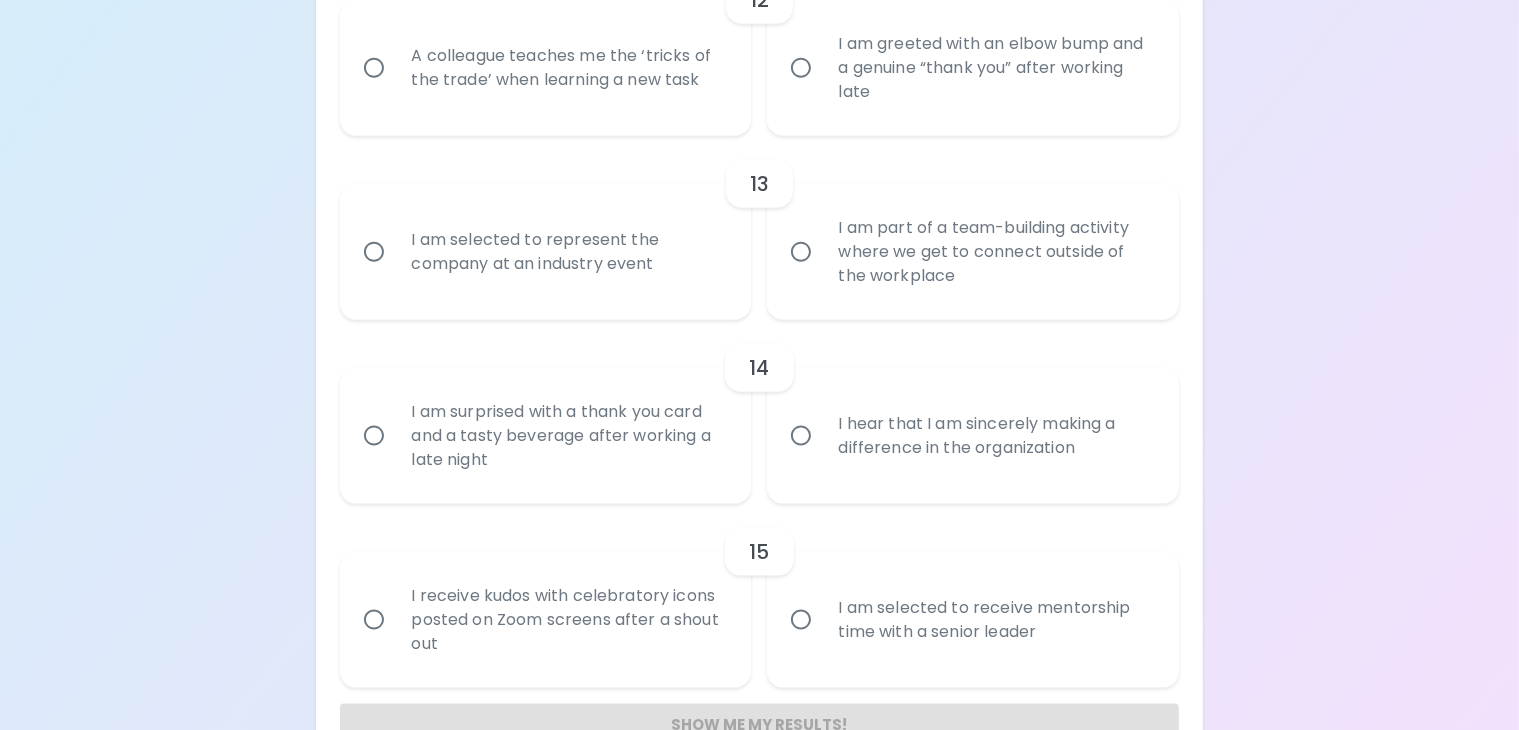radio on "true" 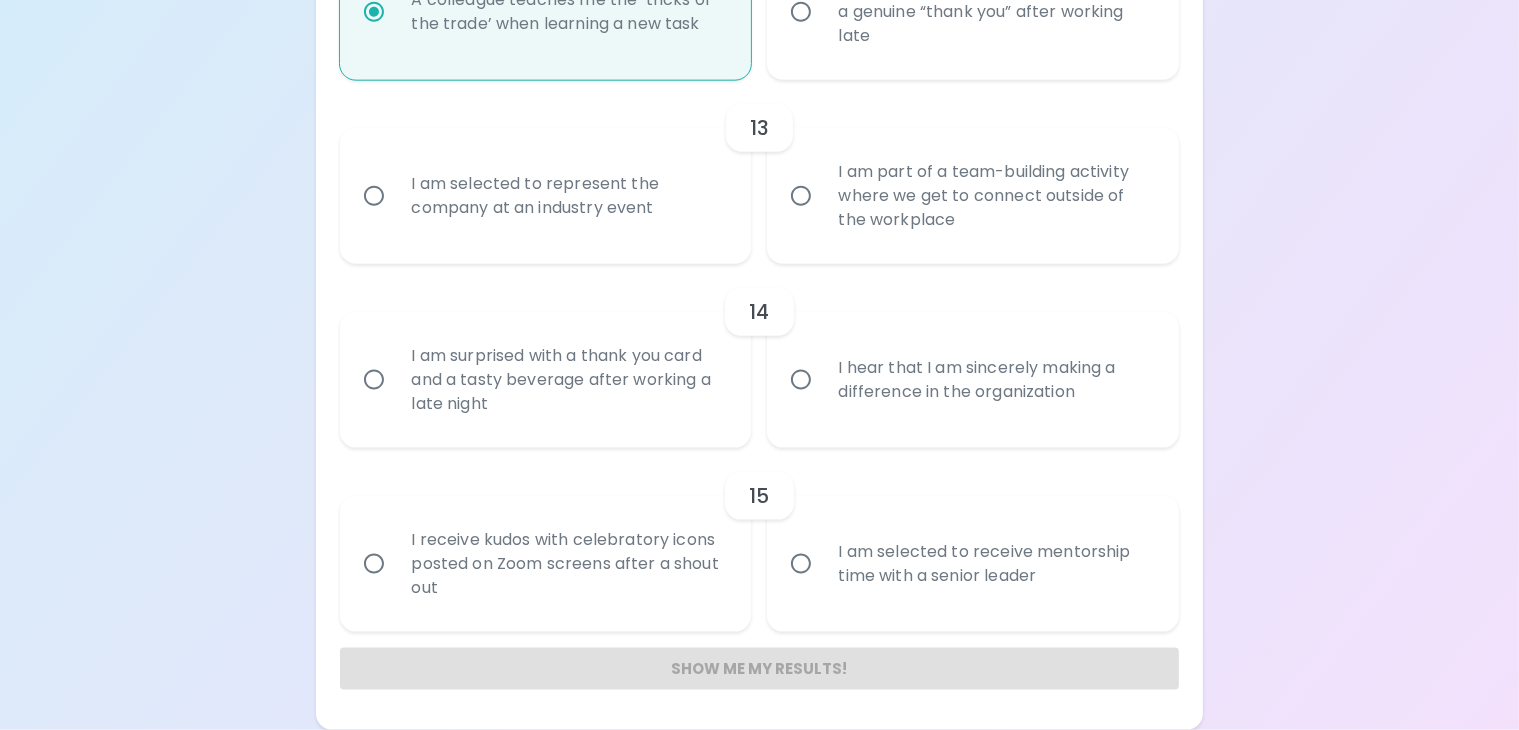 scroll, scrollTop: 2591, scrollLeft: 0, axis: vertical 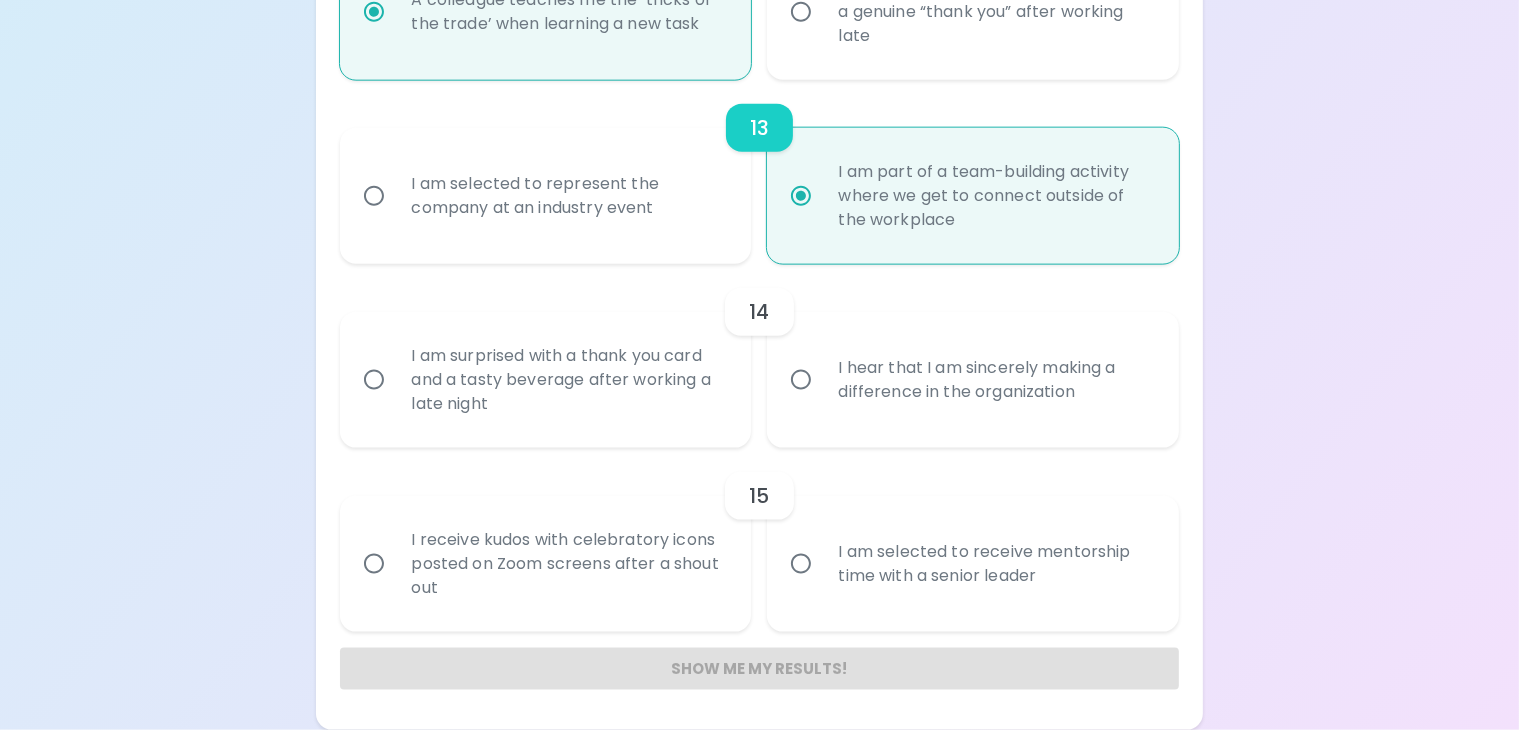 radio on "true" 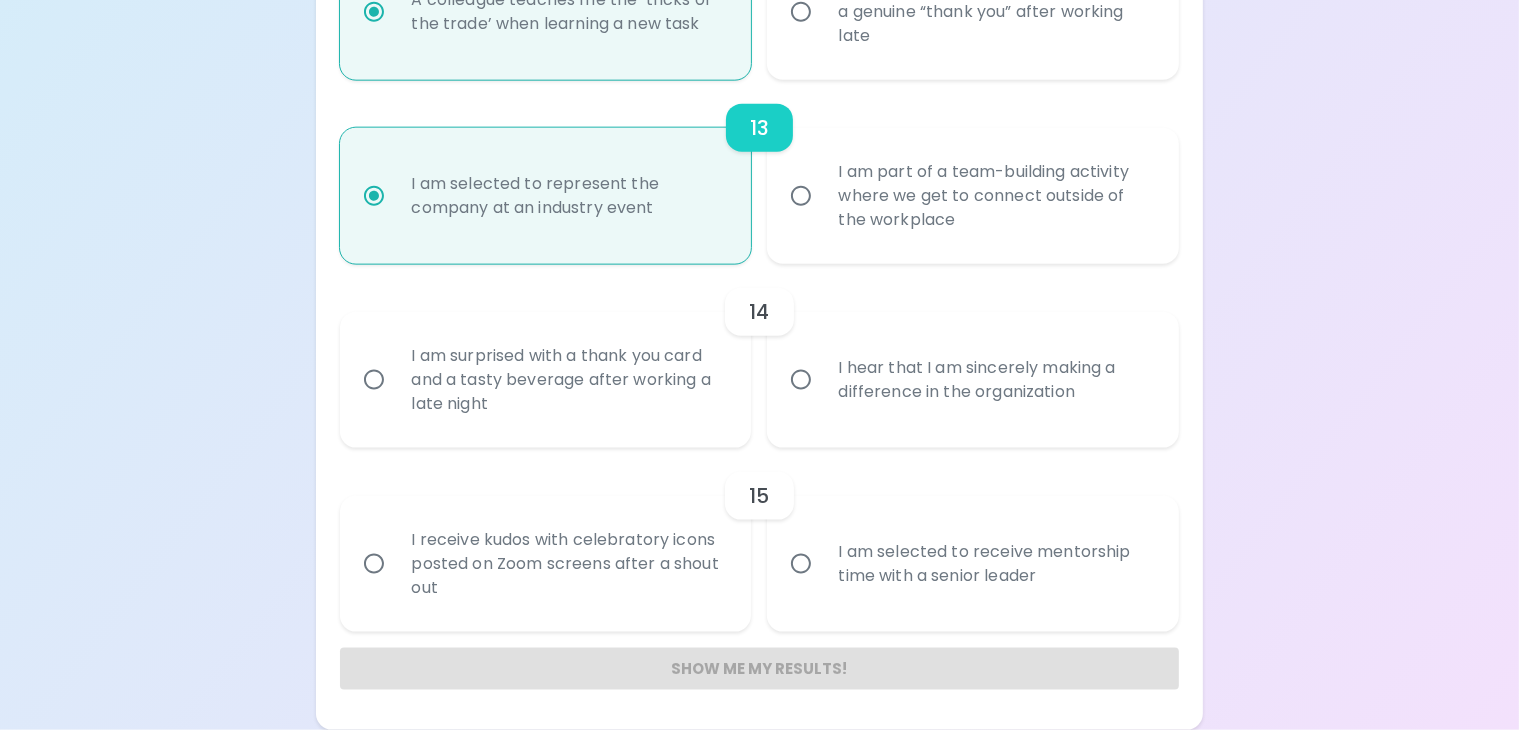 radio on "true" 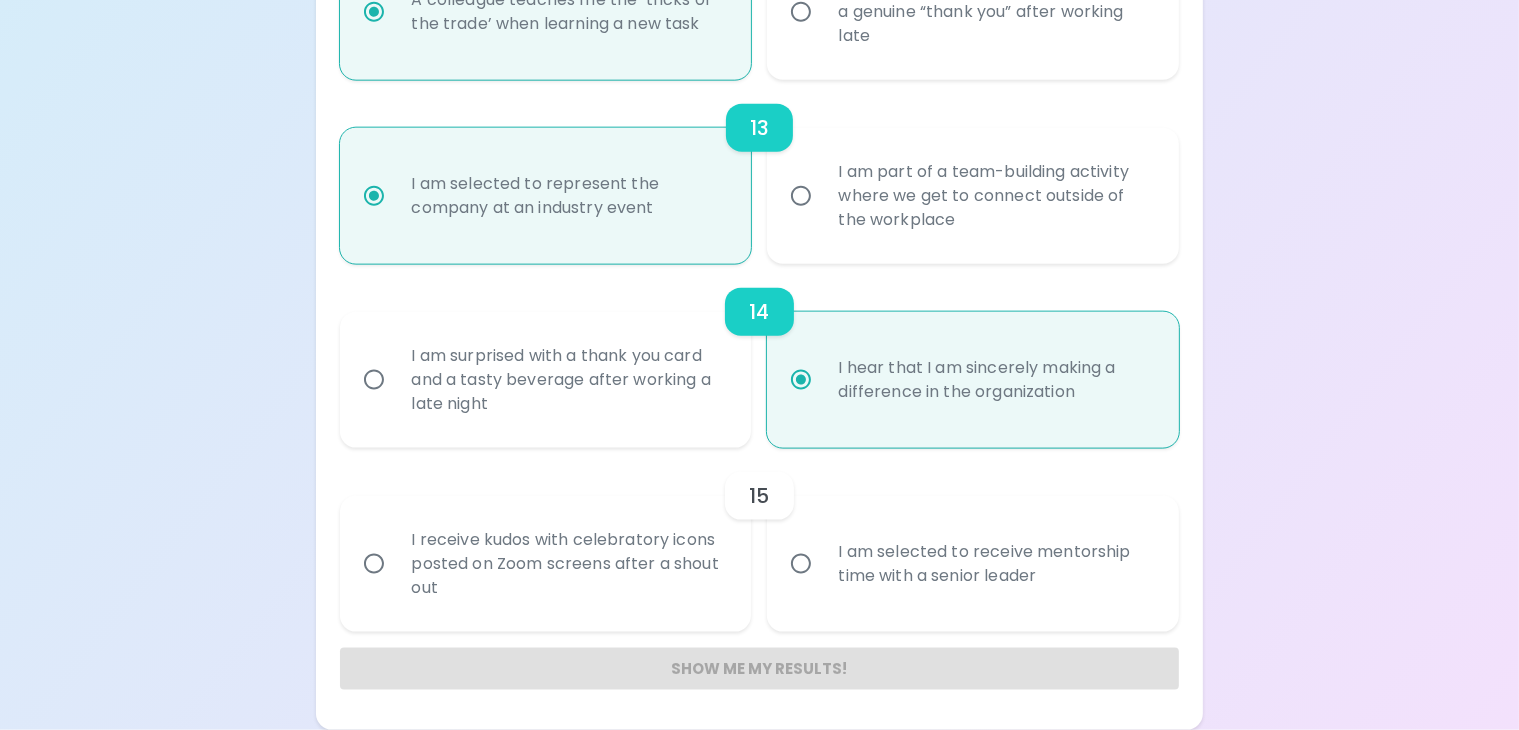 scroll, scrollTop: 3103, scrollLeft: 0, axis: vertical 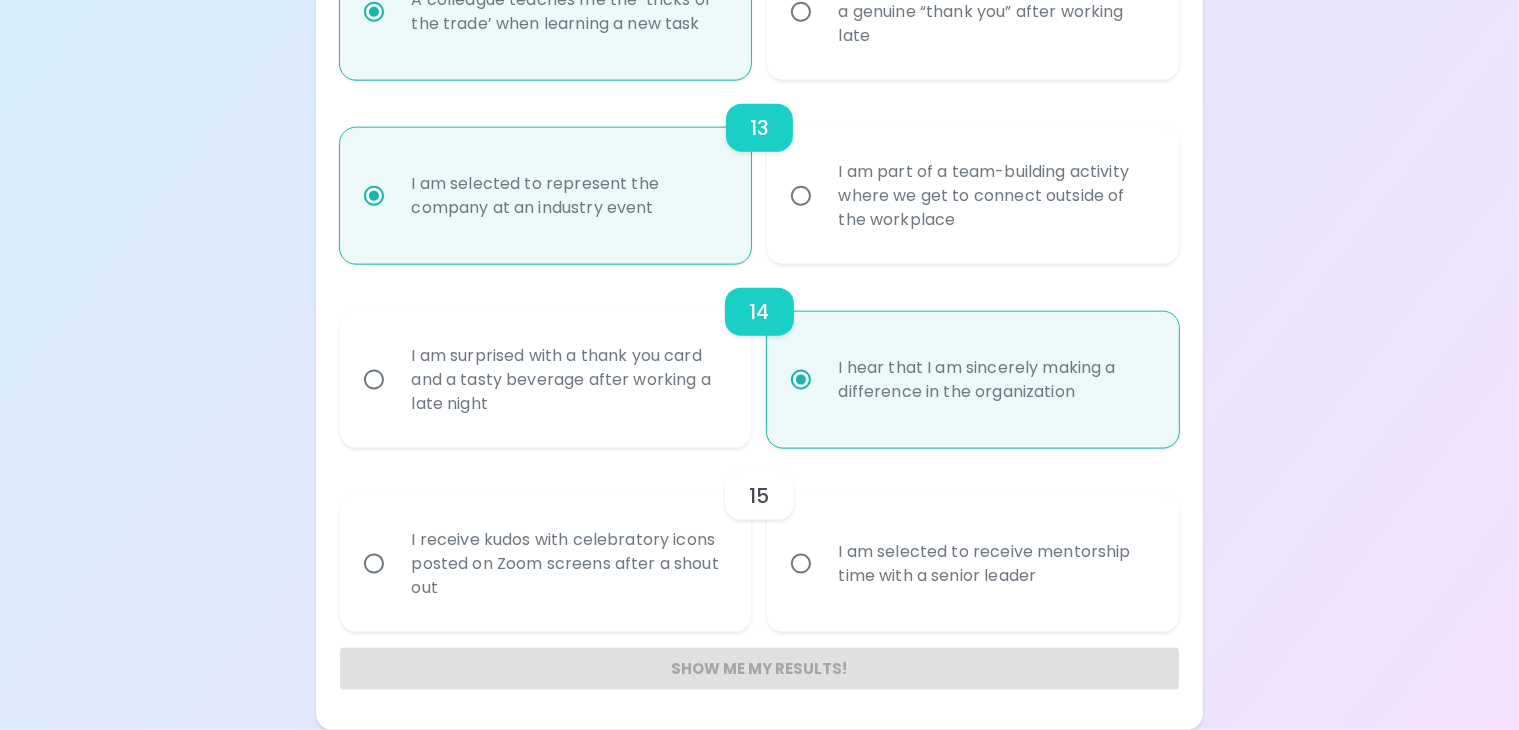 radio on "false" 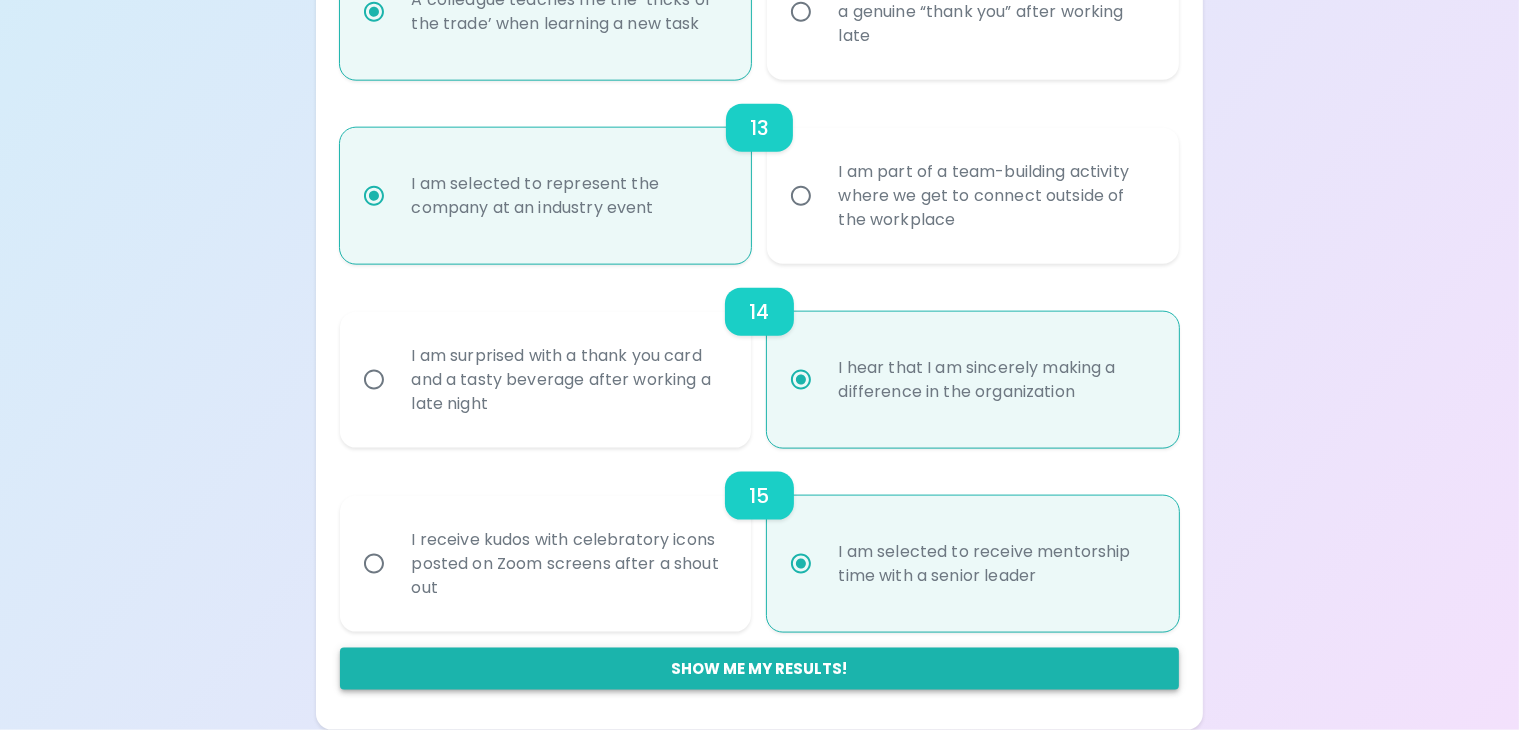 radio on "true" 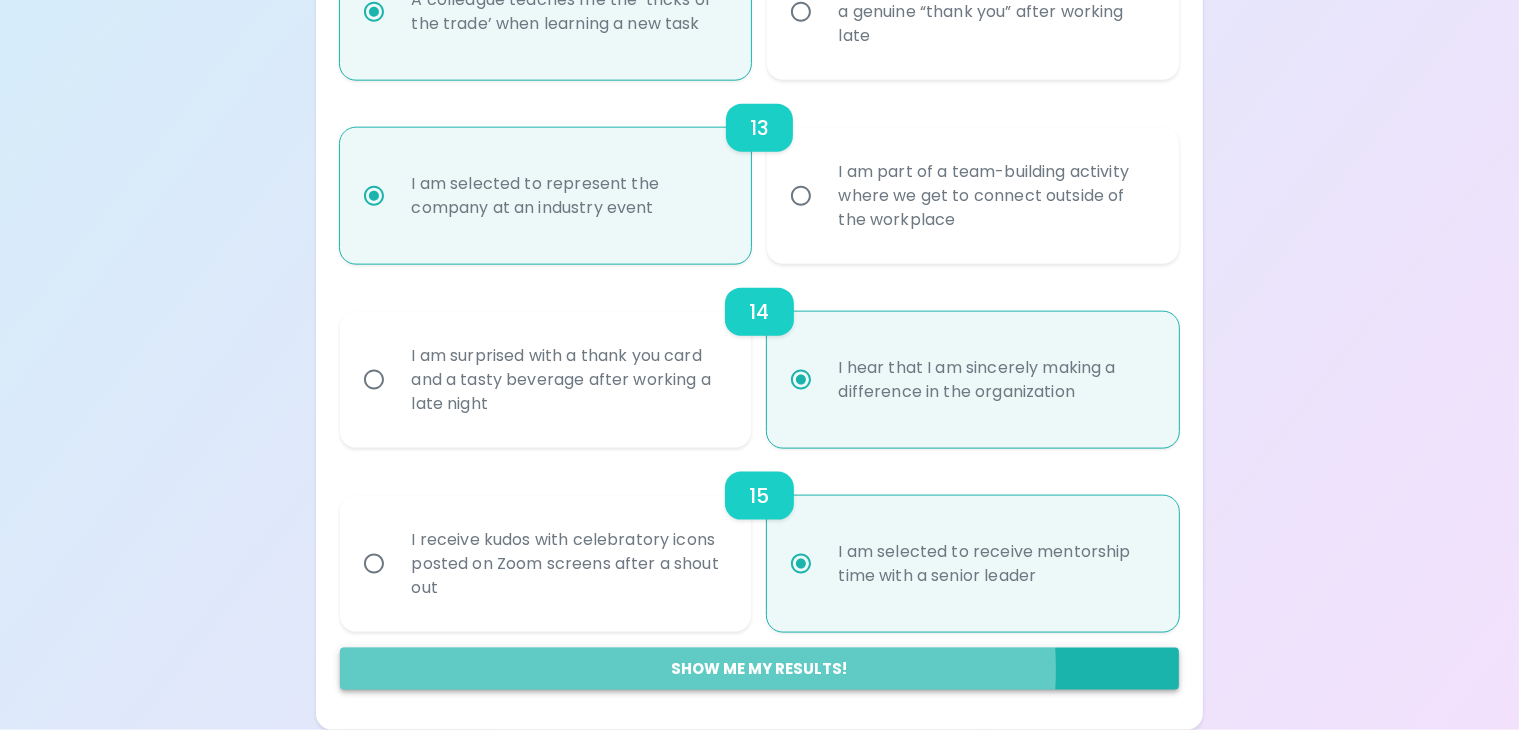 click on "Show me my results!" at bounding box center (759, 669) 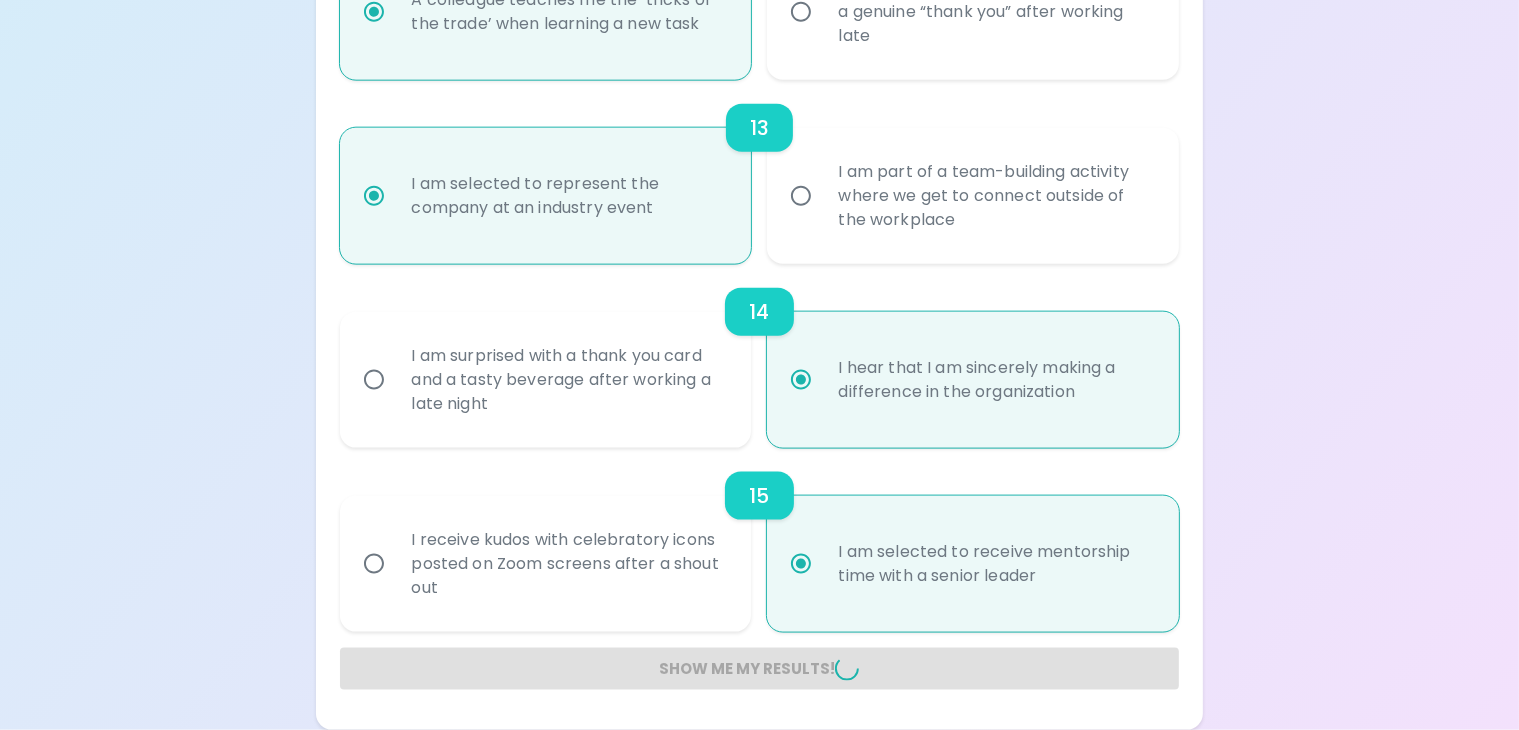 radio on "false" 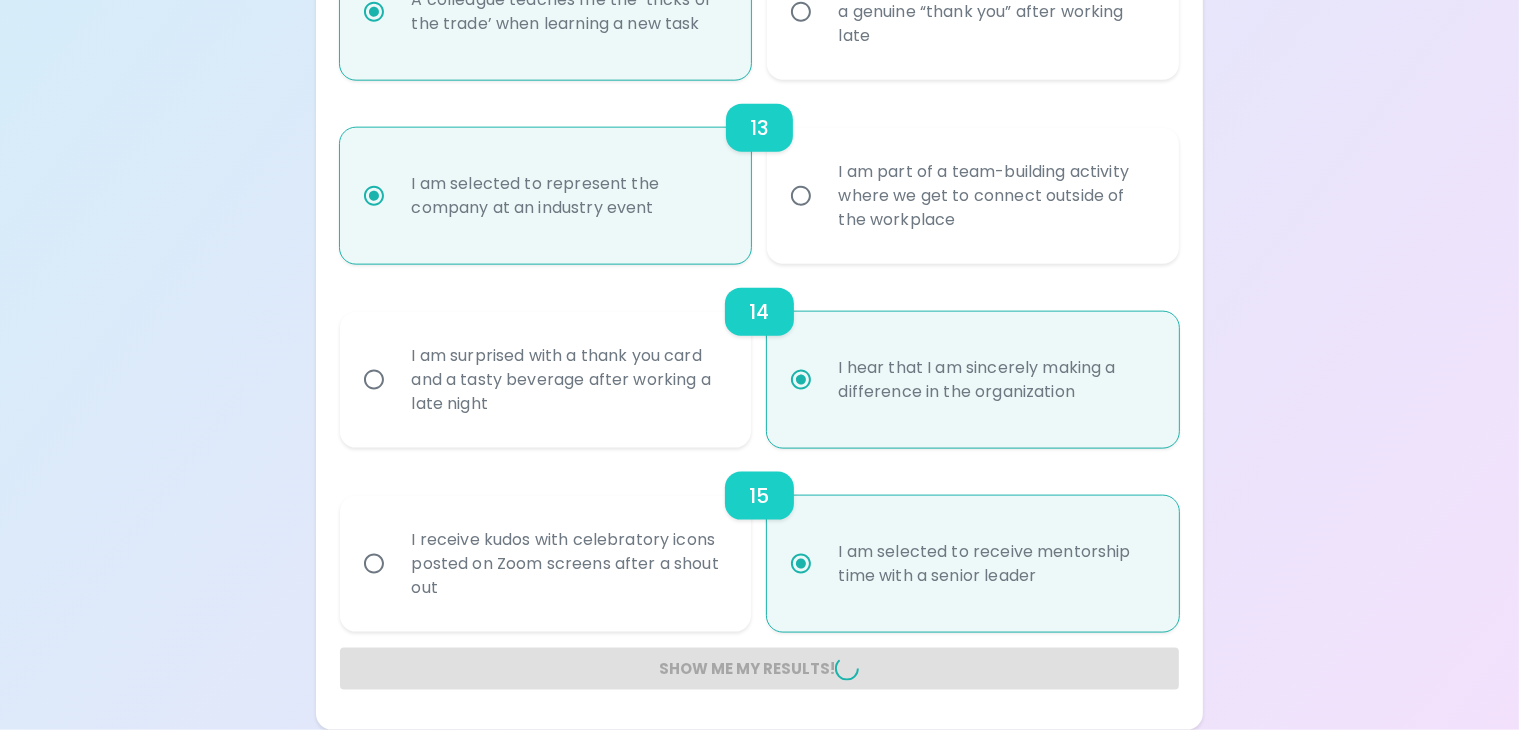 radio on "false" 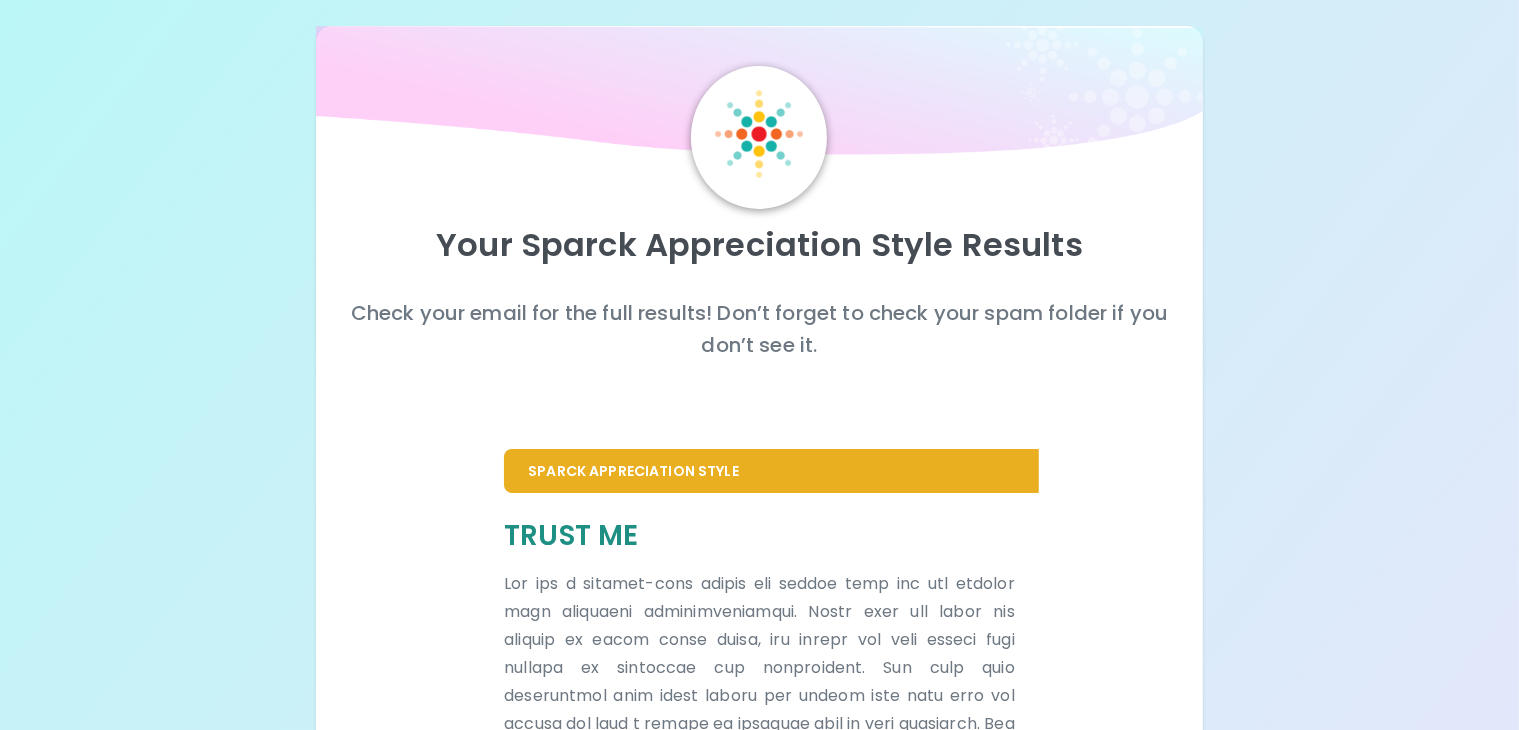 scroll, scrollTop: 0, scrollLeft: 0, axis: both 